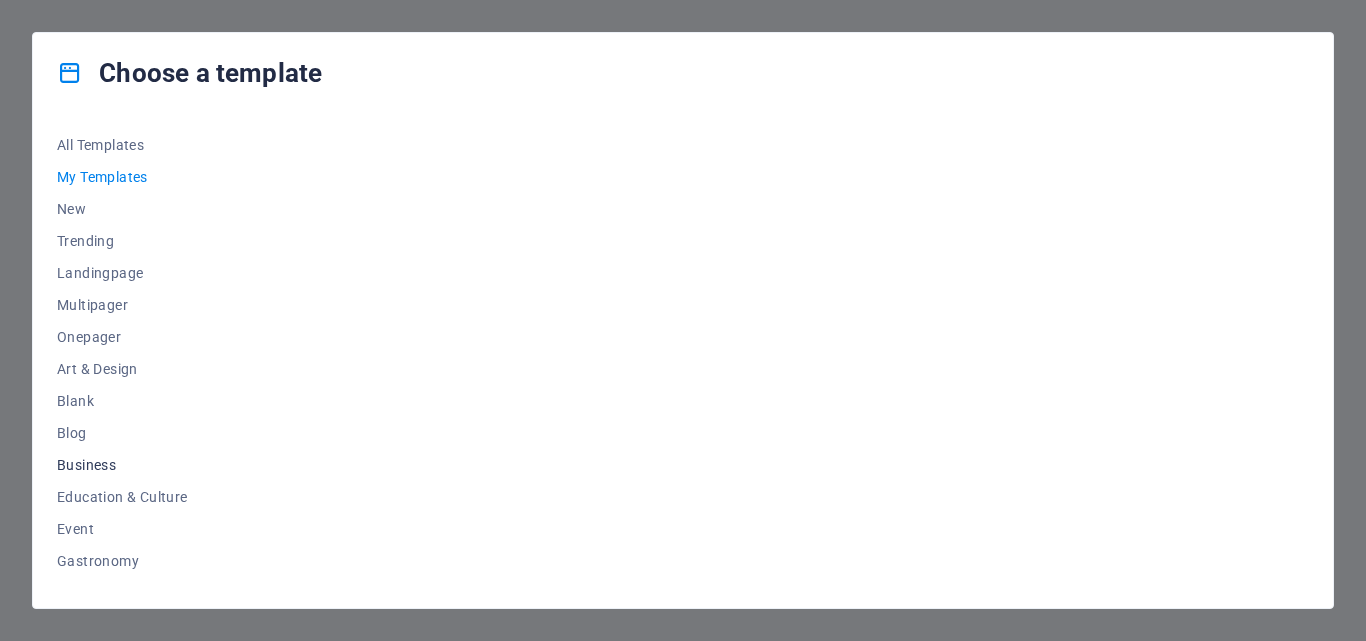 click on "Business" at bounding box center [122, 465] 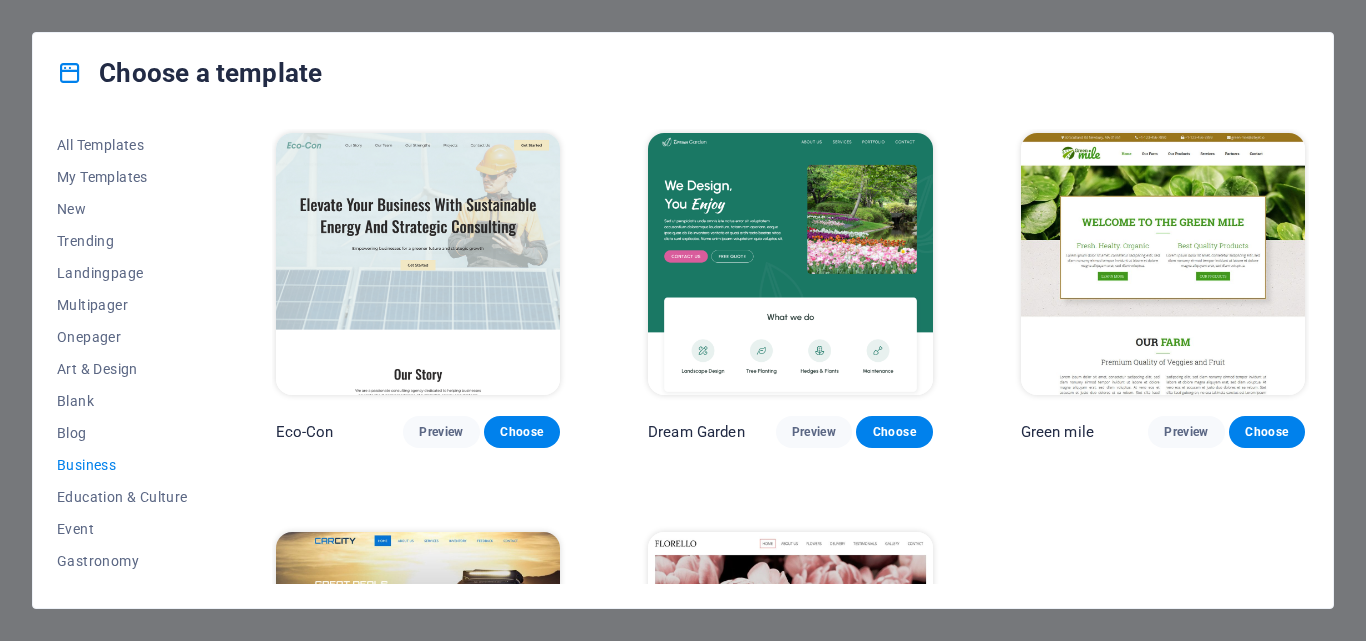 scroll, scrollTop: 0, scrollLeft: 0, axis: both 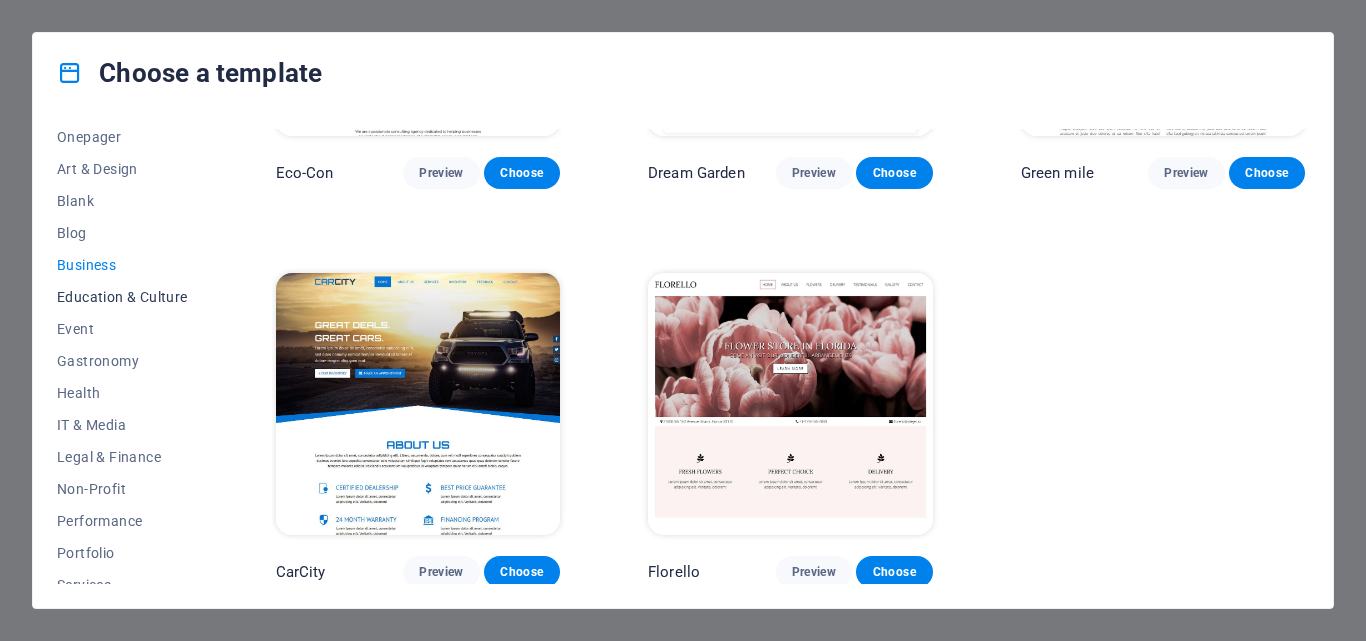 click on "Education & Culture" at bounding box center (122, 297) 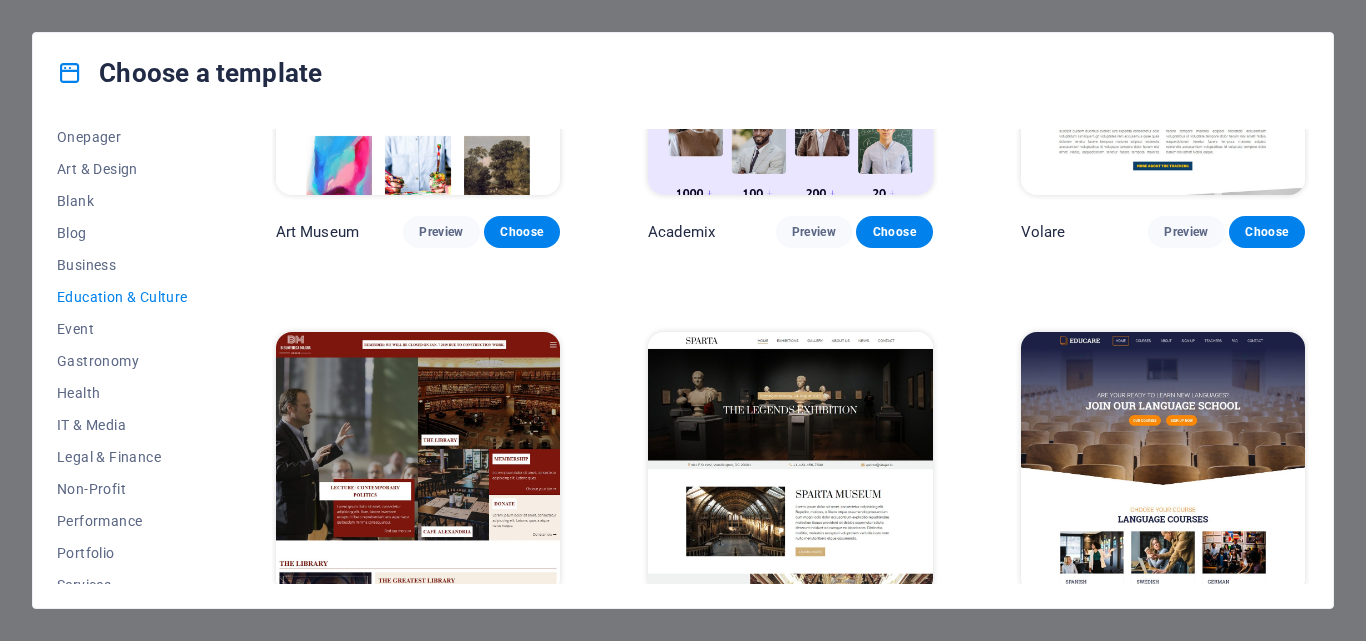 scroll, scrollTop: 300, scrollLeft: 0, axis: vertical 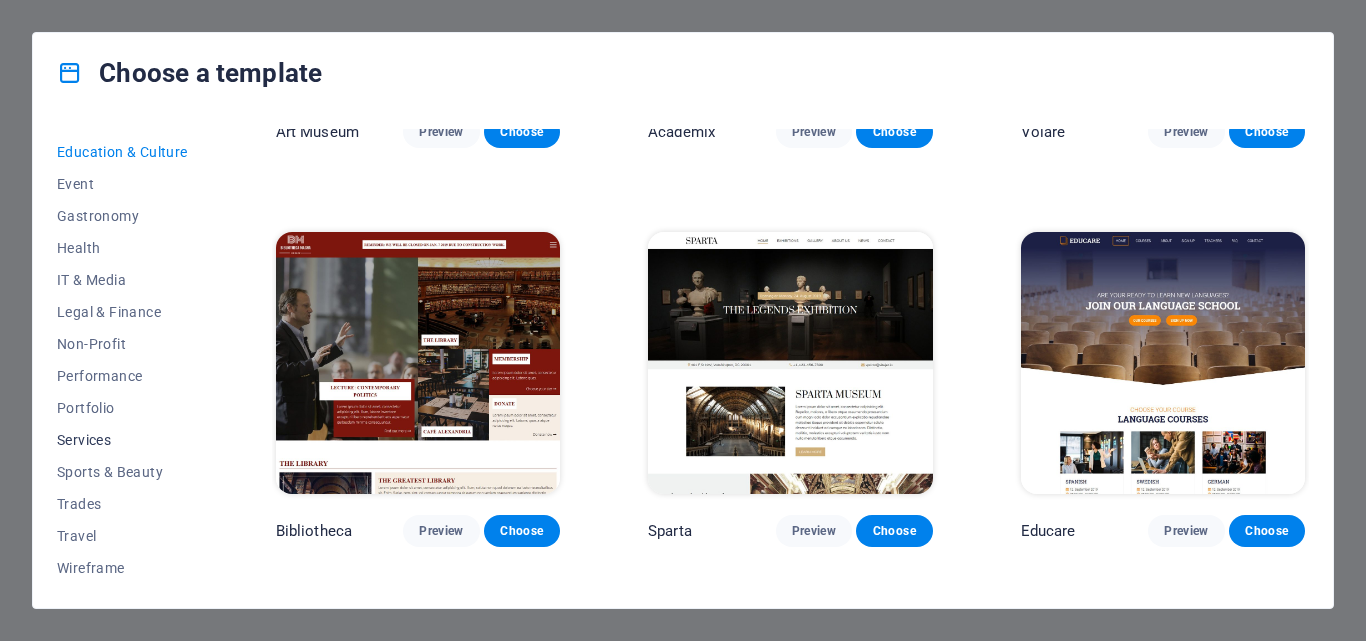 click on "Services" at bounding box center [122, 440] 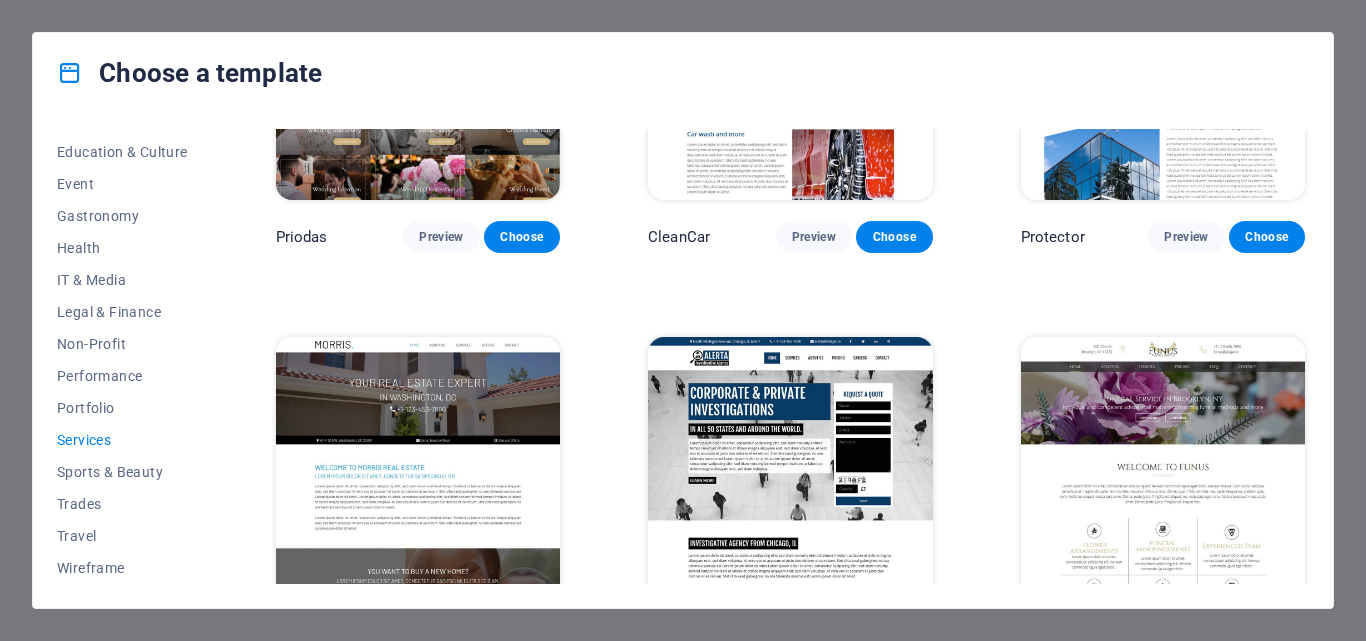 scroll, scrollTop: 1800, scrollLeft: 0, axis: vertical 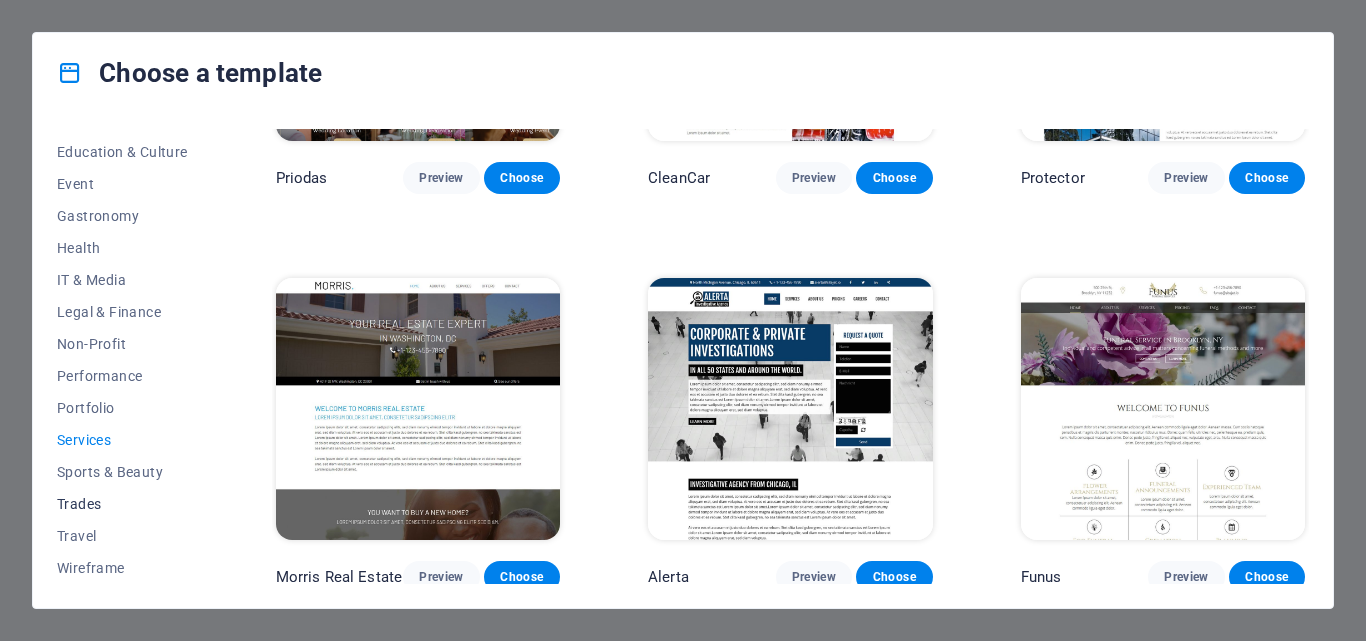 click on "Trades" at bounding box center [122, 504] 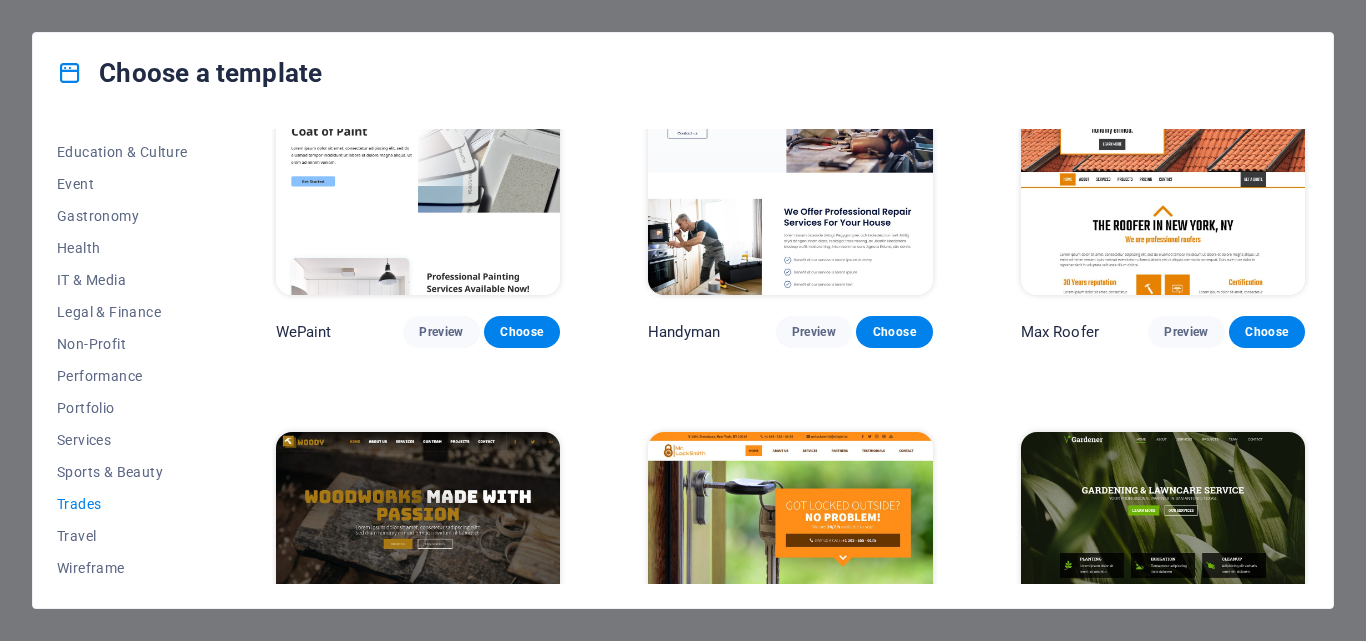 scroll, scrollTop: 0, scrollLeft: 0, axis: both 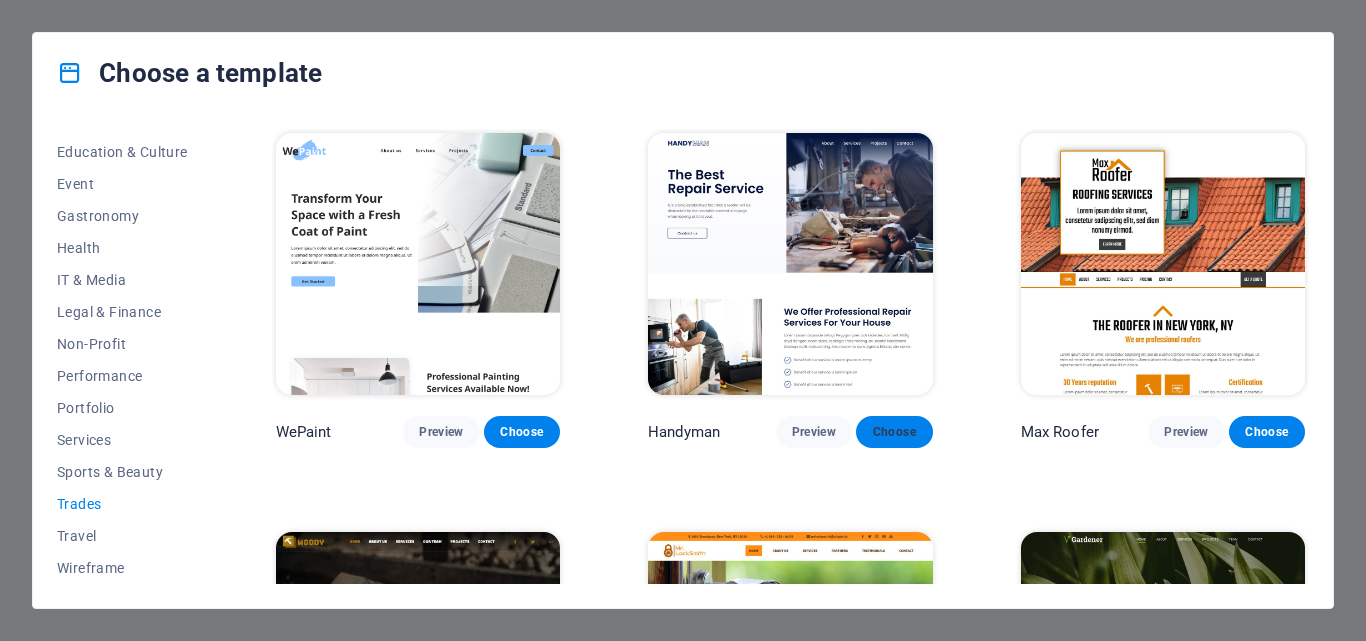 click on "Choose" at bounding box center (894, 432) 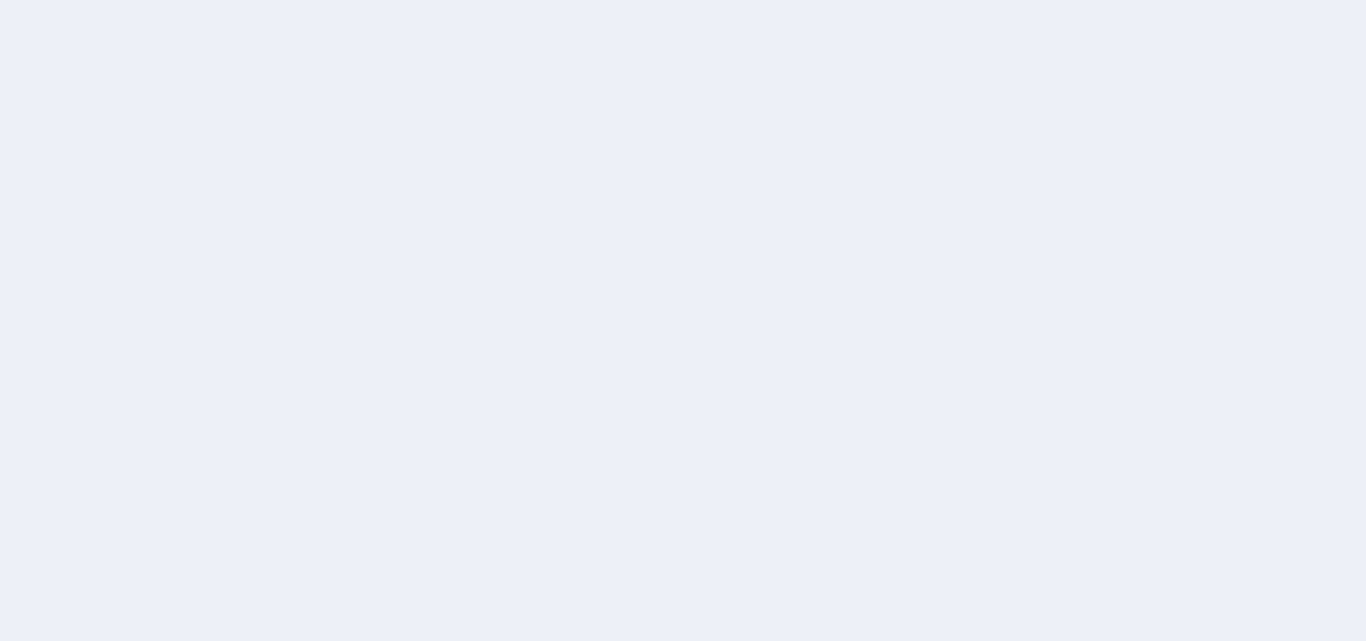 scroll, scrollTop: 0, scrollLeft: 0, axis: both 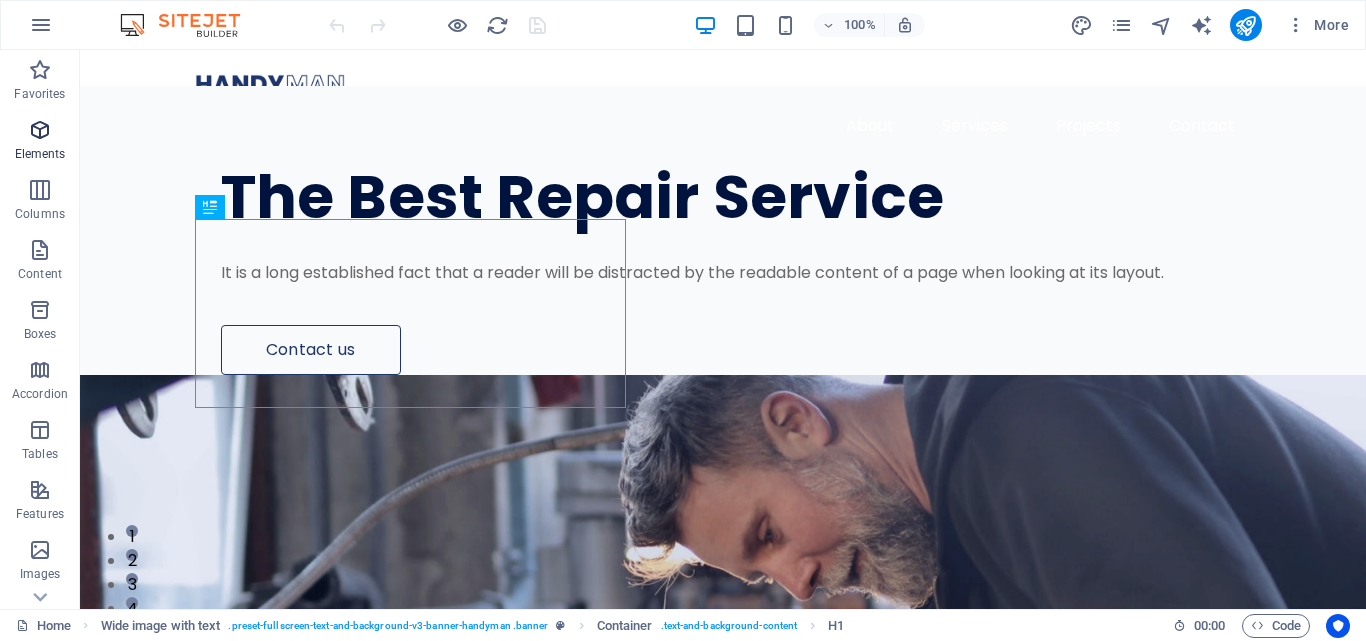 click on "Elements" at bounding box center [40, 142] 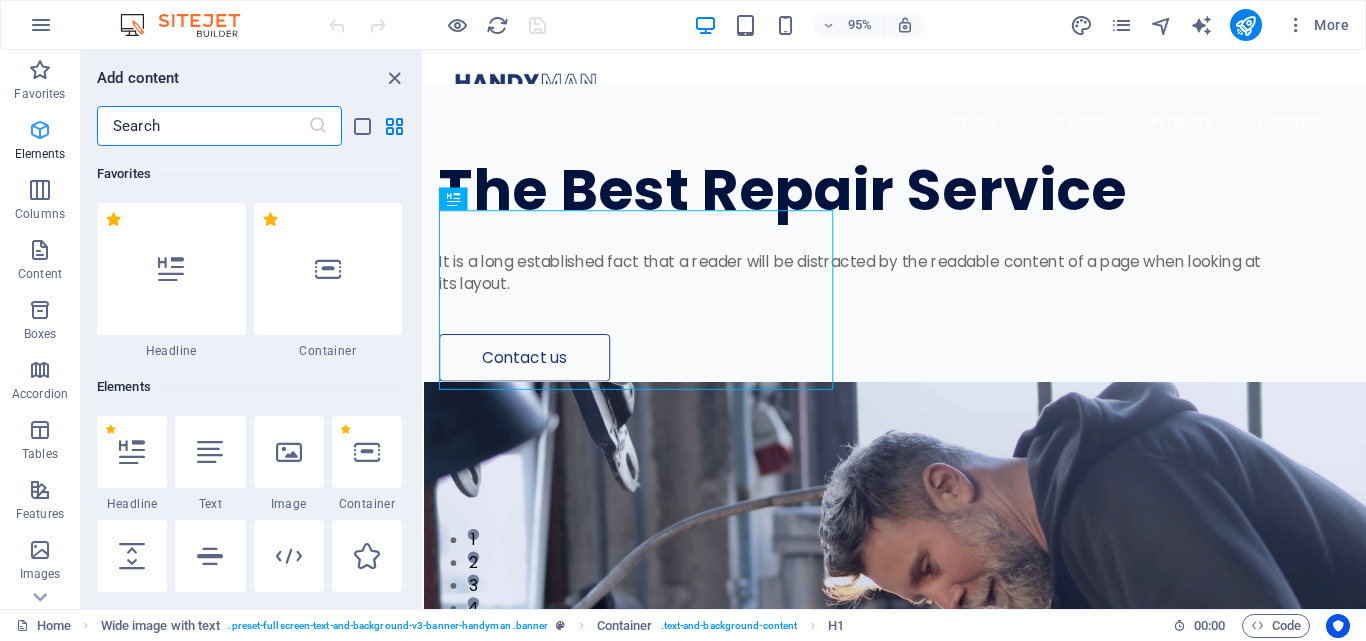 scroll, scrollTop: 213, scrollLeft: 0, axis: vertical 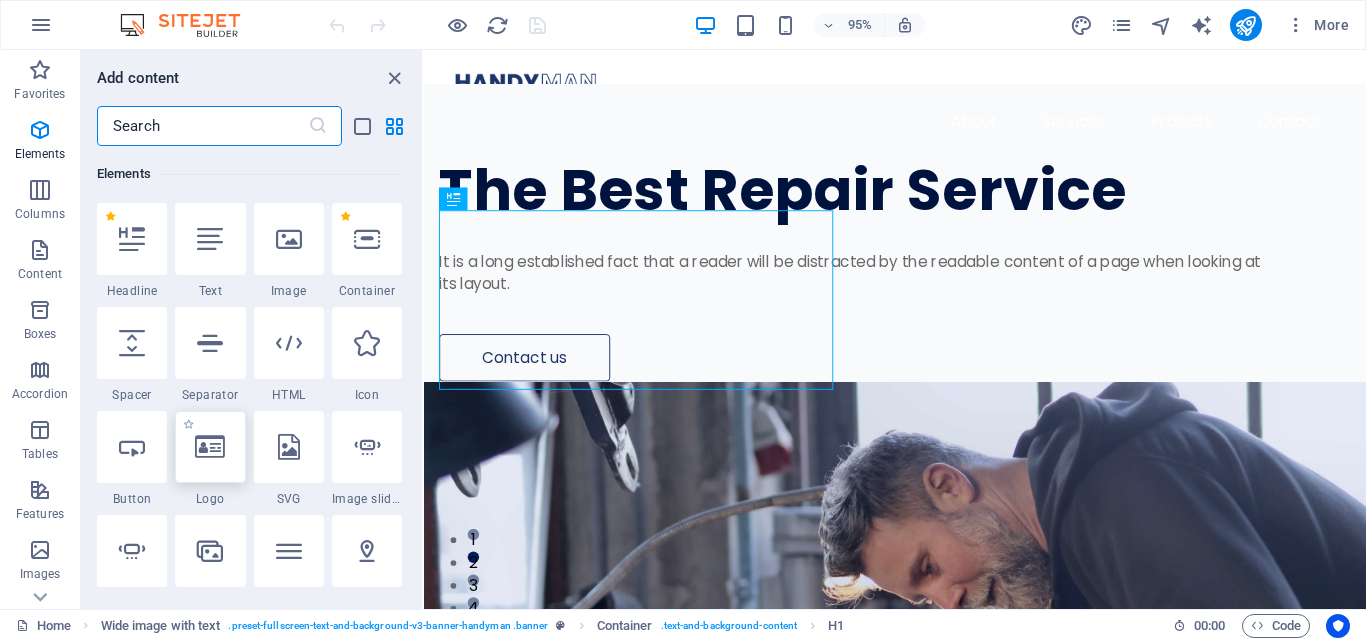 click at bounding box center [210, 447] 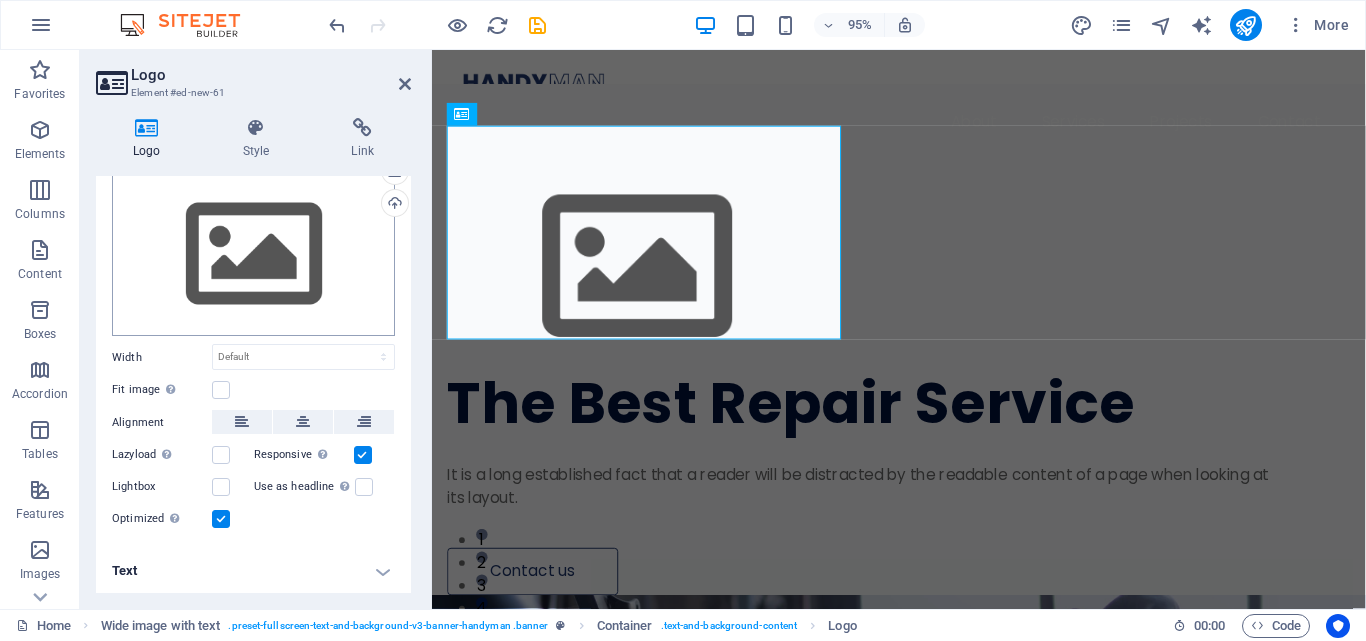 scroll, scrollTop: 0, scrollLeft: 0, axis: both 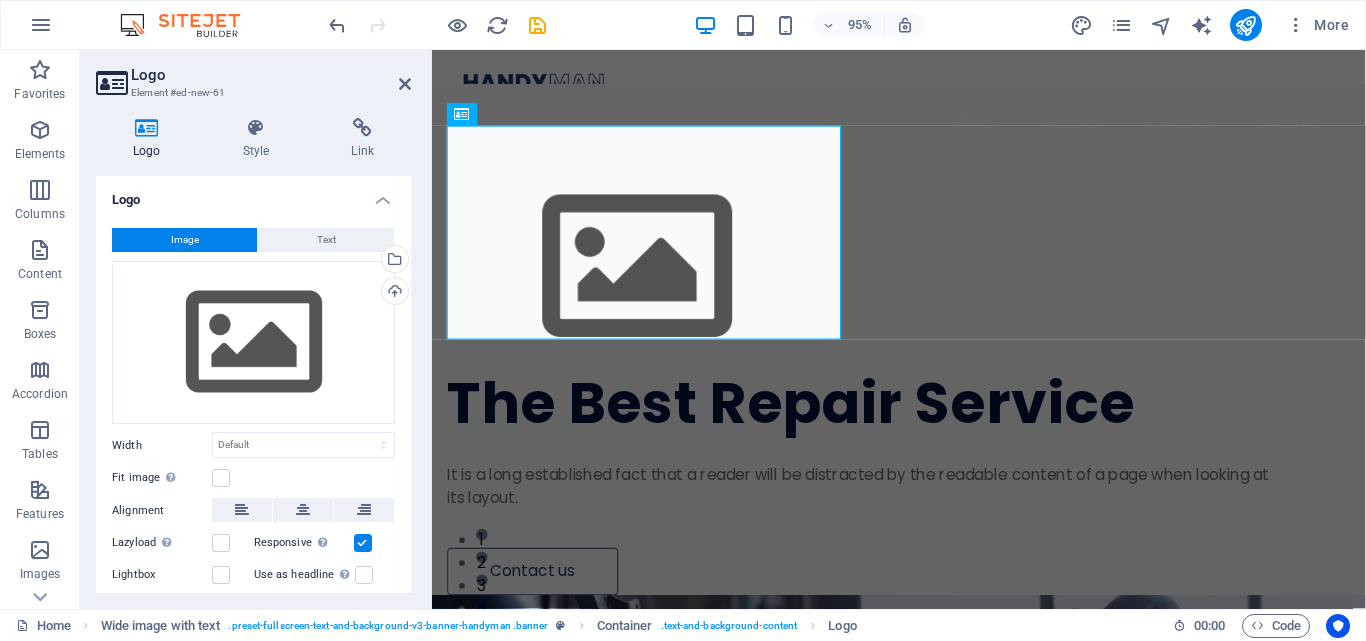 click on "Image" at bounding box center (185, 240) 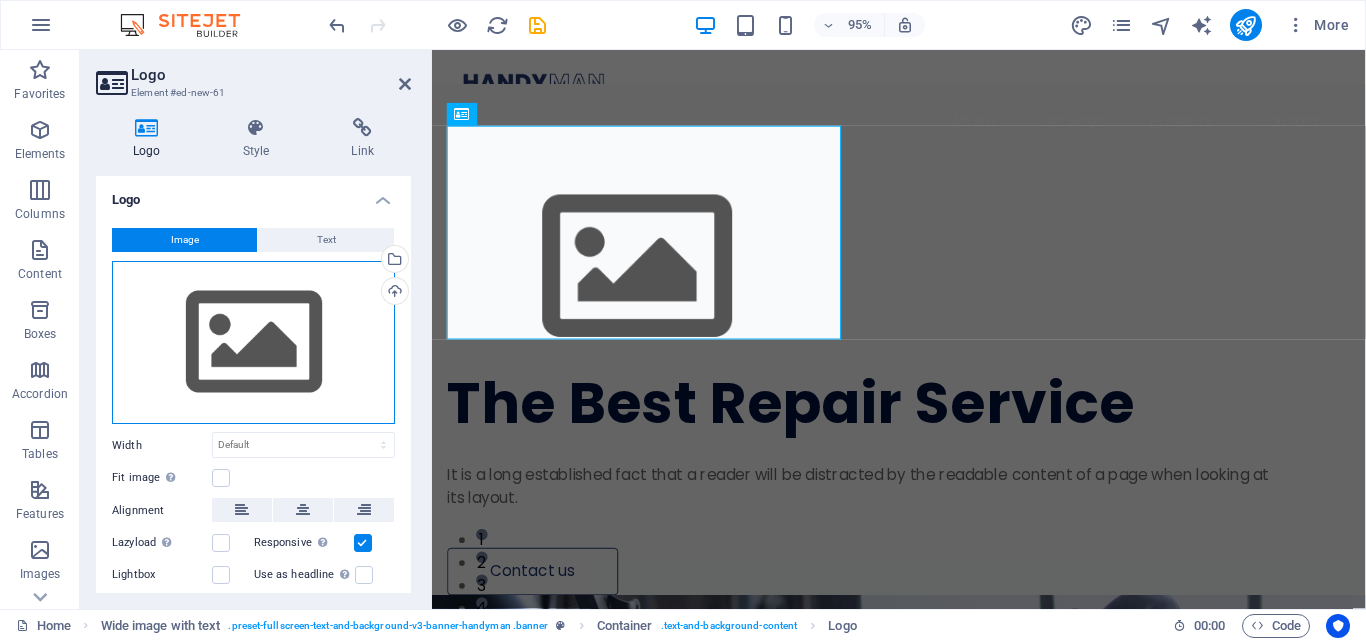 click on "Drag files here, click to choose files or select files from Files or our free stock photos & videos" at bounding box center [253, 343] 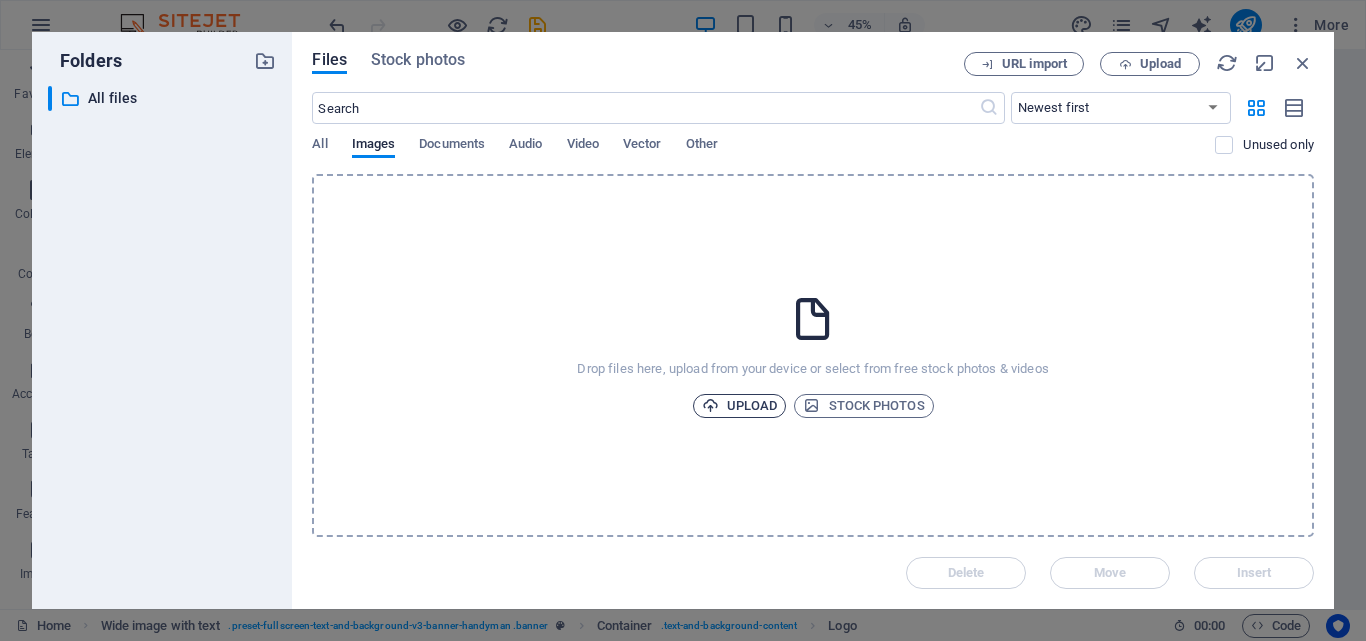click on "Upload" at bounding box center [740, 406] 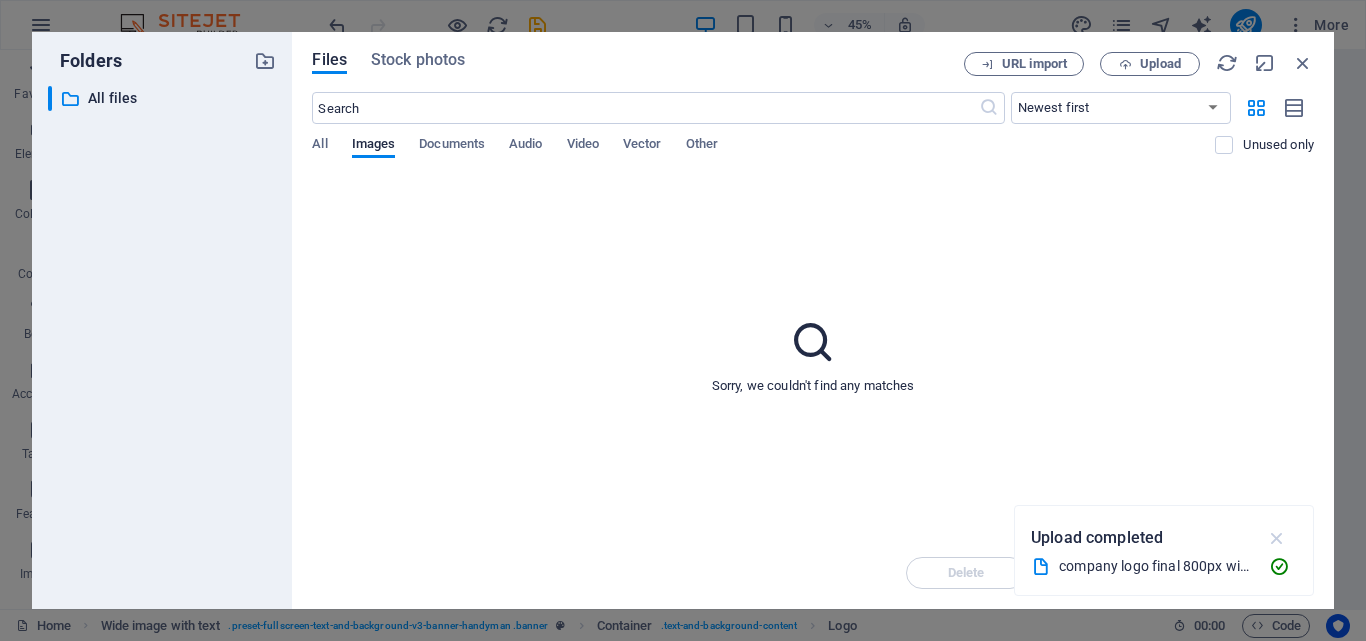 click at bounding box center (1277, 538) 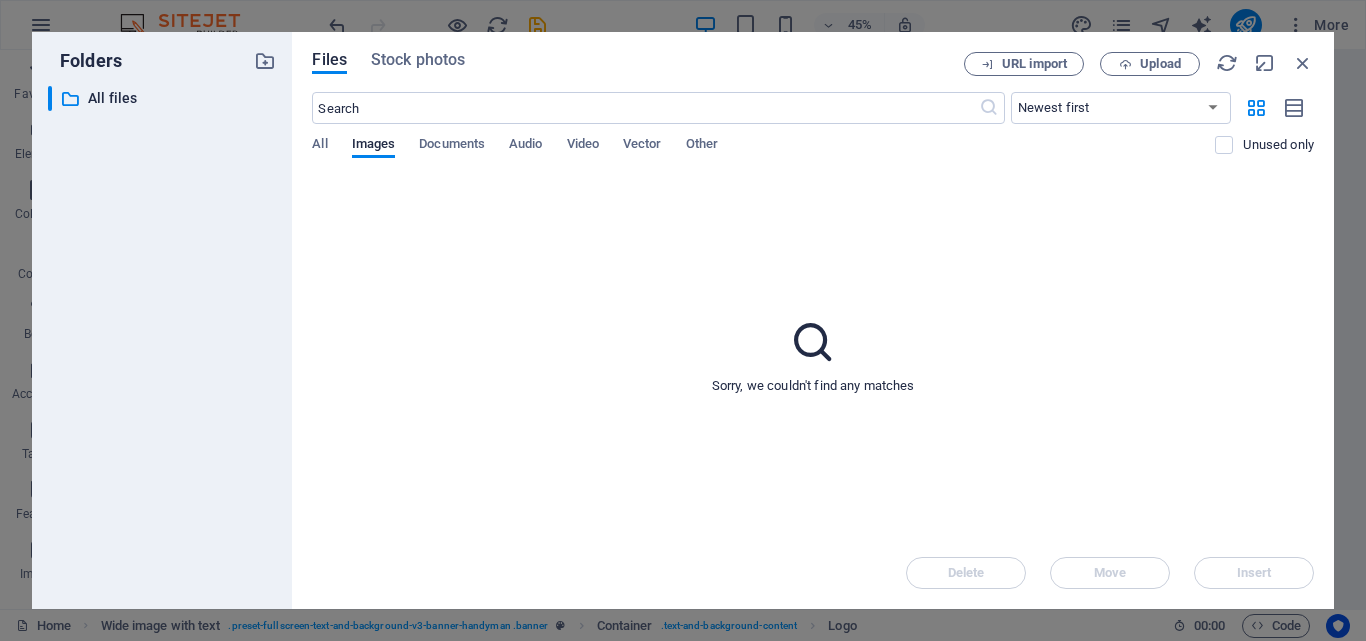 click on "Delete Move Insert" at bounding box center [813, 563] 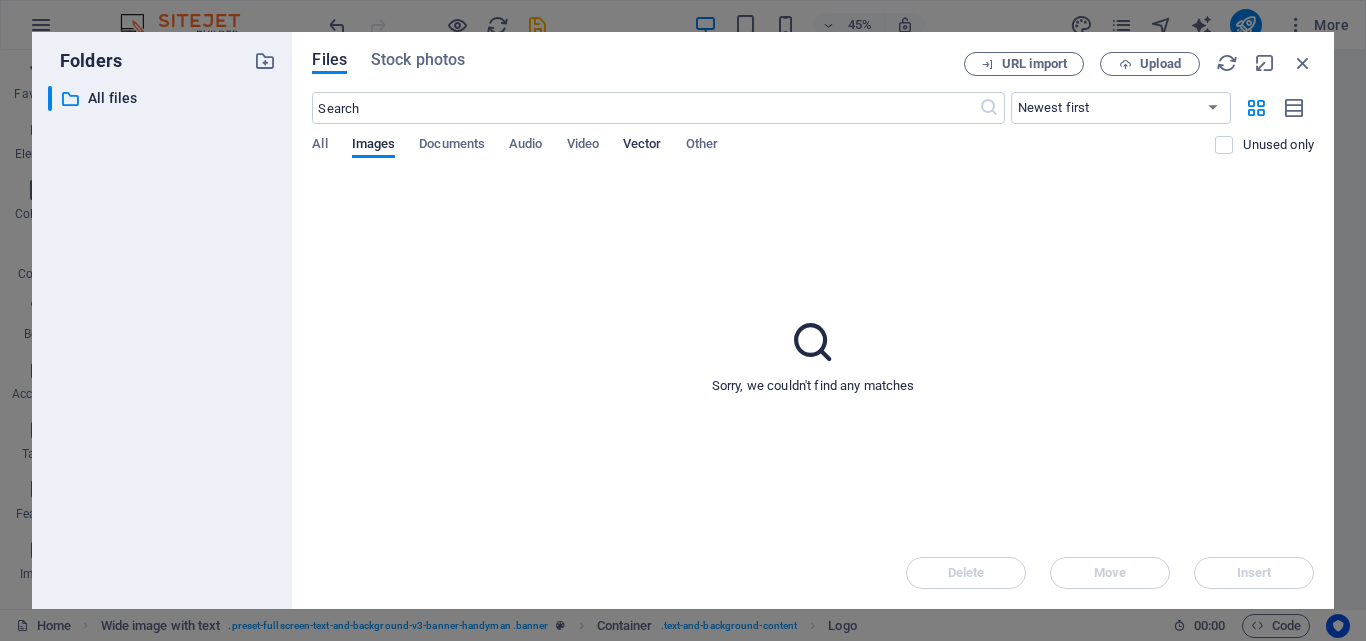 click on "Vector" at bounding box center [642, 146] 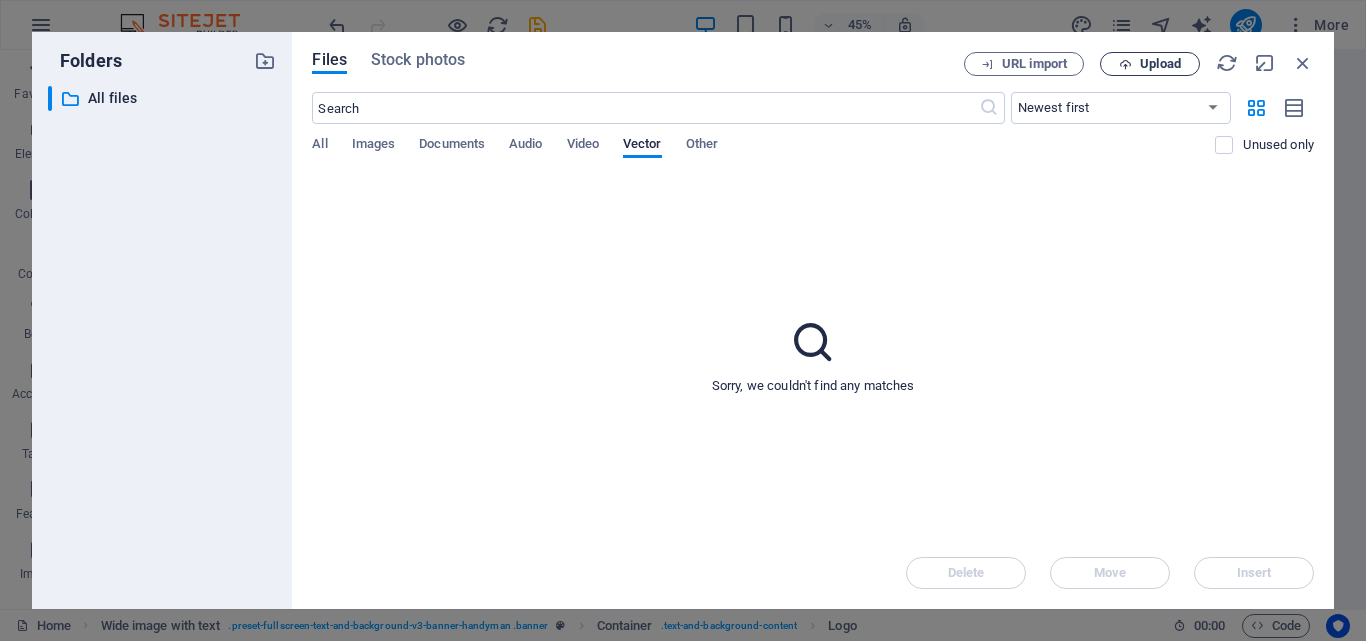 click on "Upload" at bounding box center [1160, 64] 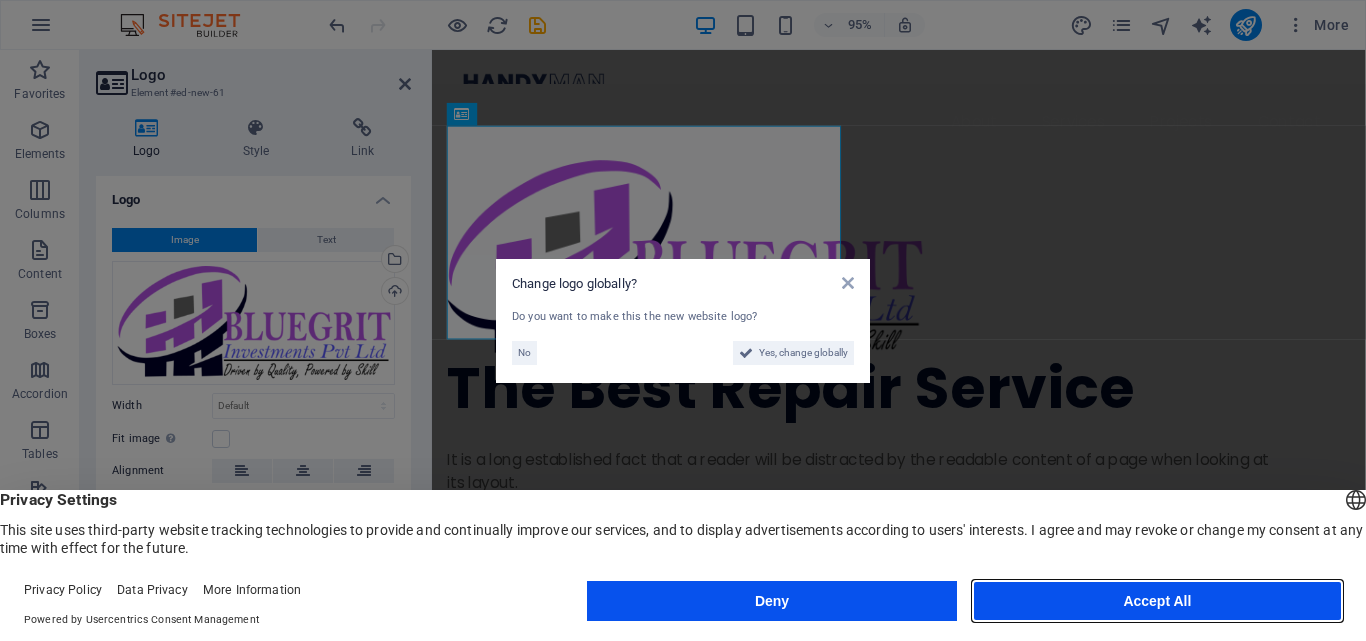 click on "Accept All" at bounding box center [1157, 601] 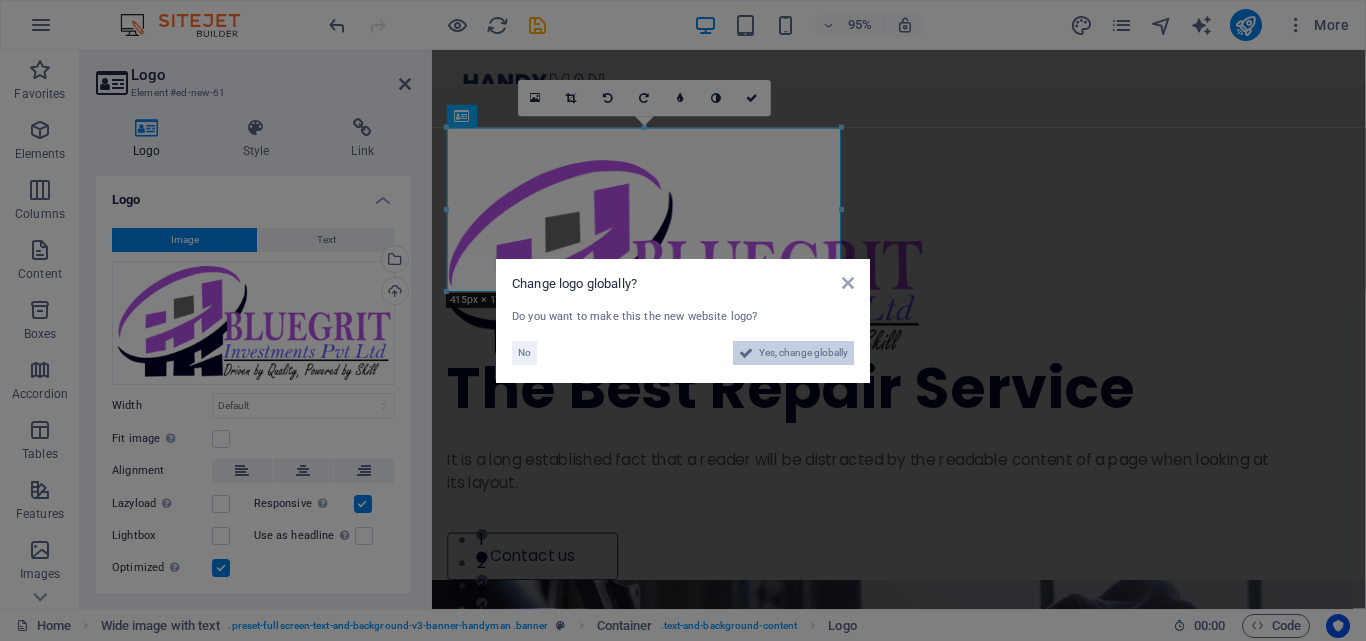 click on "Yes, change globally" at bounding box center [803, 353] 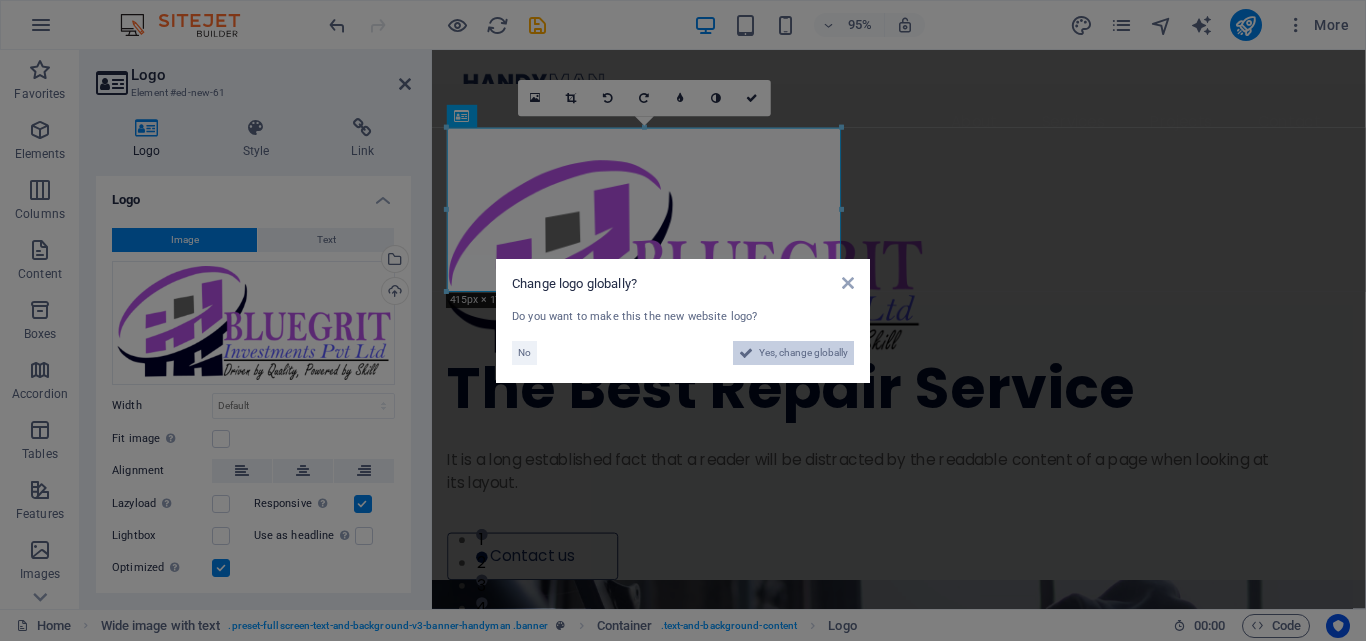 click on "Drop content here or  Add elements  Paste clipboard" at bounding box center (973, 2101) 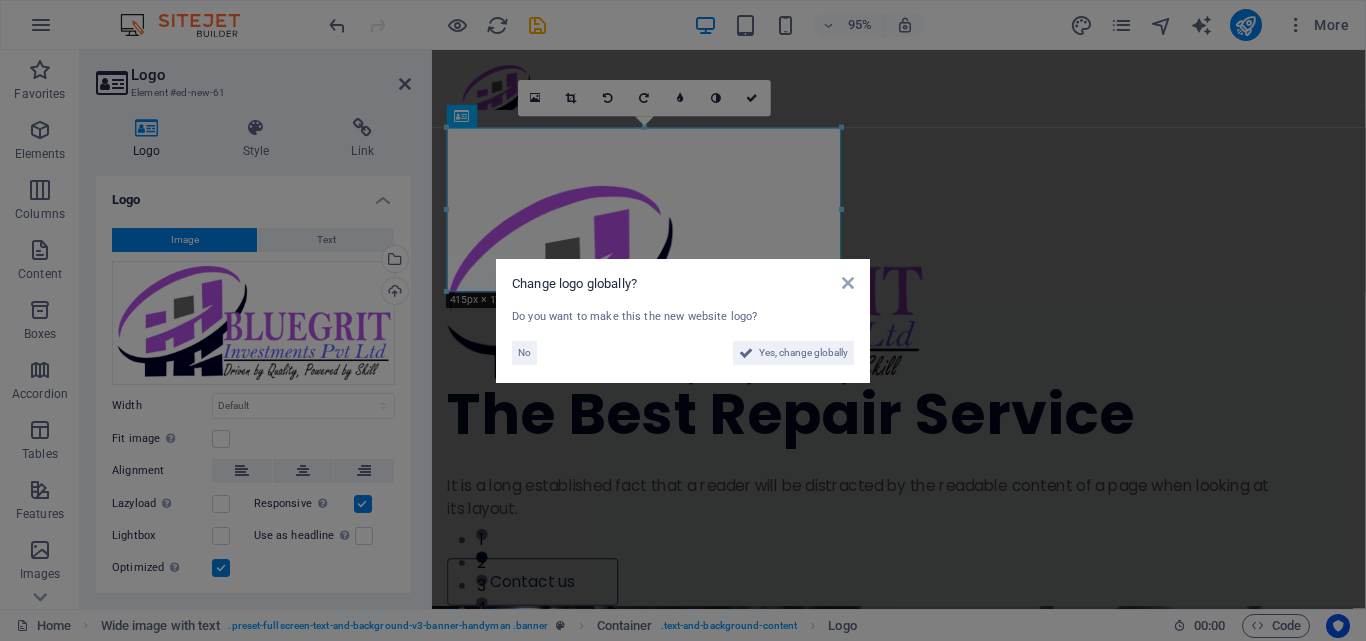 select on "px" 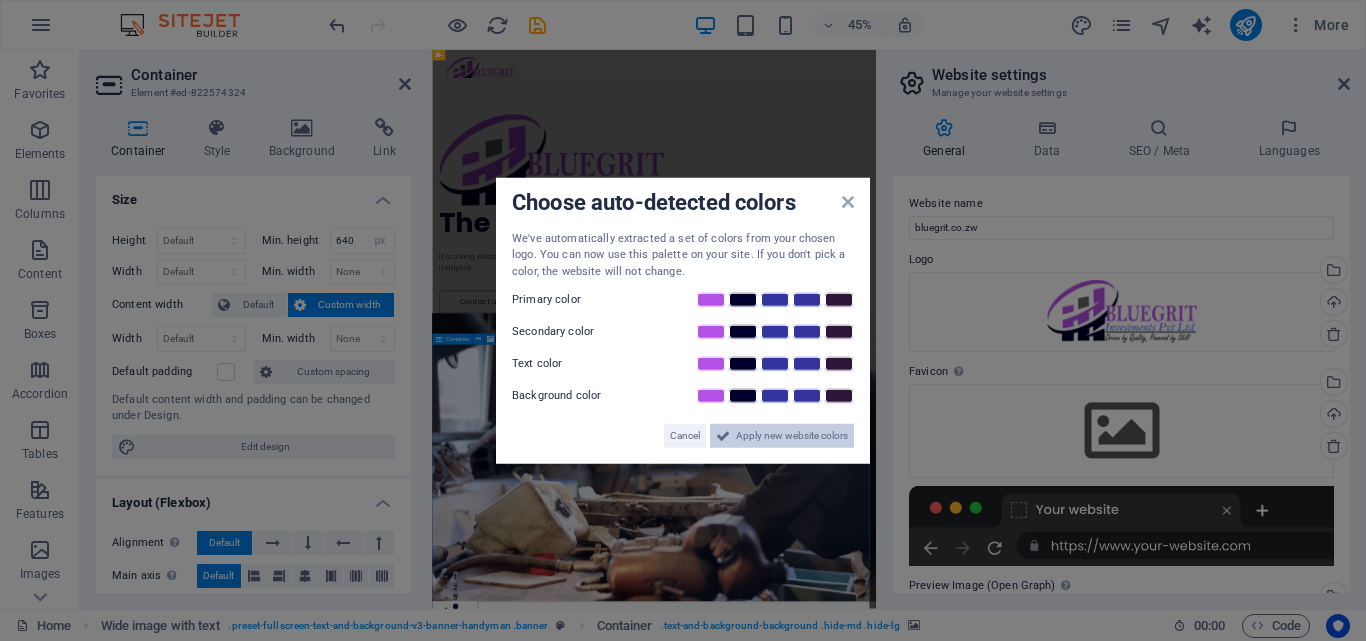 click on "Apply new website colors" at bounding box center [792, 436] 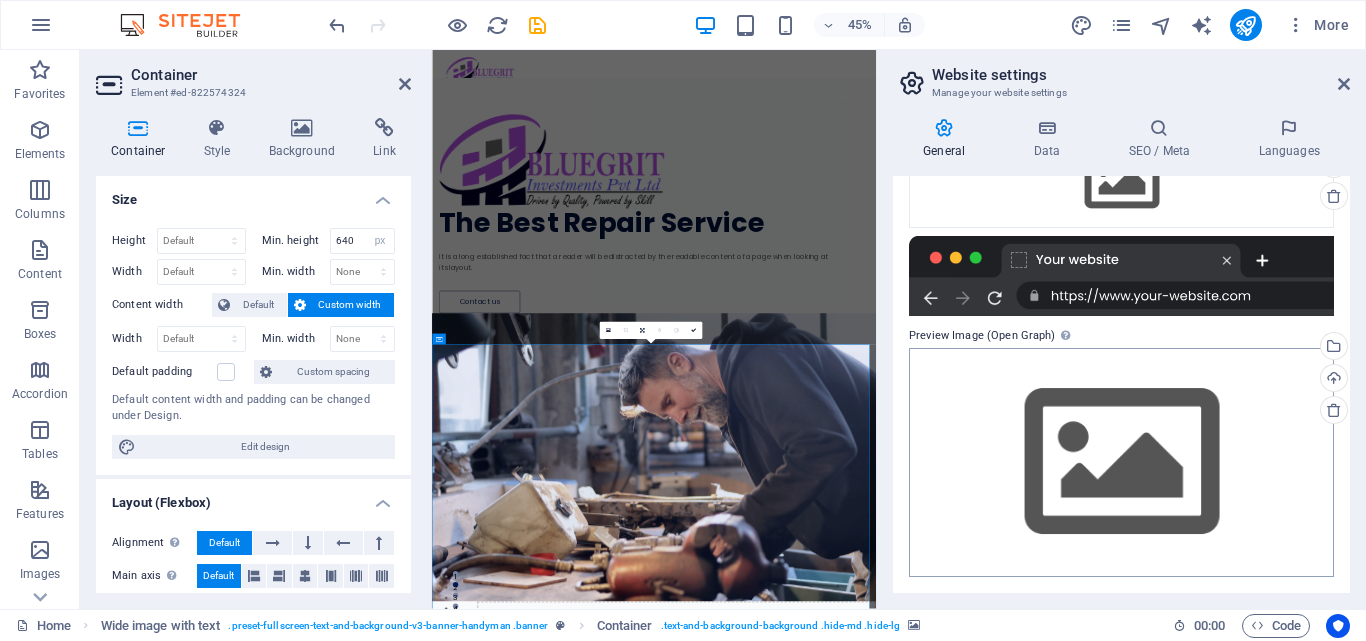 scroll, scrollTop: 0, scrollLeft: 0, axis: both 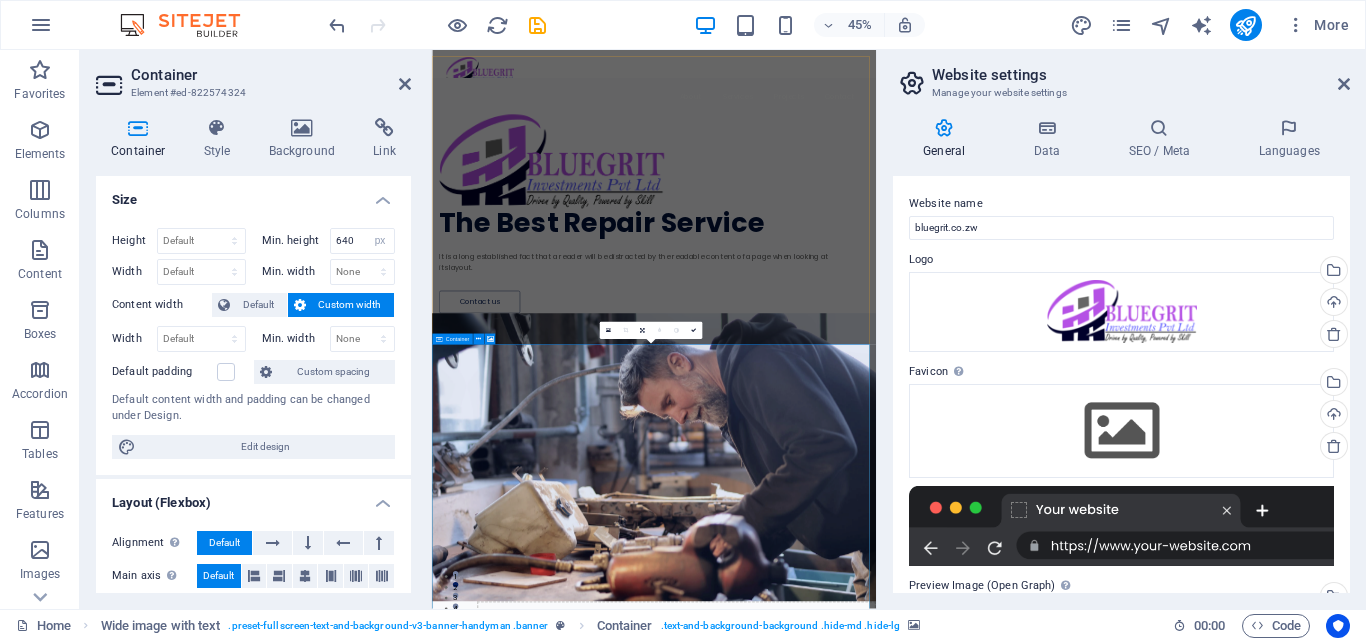 click on "Drop content here or  Add elements  Paste clipboard" at bounding box center [975, 2128] 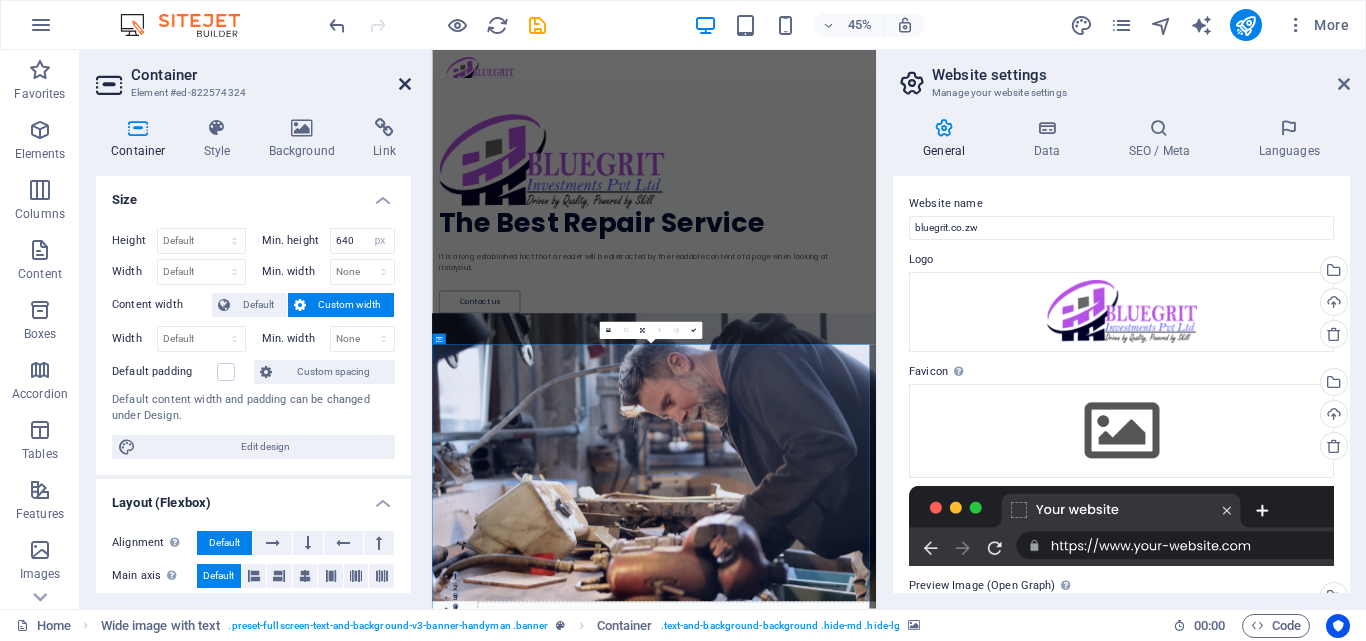 click at bounding box center [405, 84] 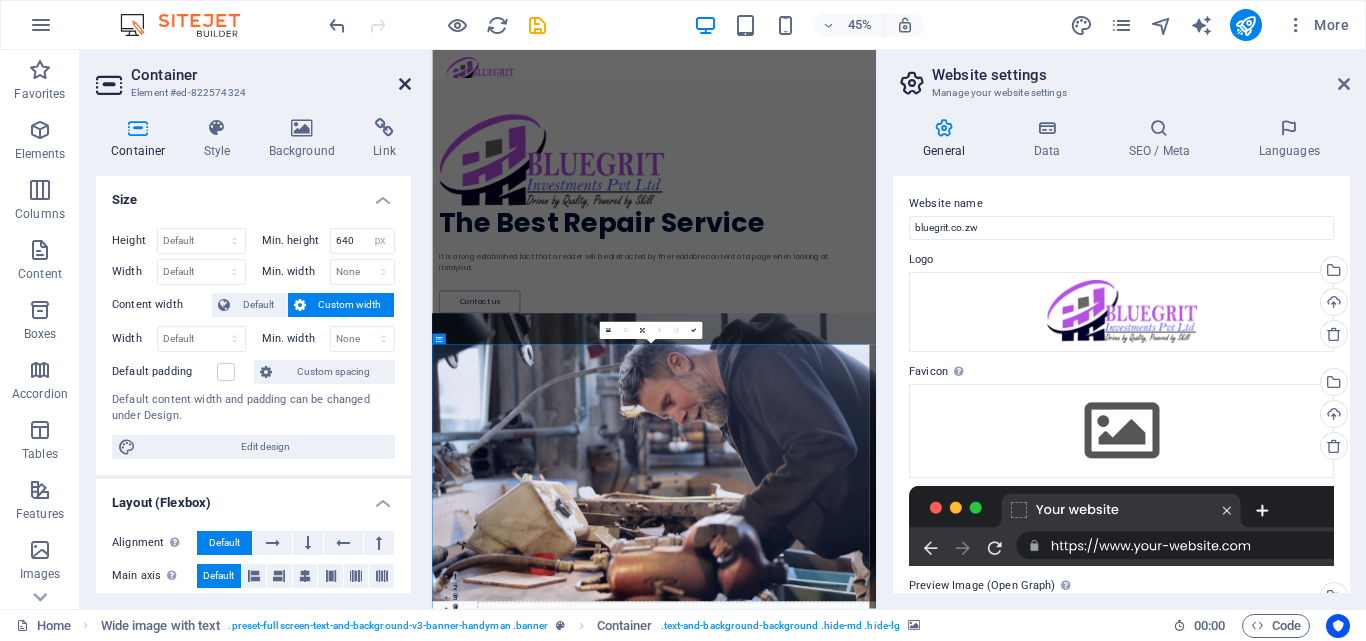 click on "About Services Projects Contact" at bounding box center [925, 153] 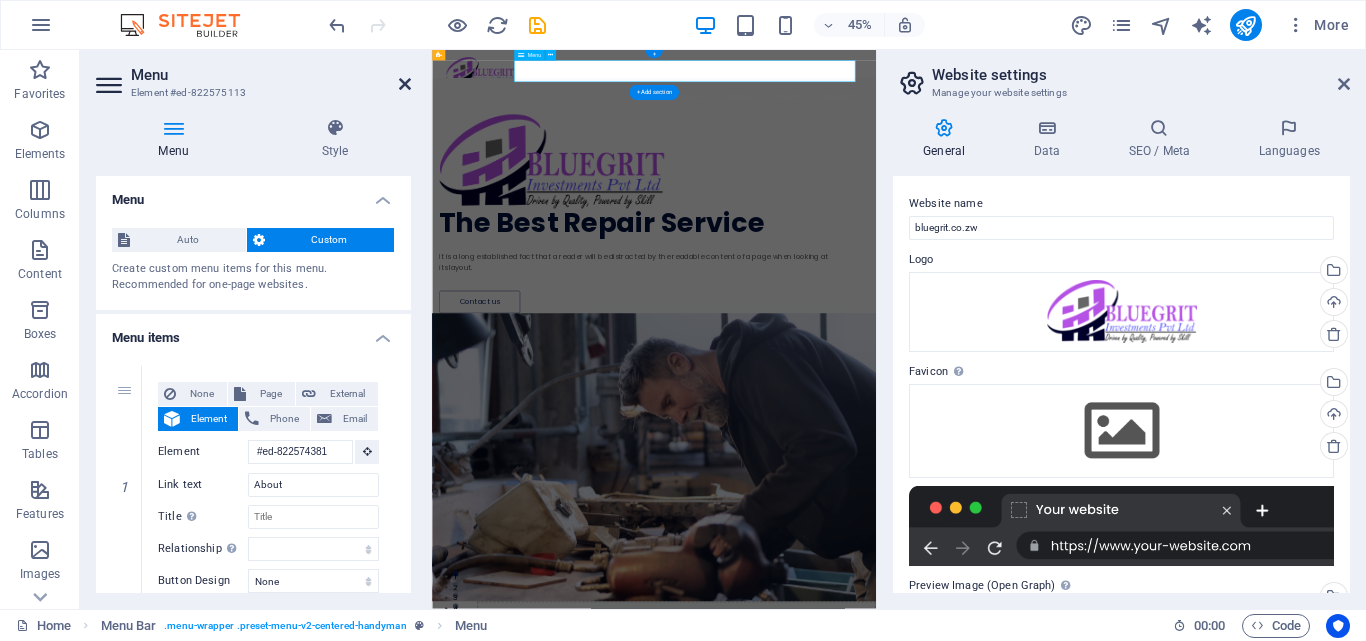 click at bounding box center (405, 84) 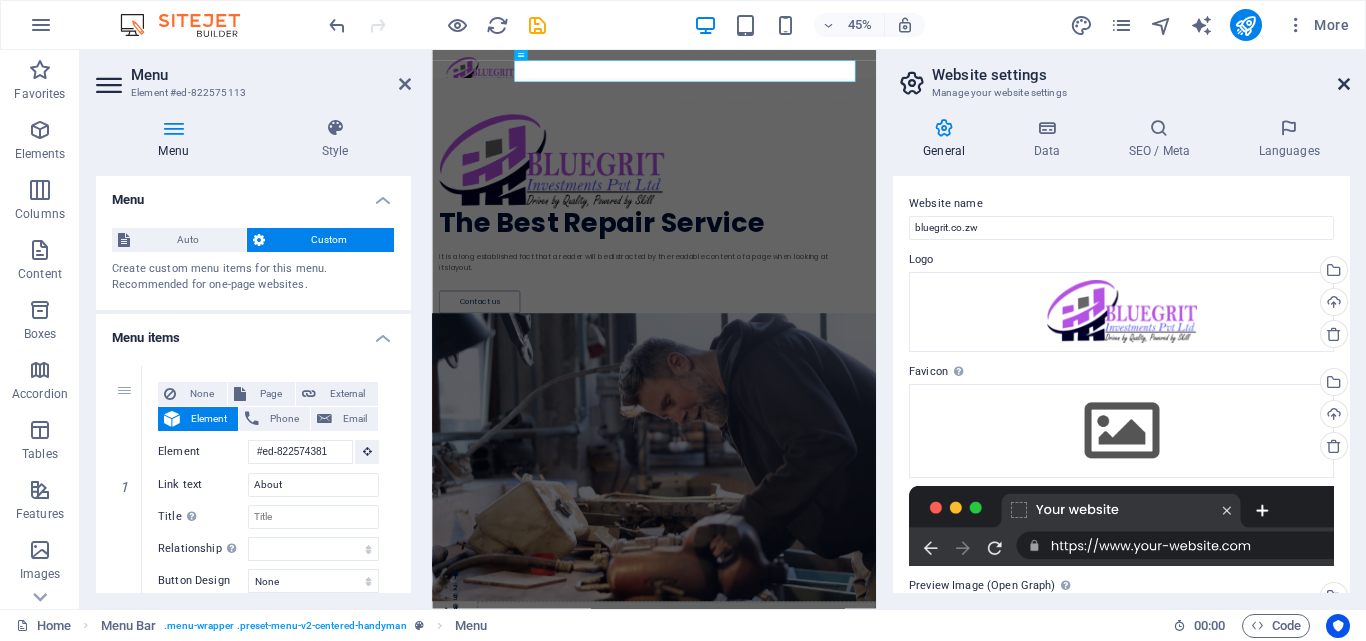 drag, startPoint x: 961, startPoint y: 35, endPoint x: 1340, endPoint y: 82, distance: 381.90314 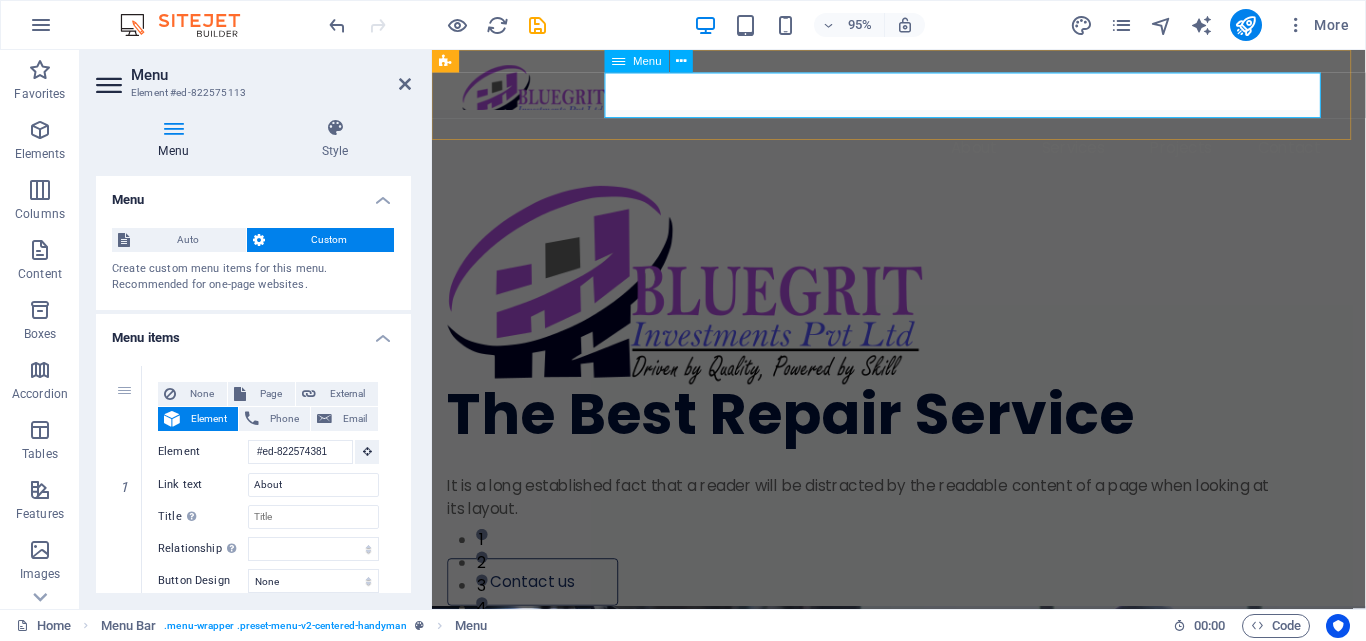 click on "About Services Projects Contact" at bounding box center (923, 153) 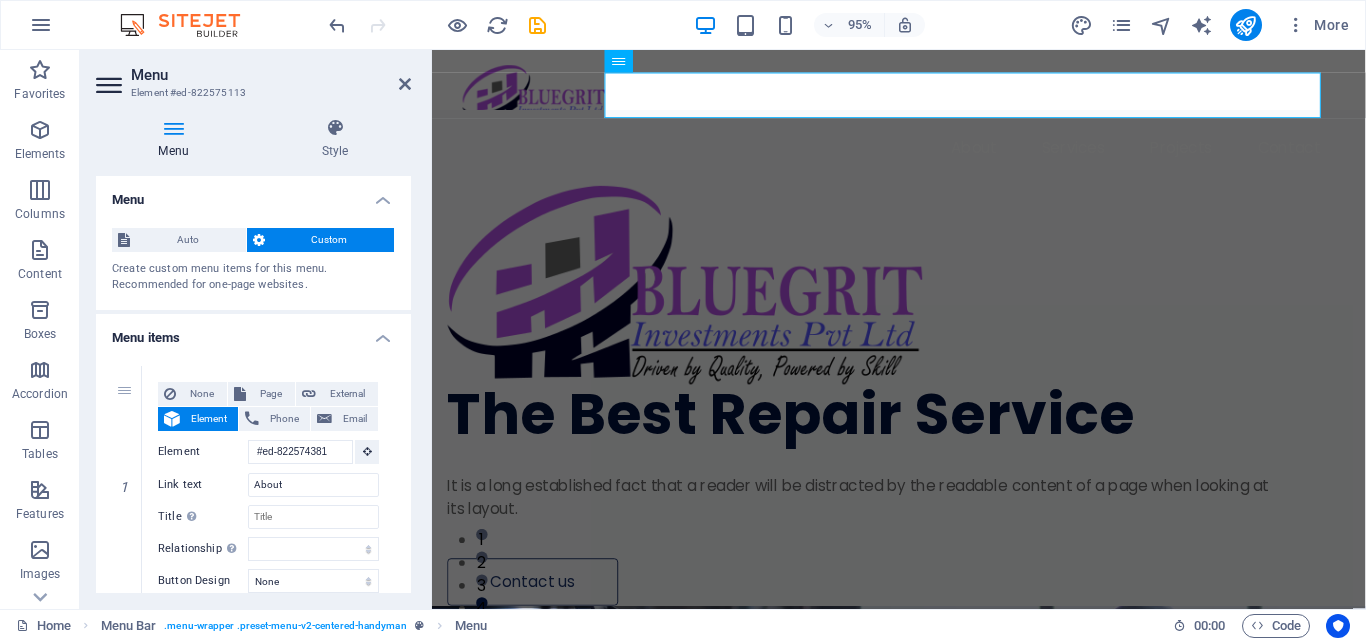 click at bounding box center (923, 955) 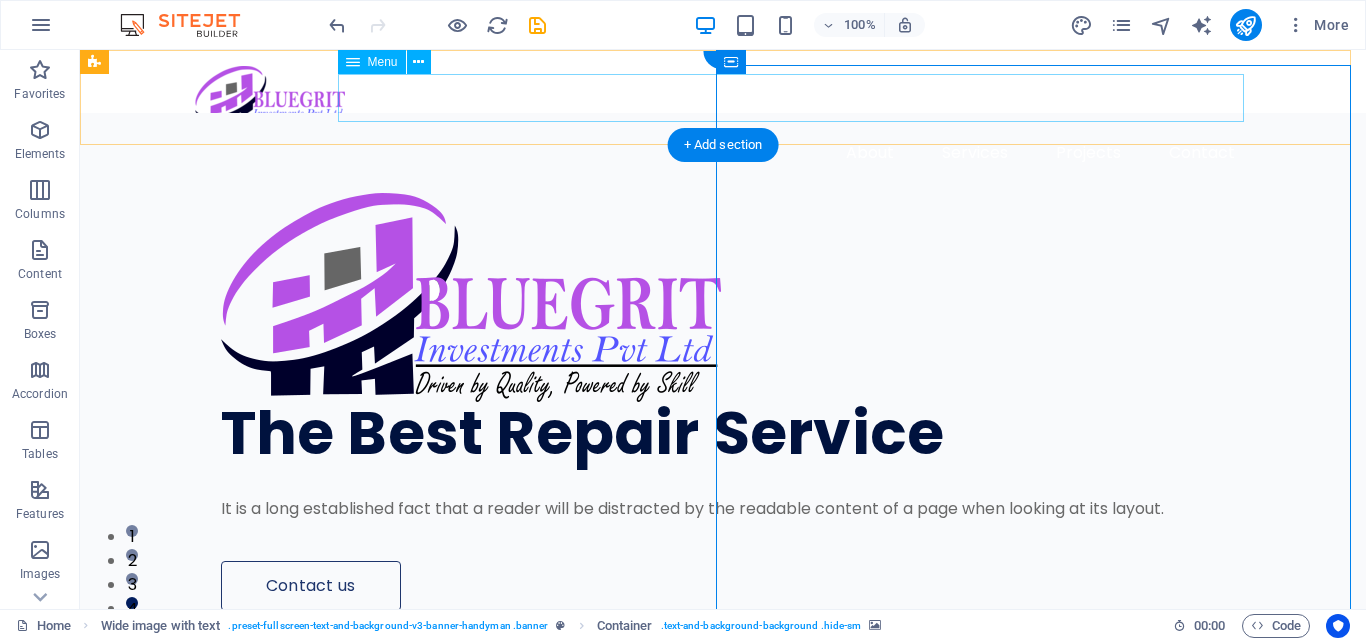 click on "About Services Projects Contact" at bounding box center [723, 153] 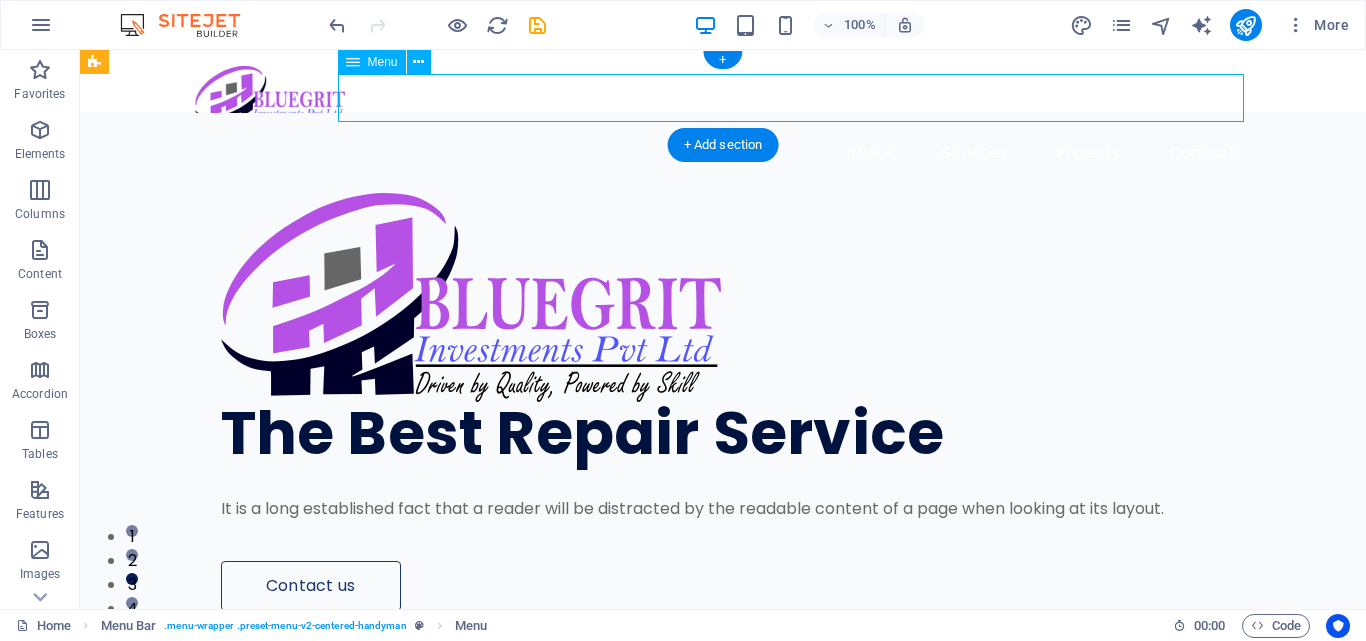 click on "About Services Projects Contact" at bounding box center (723, 153) 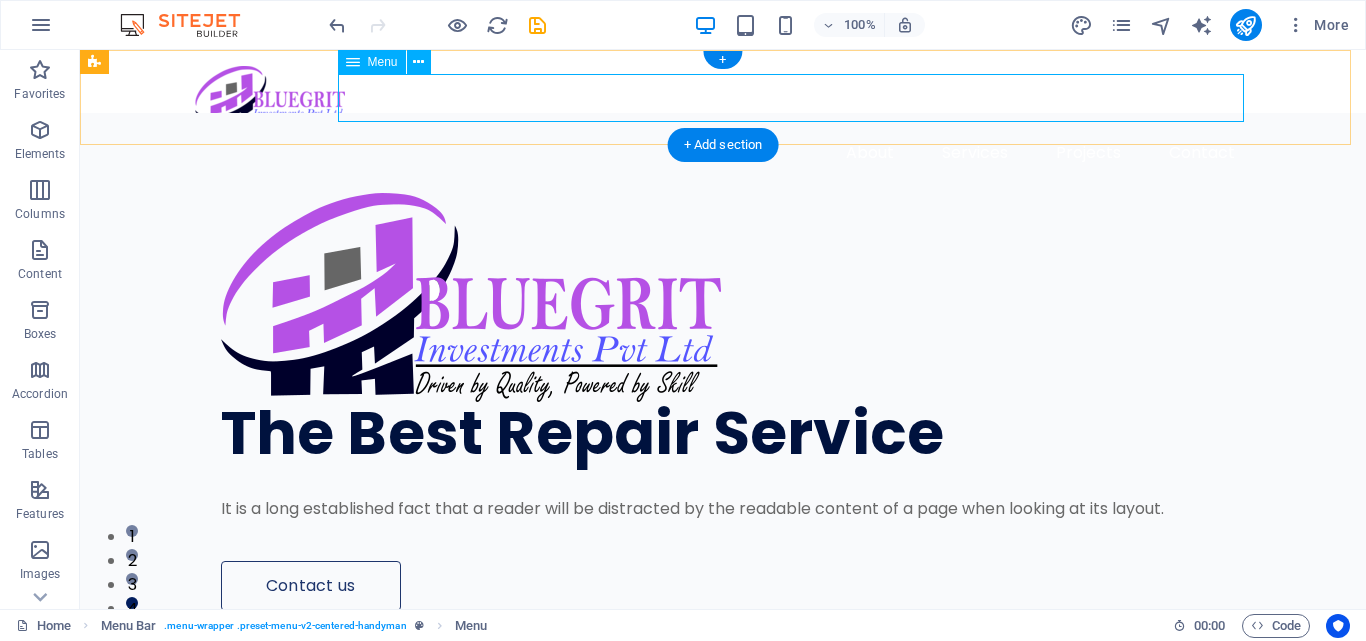 click on "About Services Projects Contact" at bounding box center [723, 153] 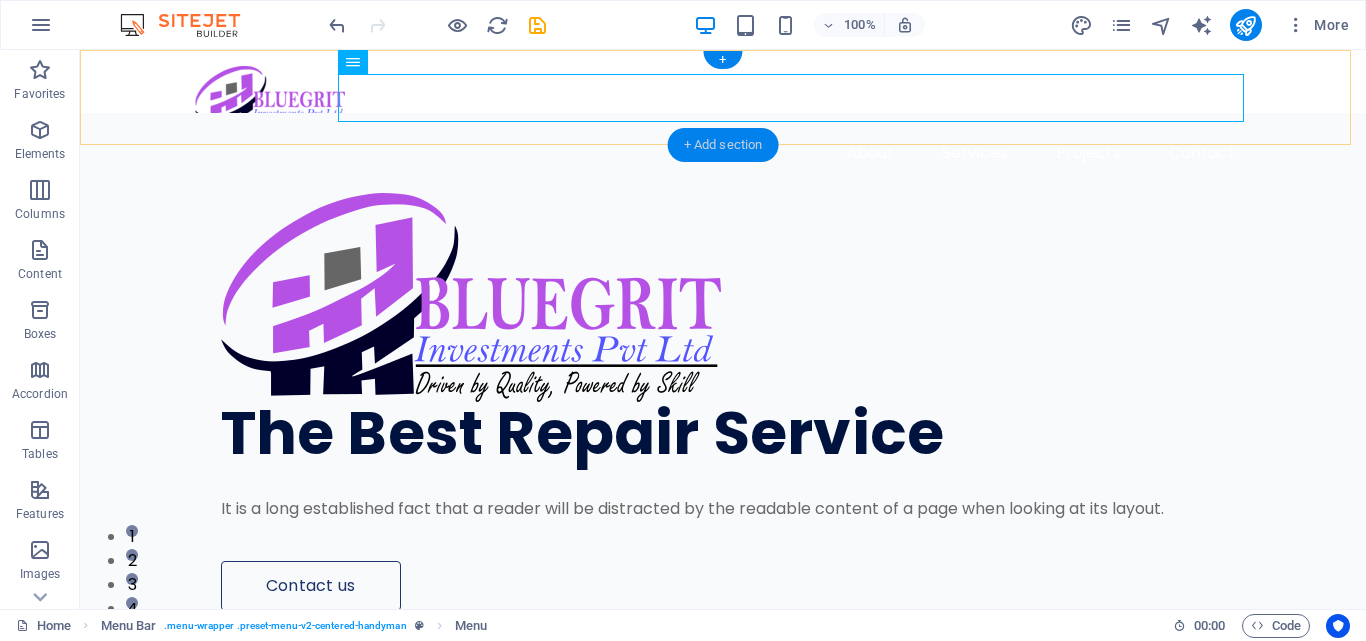 click on "+ Add section" at bounding box center (723, 145) 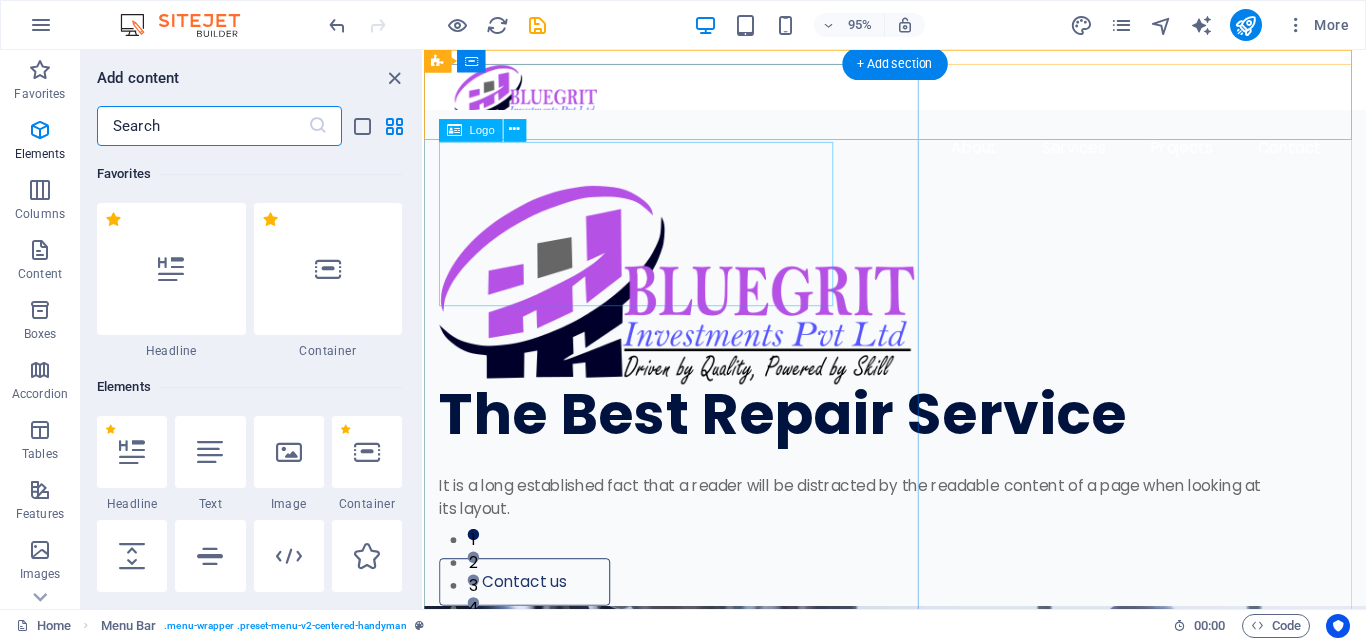 scroll, scrollTop: 3499, scrollLeft: 0, axis: vertical 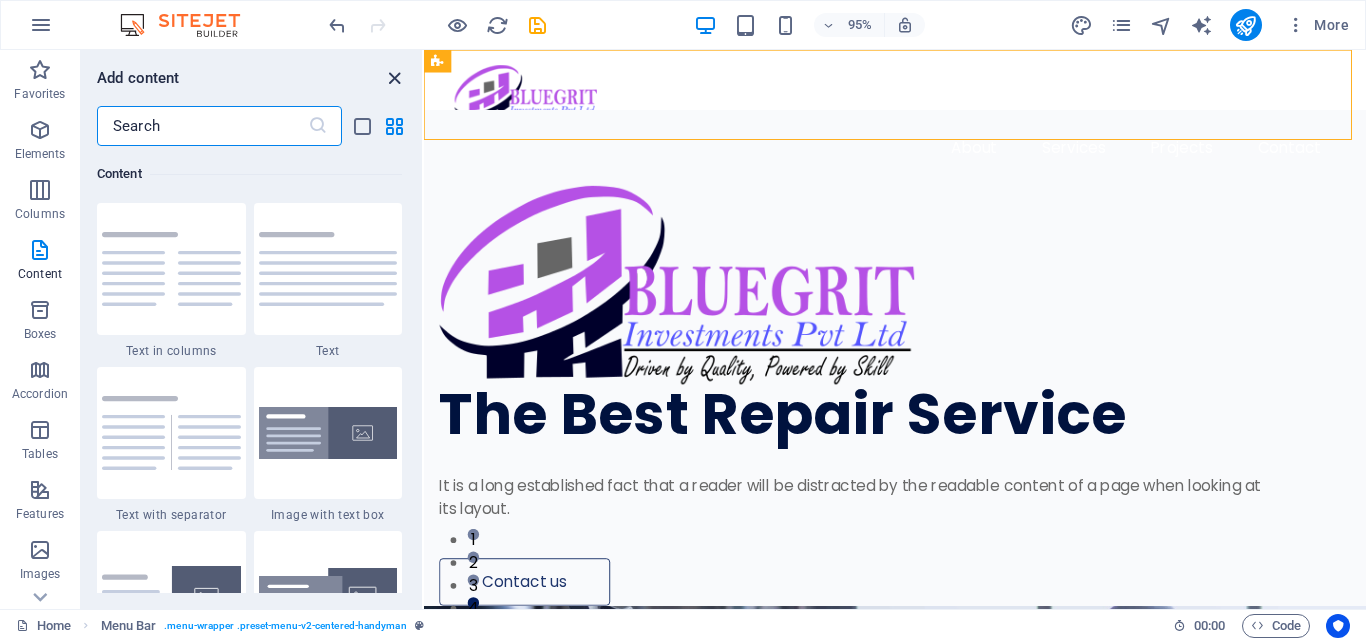 click at bounding box center (394, 78) 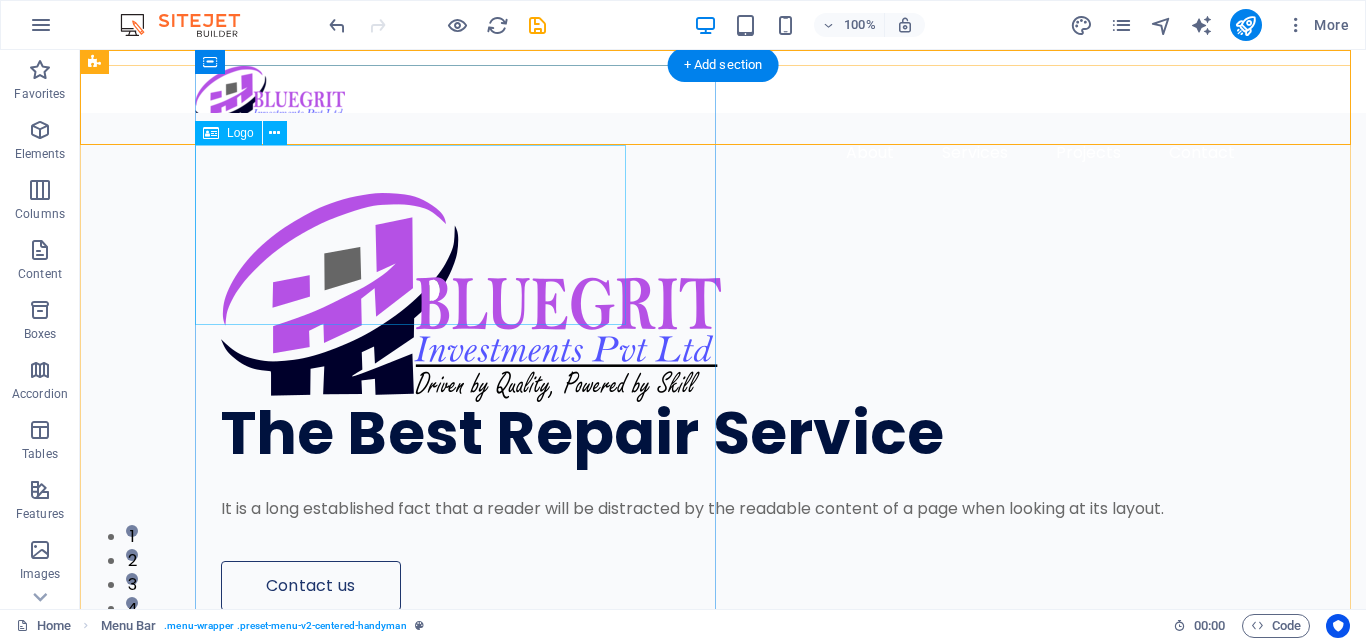 click at bounding box center [736, 297] 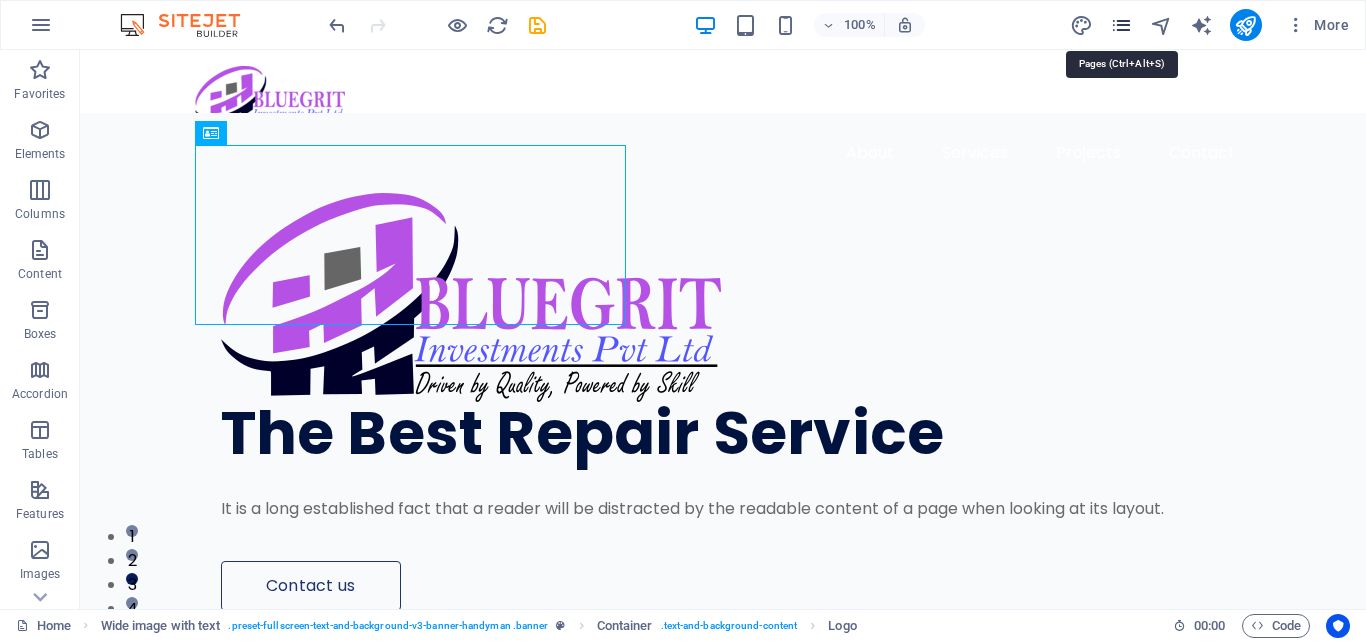 click at bounding box center (1121, 25) 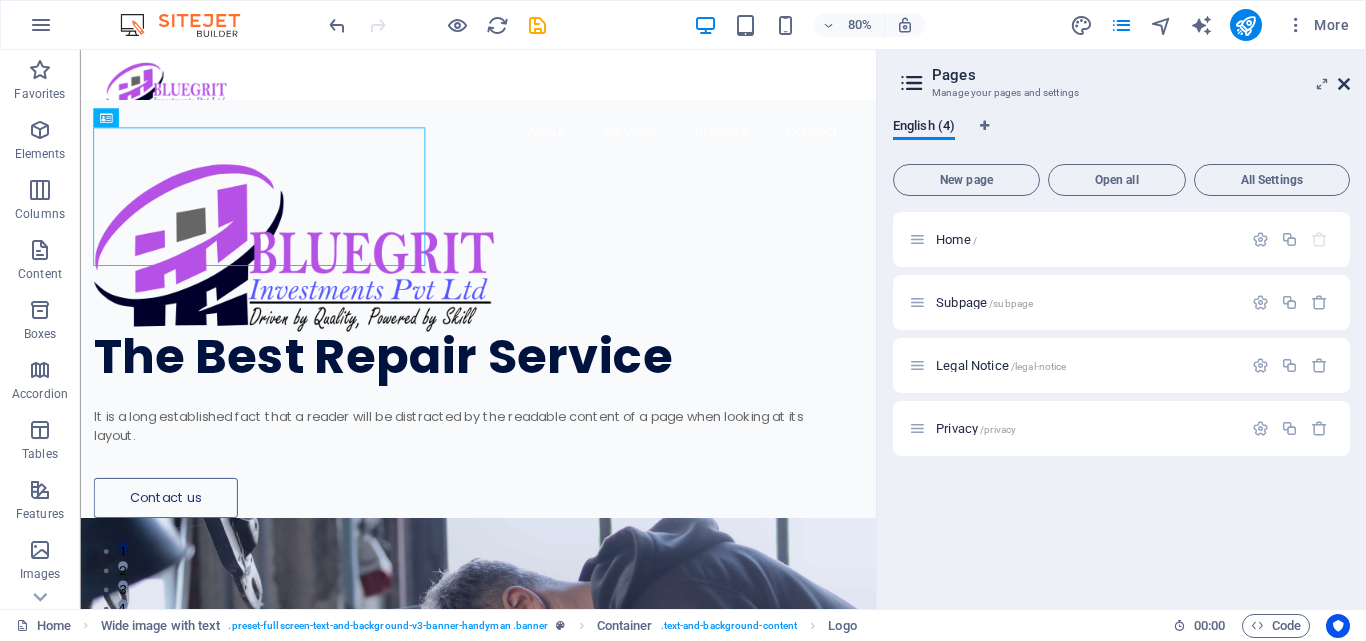 drag, startPoint x: 1349, startPoint y: 86, endPoint x: 1264, endPoint y: 29, distance: 102.34256 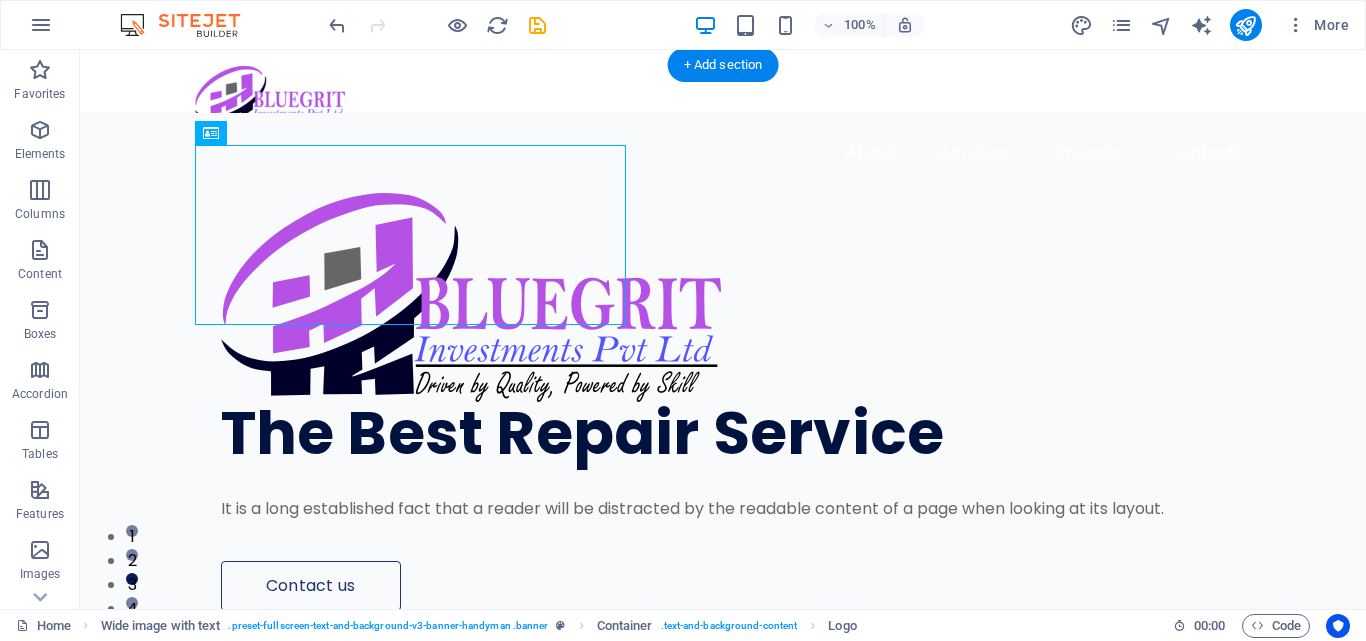 click at bounding box center (723, 931) 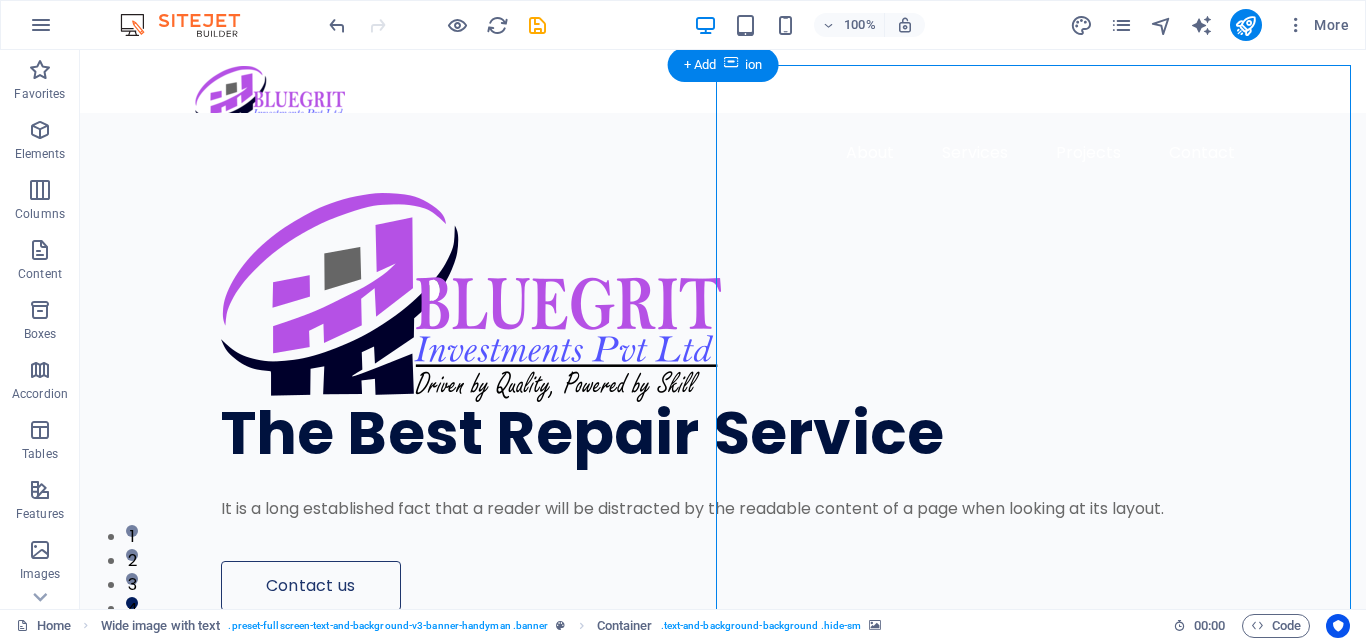 click at bounding box center [723, 931] 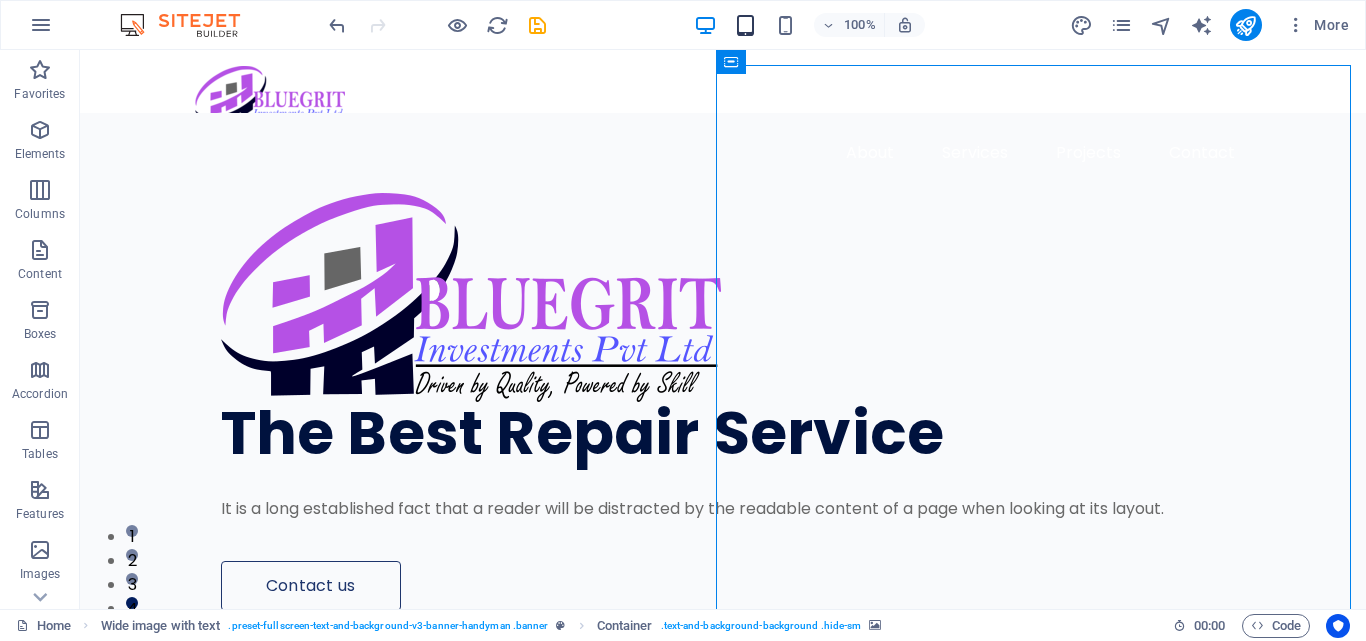 click at bounding box center (745, 25) 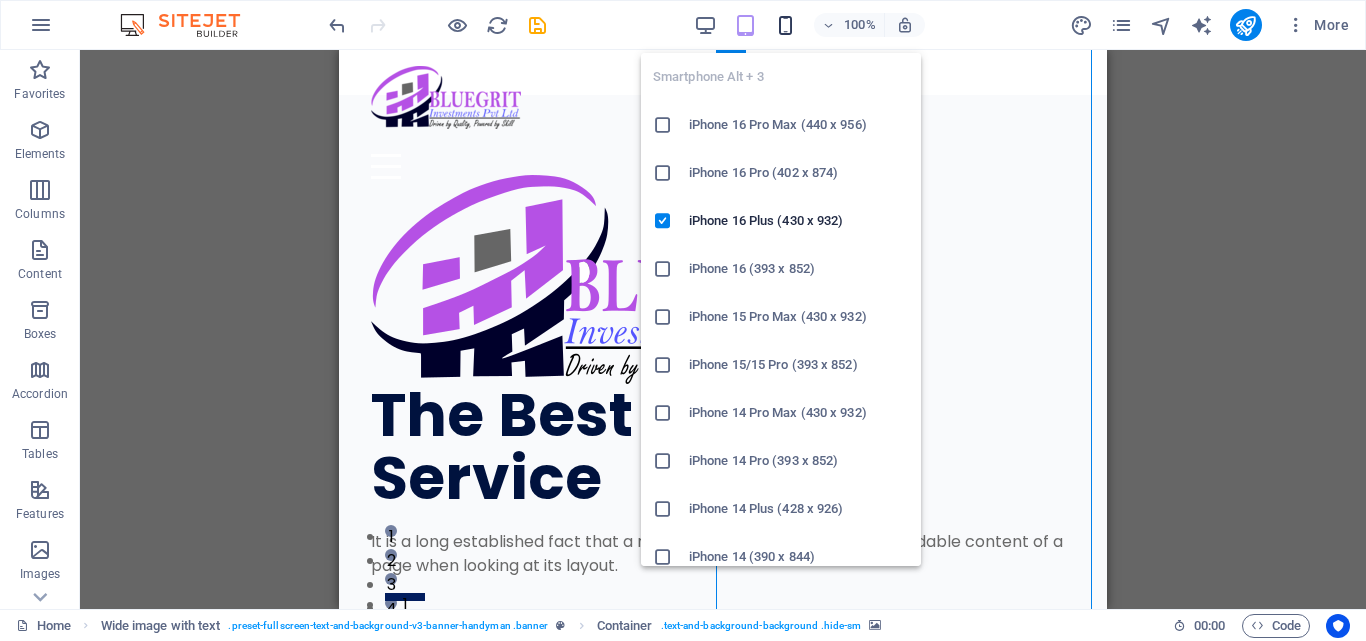 click at bounding box center [785, 25] 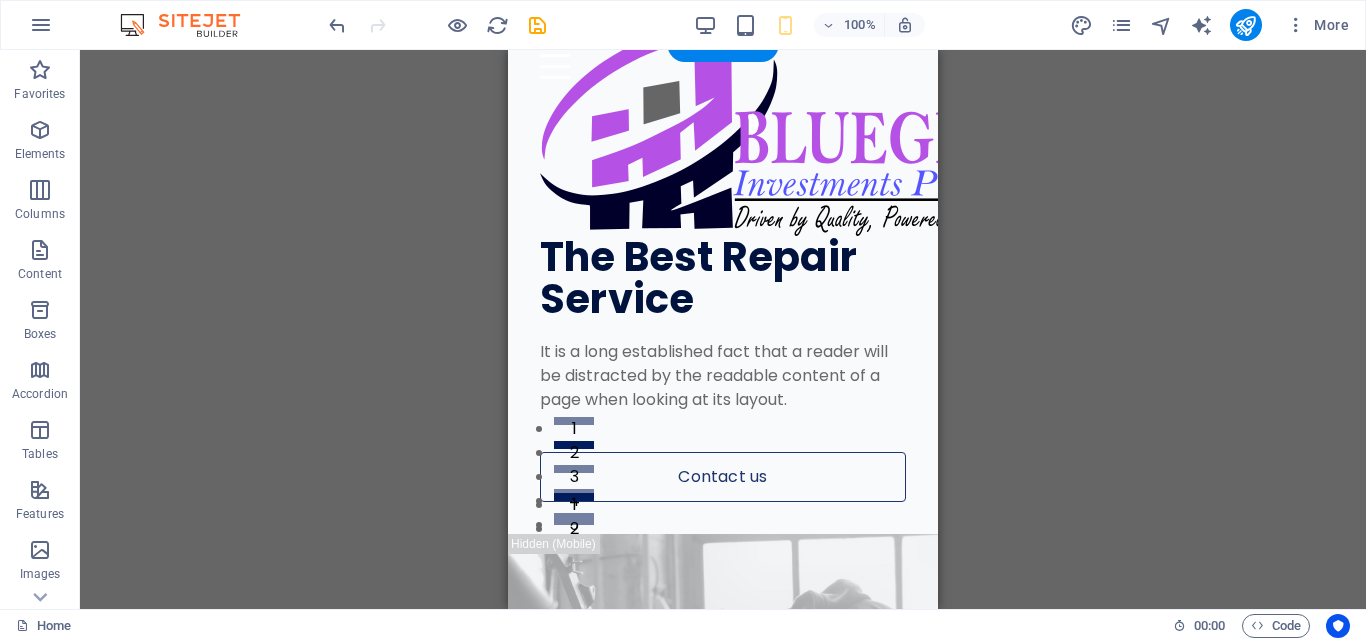 scroll, scrollTop: 0, scrollLeft: 0, axis: both 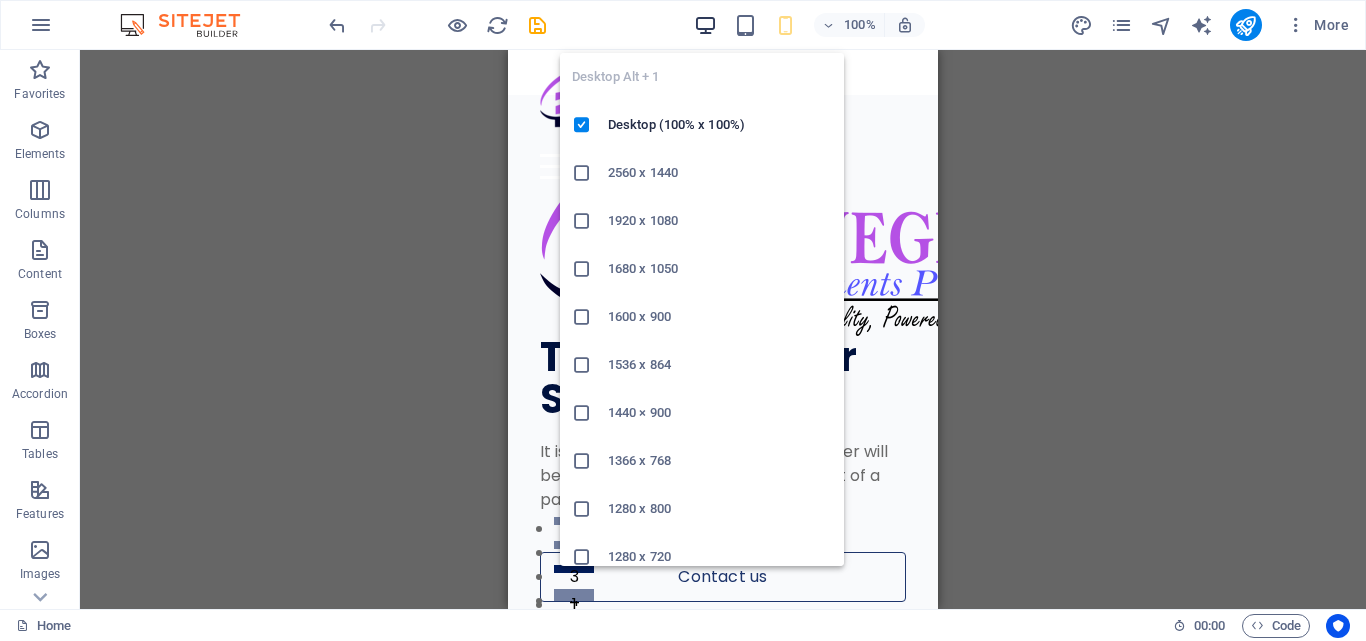 click at bounding box center [705, 25] 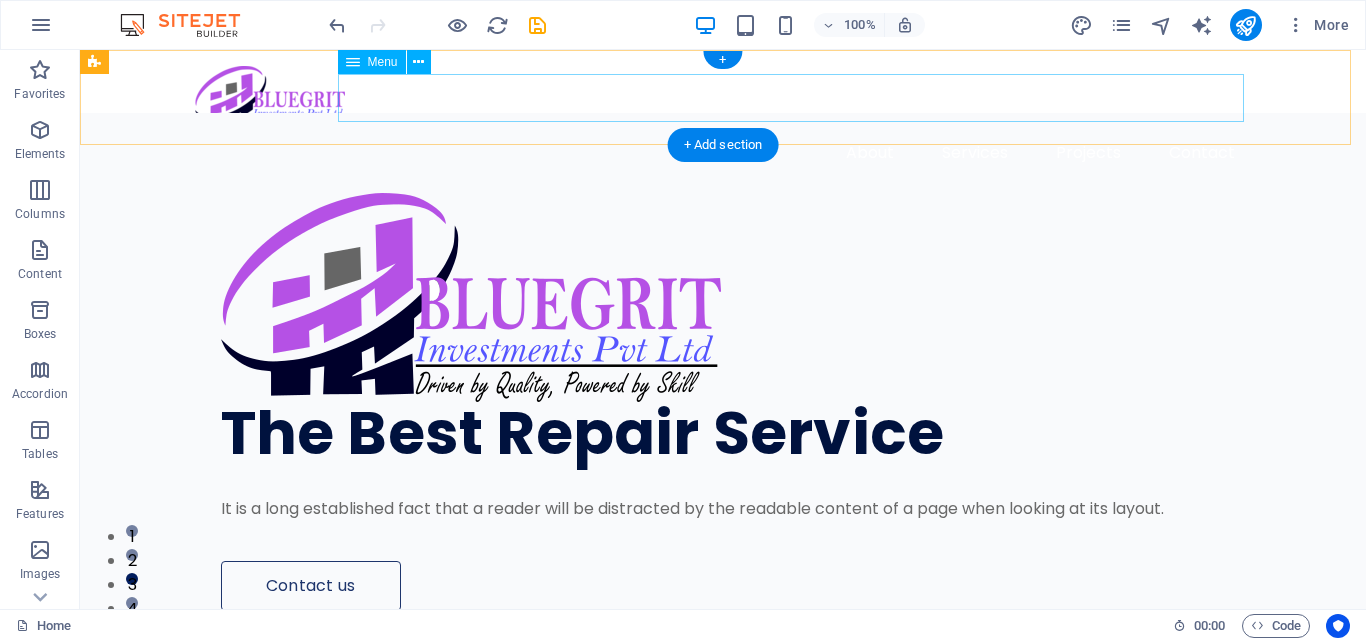 click on "About Services Projects Contact" at bounding box center [723, 153] 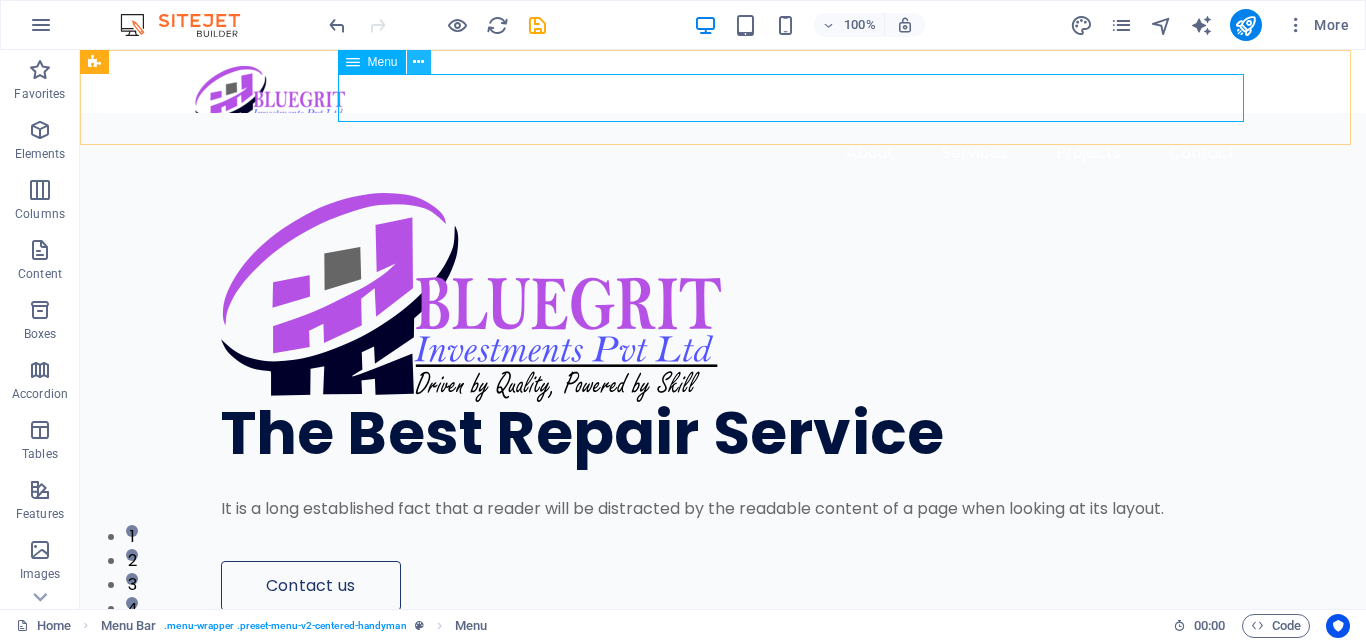 click at bounding box center (418, 62) 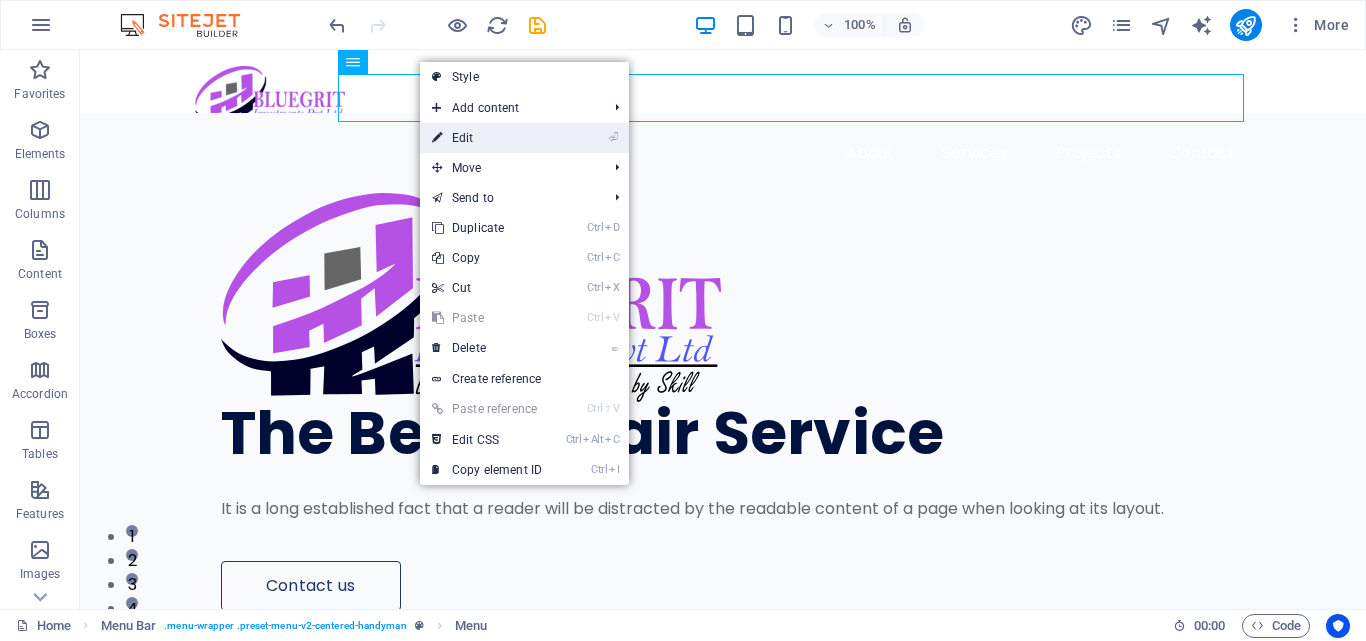 click on "⏎  Edit" at bounding box center [487, 138] 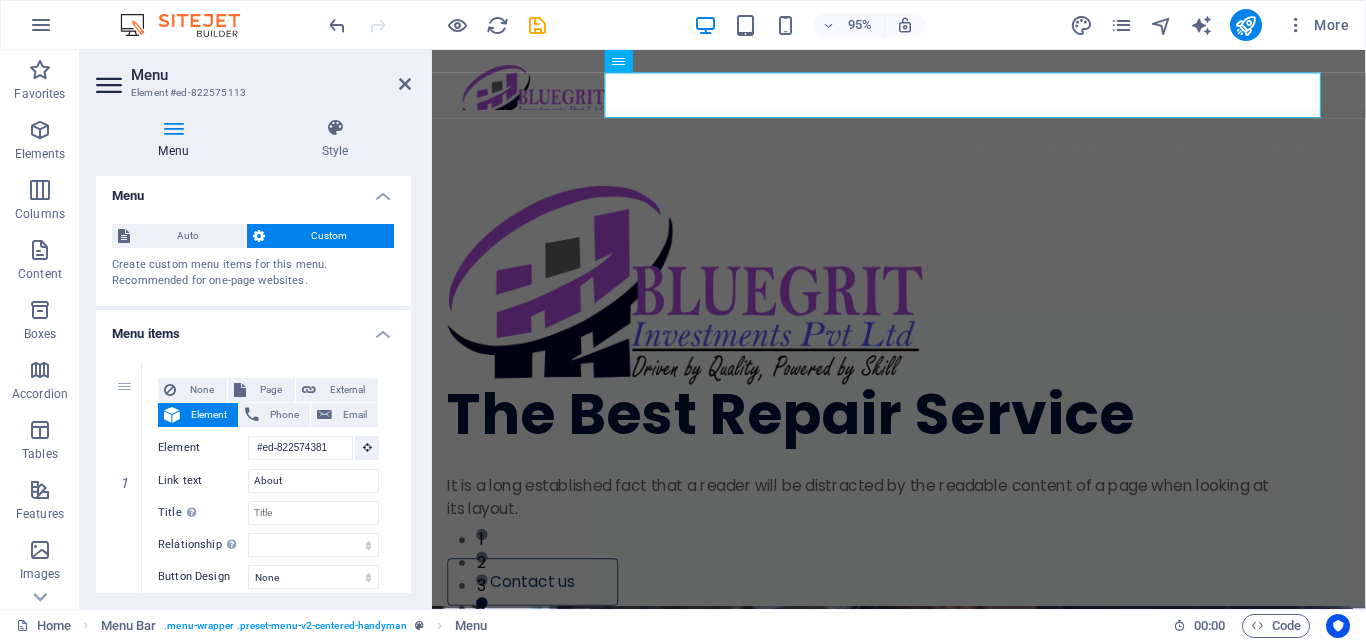 scroll, scrollTop: 0, scrollLeft: 0, axis: both 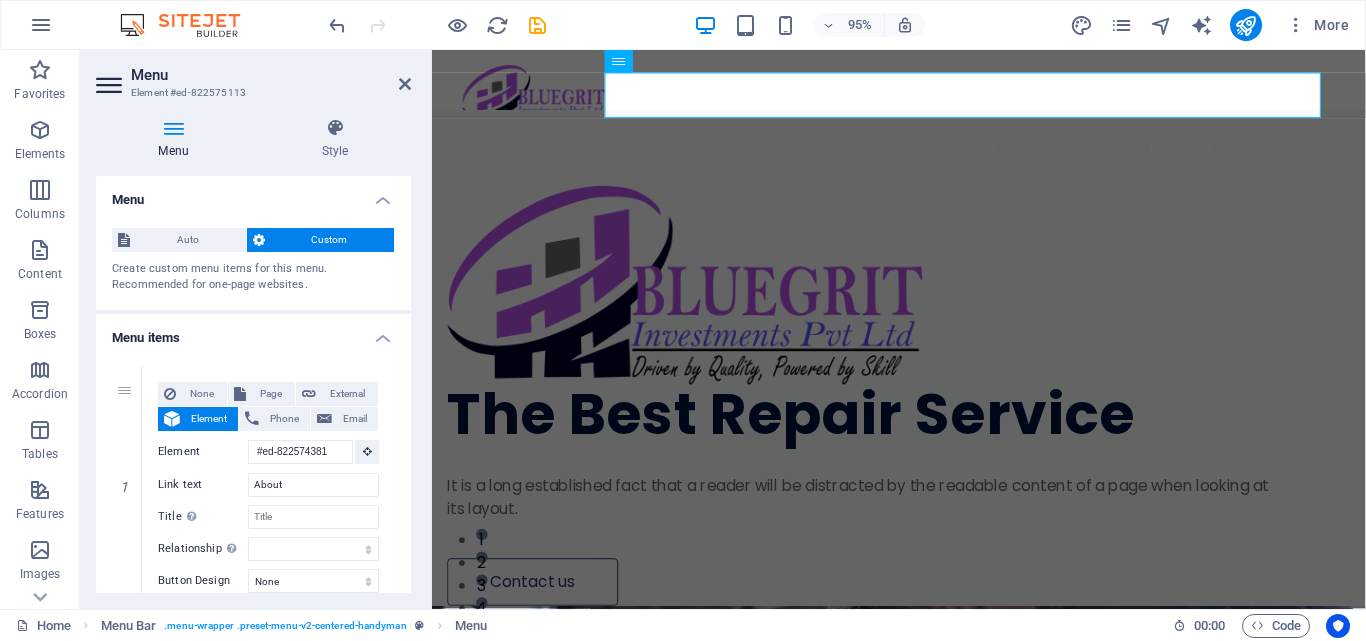 click at bounding box center [173, 128] 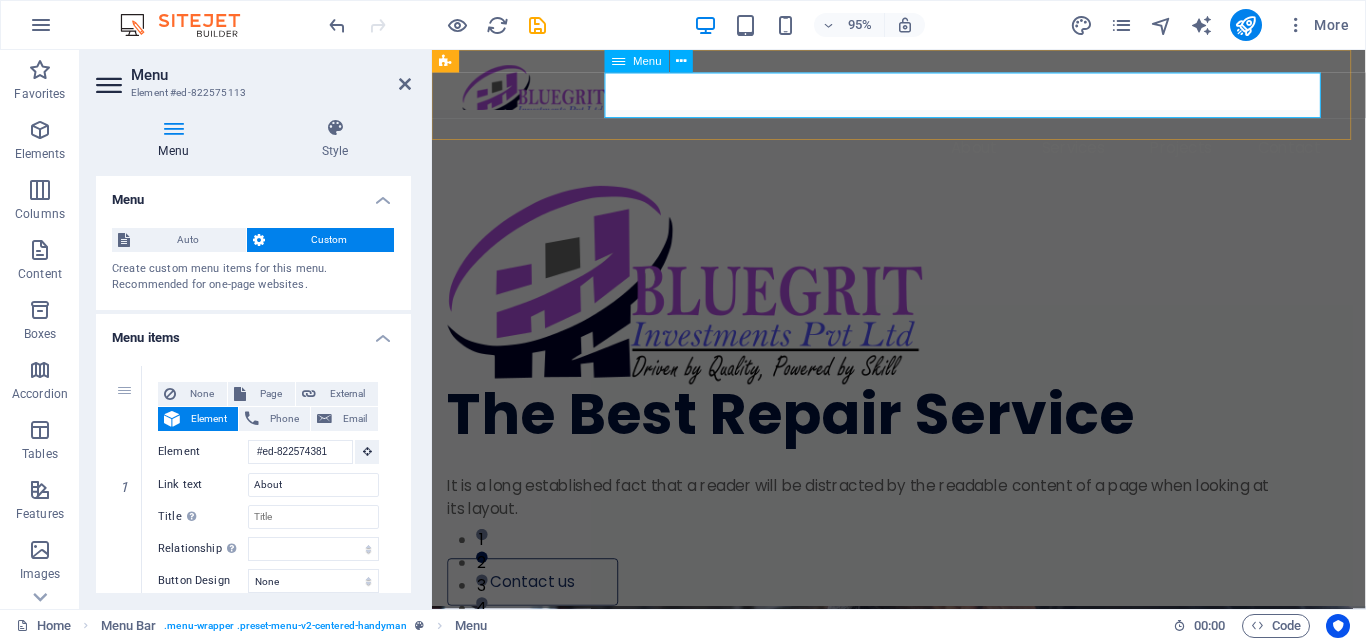 click on "About Services Projects Contact" at bounding box center [923, 153] 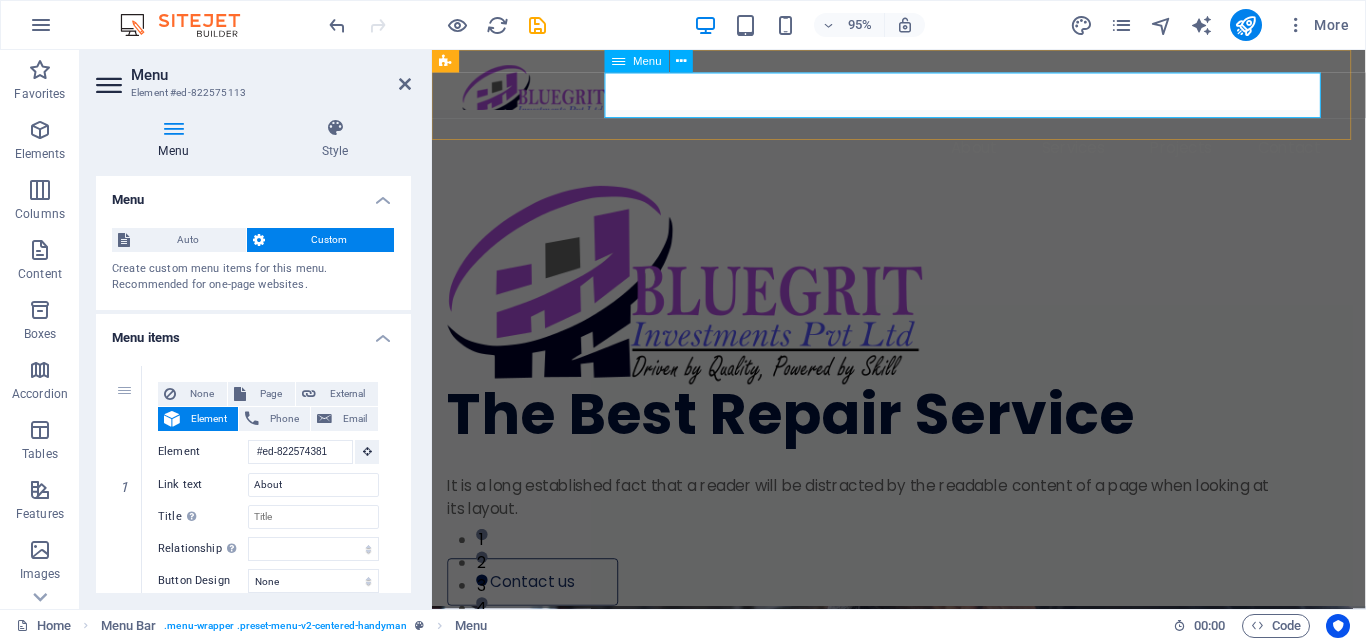 click on "About Services Projects Contact" at bounding box center (923, 153) 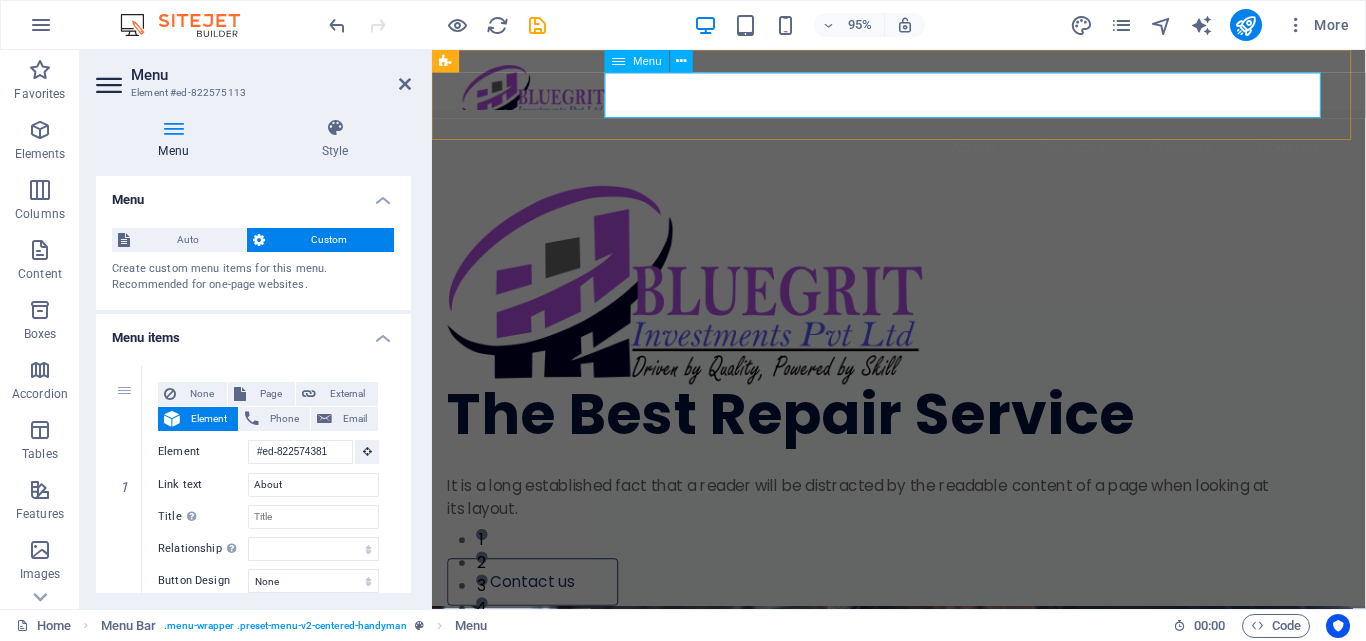 click on "About Services Projects Contact" at bounding box center (923, 153) 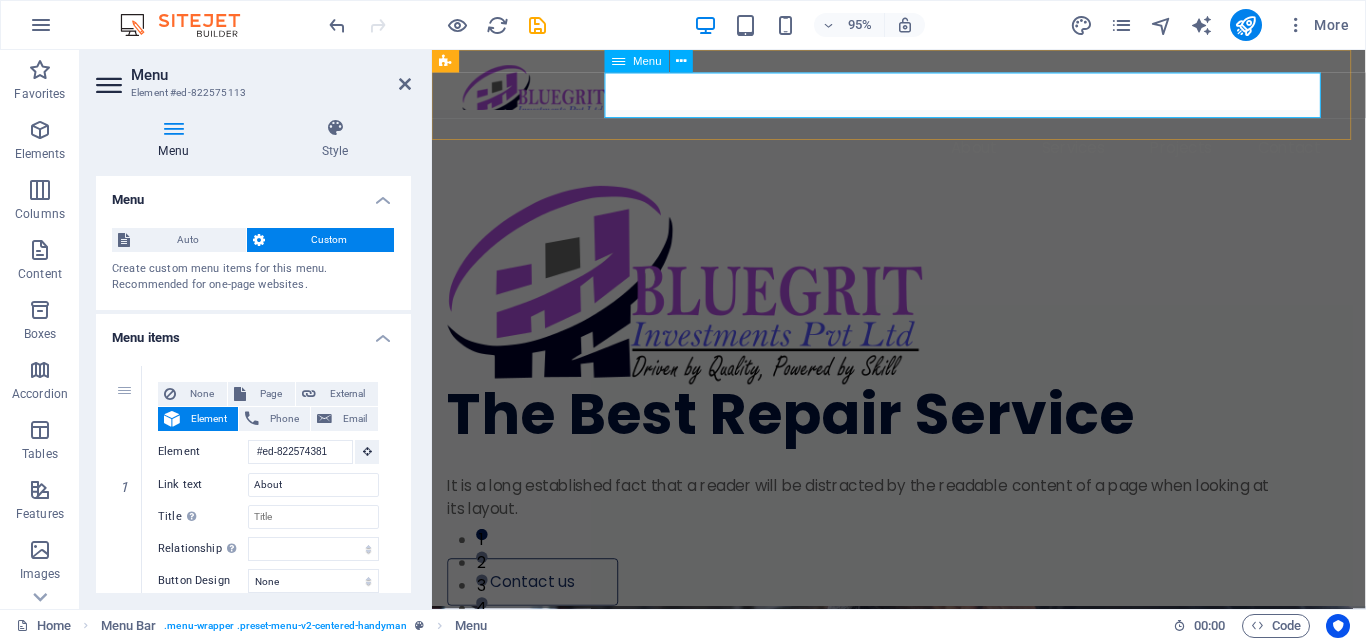 click on "About Services Projects Contact" at bounding box center (923, 153) 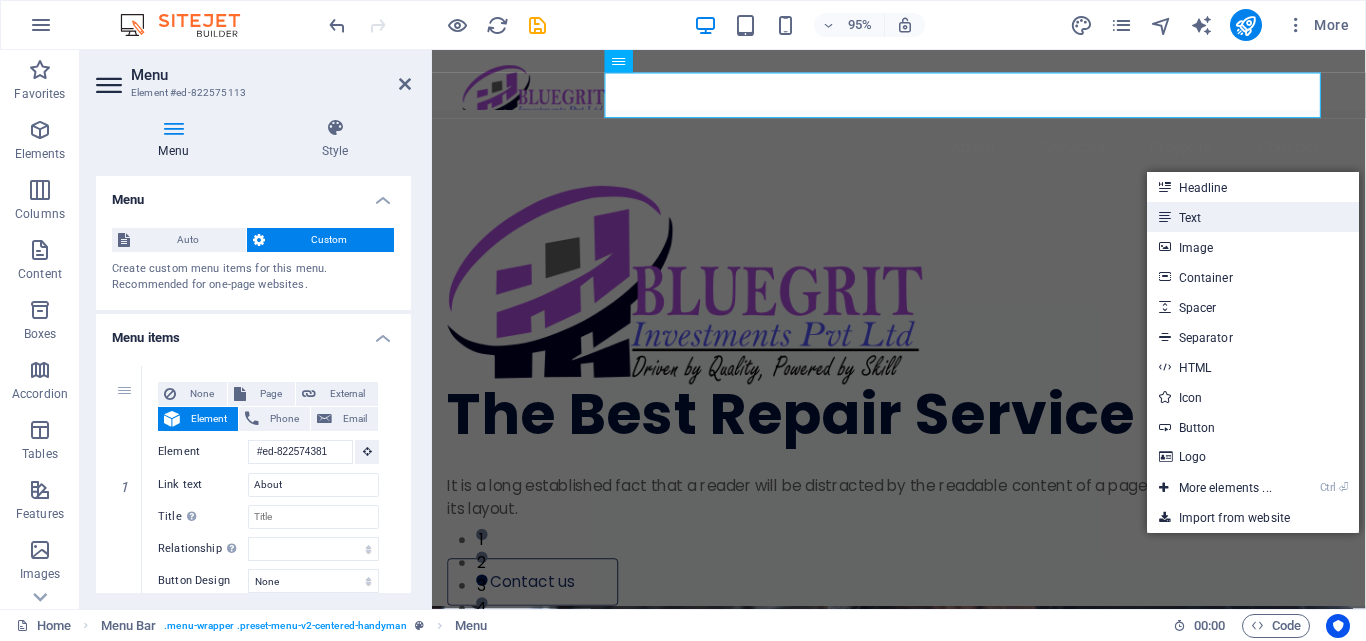 click on "Text" at bounding box center [1253, 217] 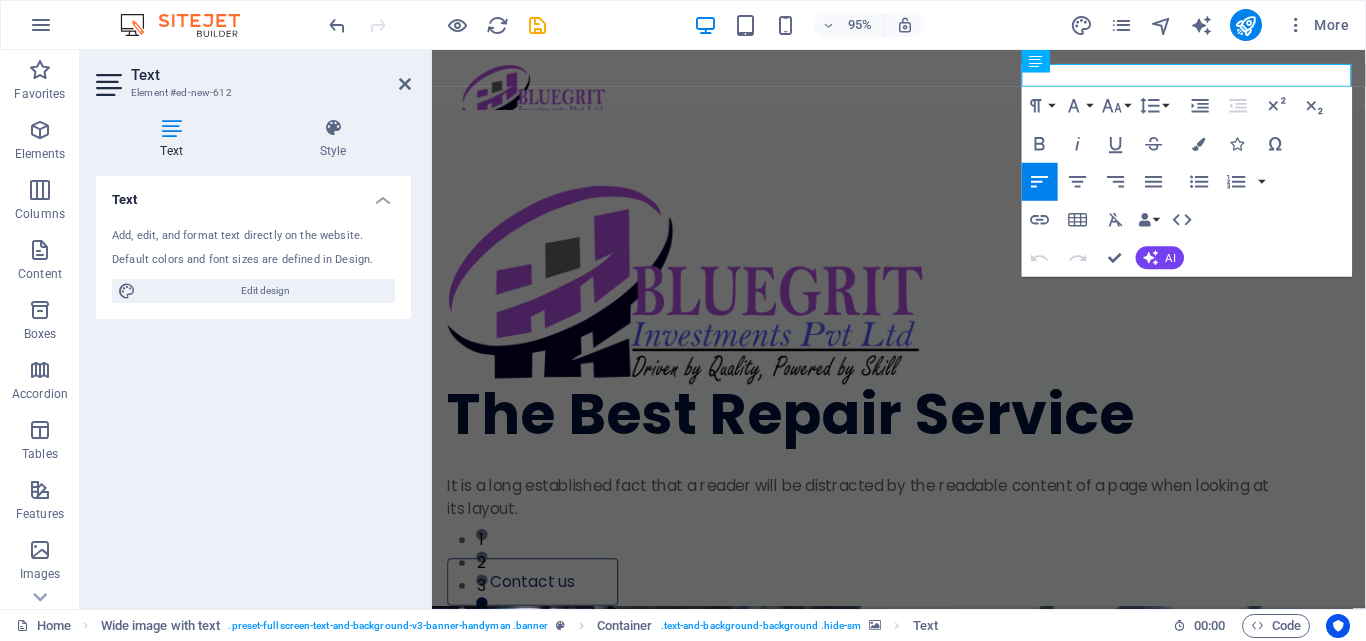 click on "About Services Projects Contact" at bounding box center [923, 121] 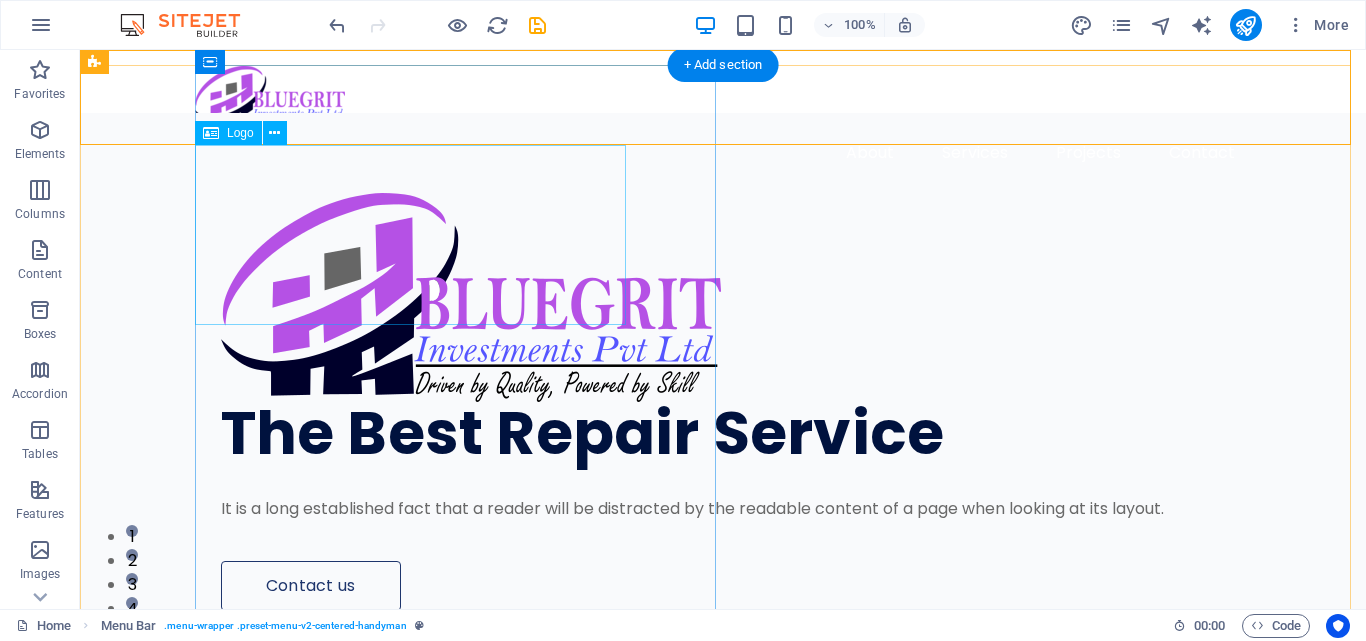 click at bounding box center [736, 297] 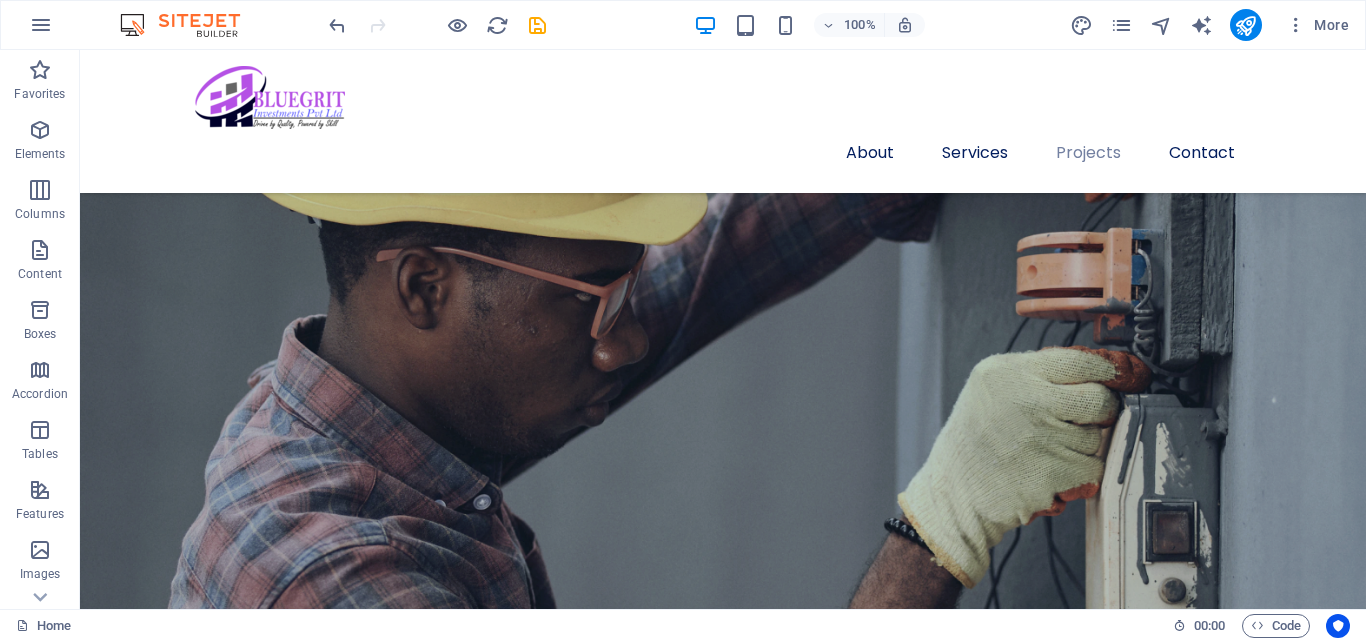 scroll, scrollTop: 3861, scrollLeft: 0, axis: vertical 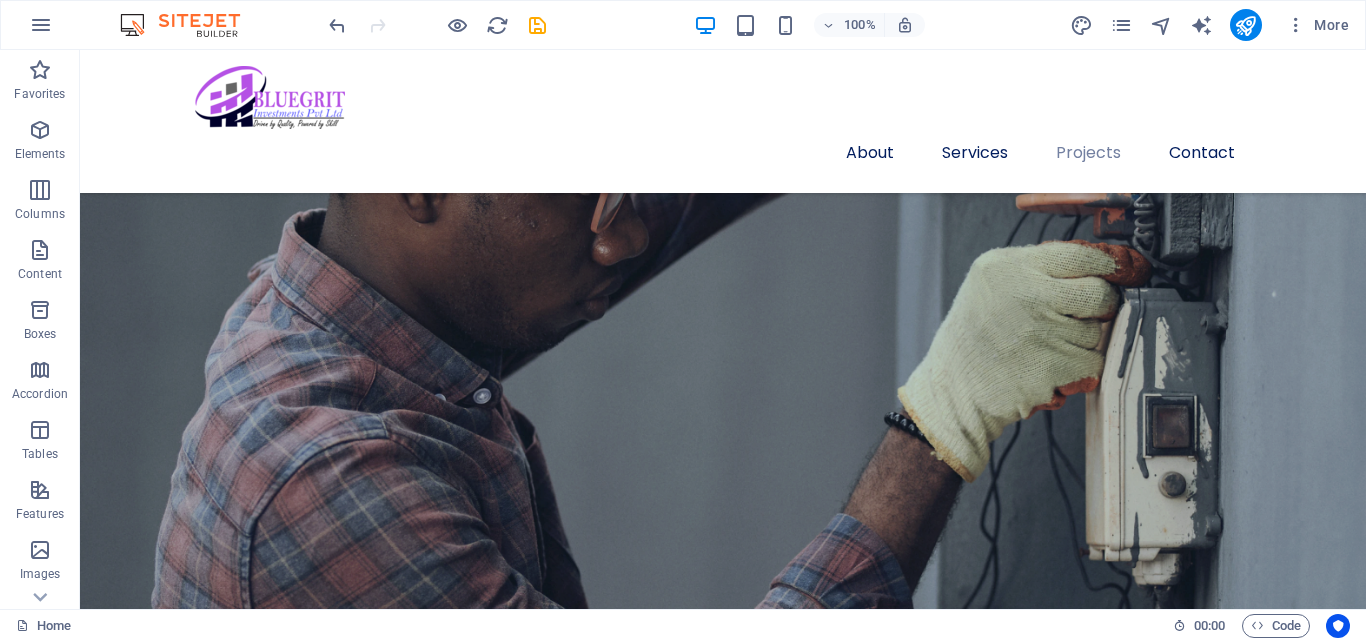 click on "Do you have any questions? Send us message! Contact us" at bounding box center (723, 15008) 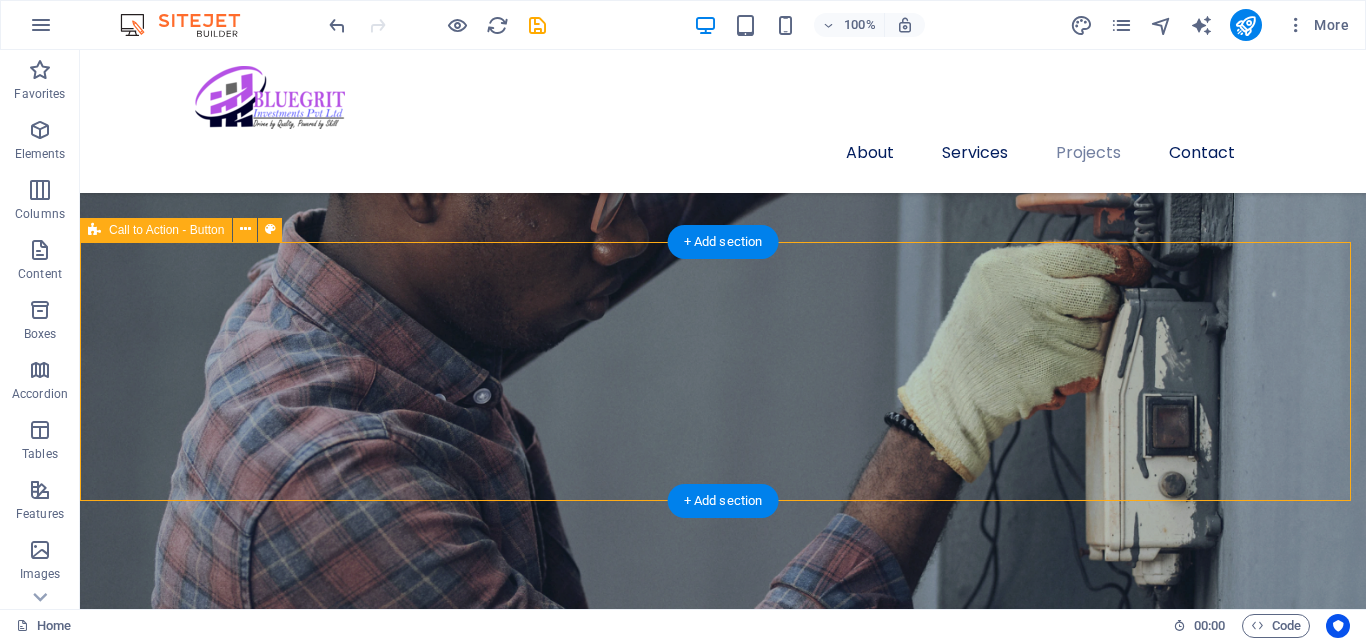 click on "Do you have any questions? Send us message! Contact us" at bounding box center [723, 15008] 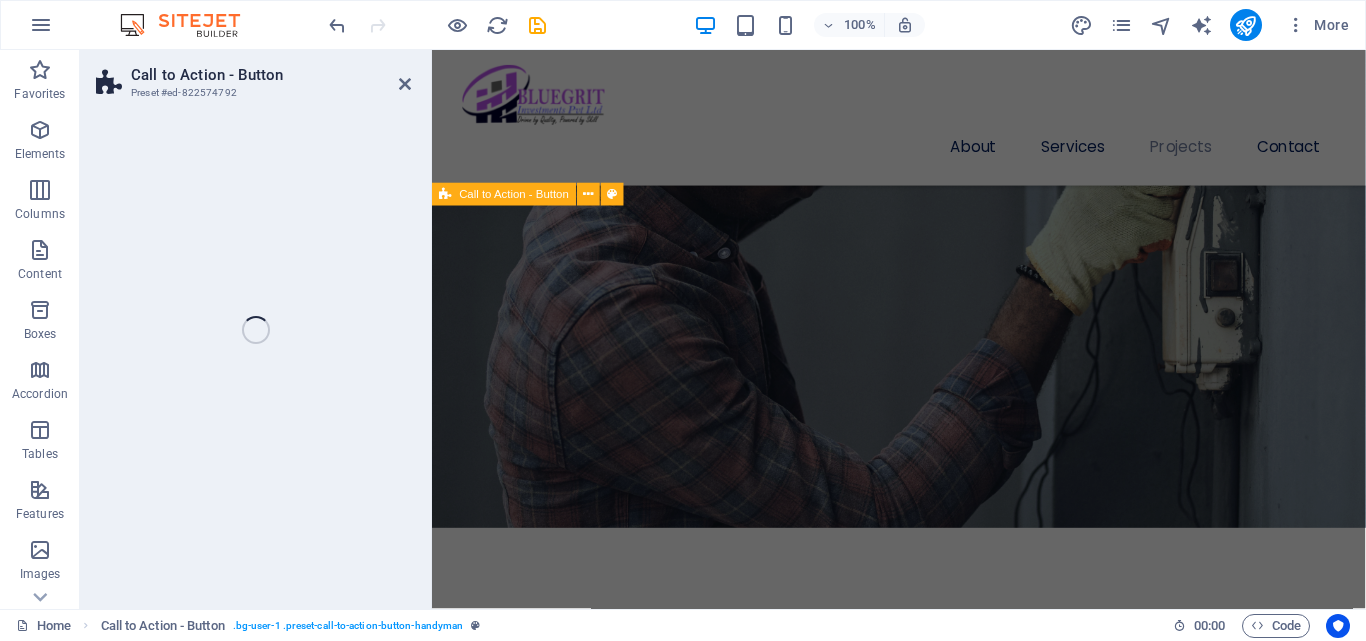 click on "Do you have any questions? Send us message! Contact us" at bounding box center (923, 14909) 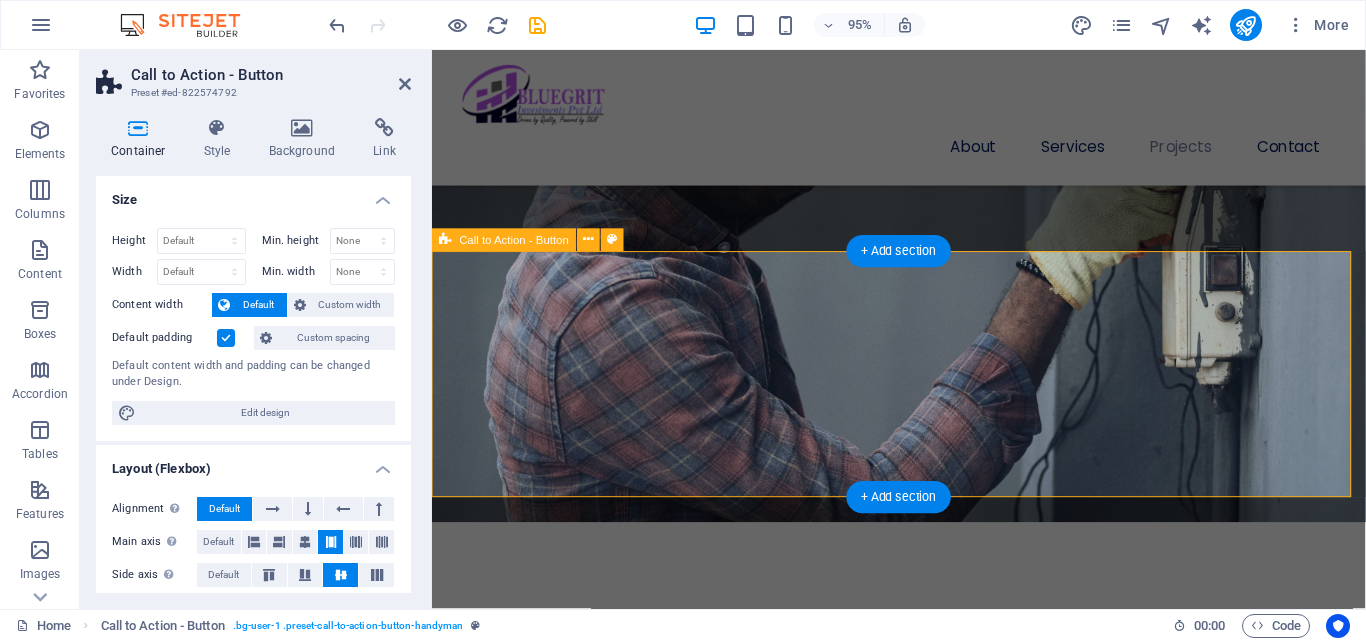 scroll, scrollTop: 4666, scrollLeft: 0, axis: vertical 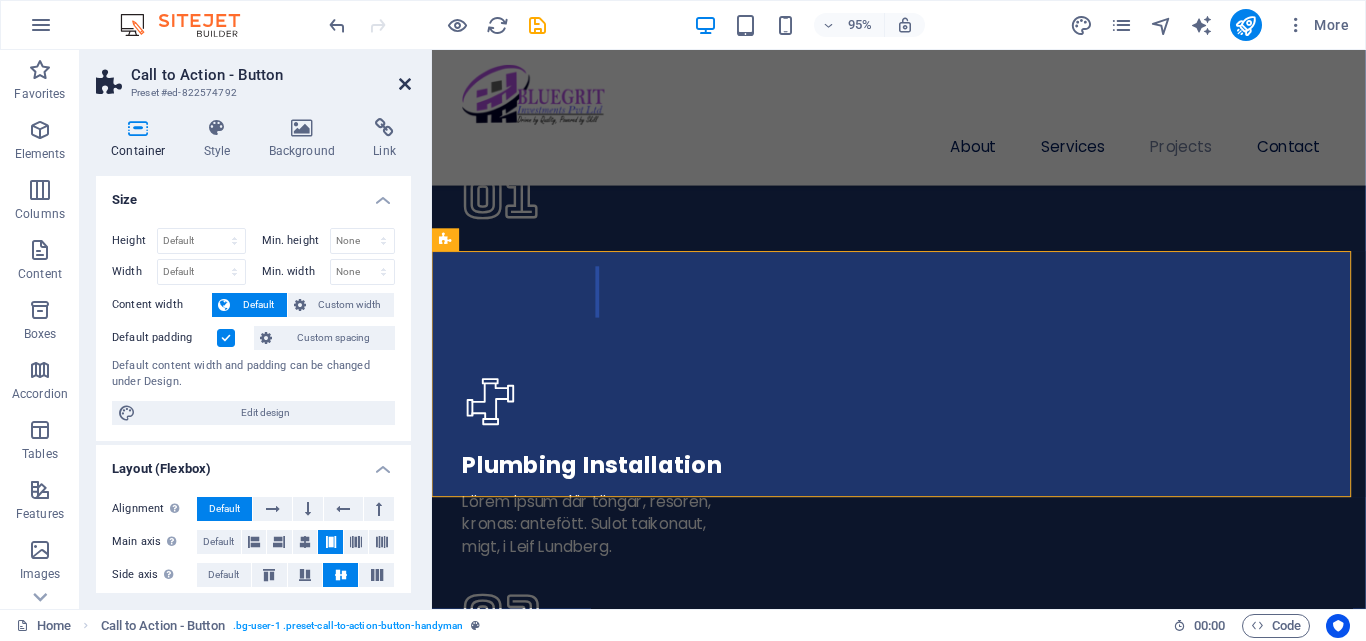 click at bounding box center [405, 84] 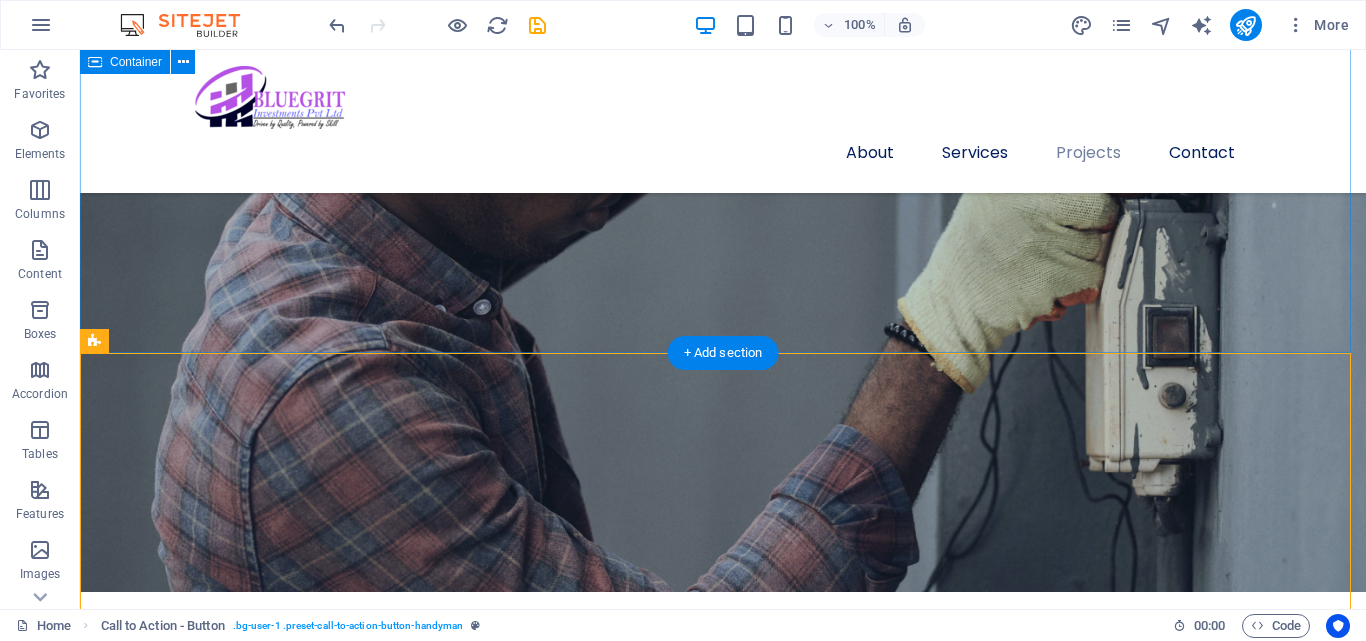 scroll, scrollTop: 3750, scrollLeft: 0, axis: vertical 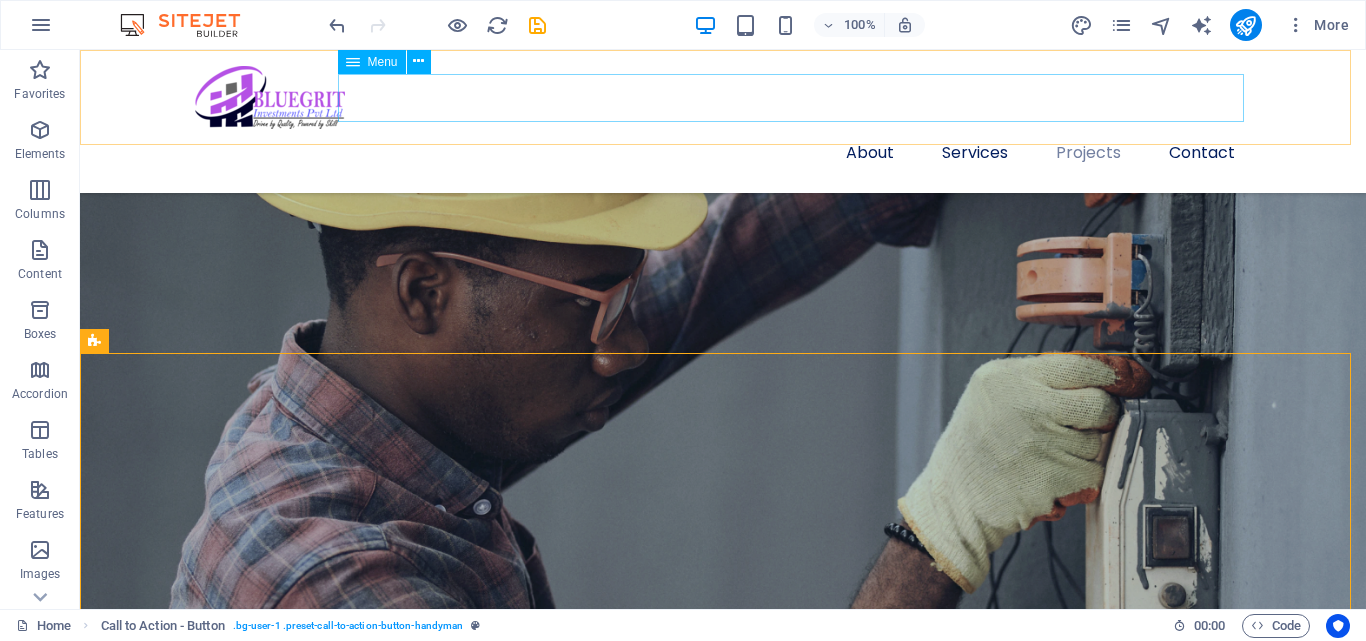 click on "About Services Projects Contact" at bounding box center [723, 153] 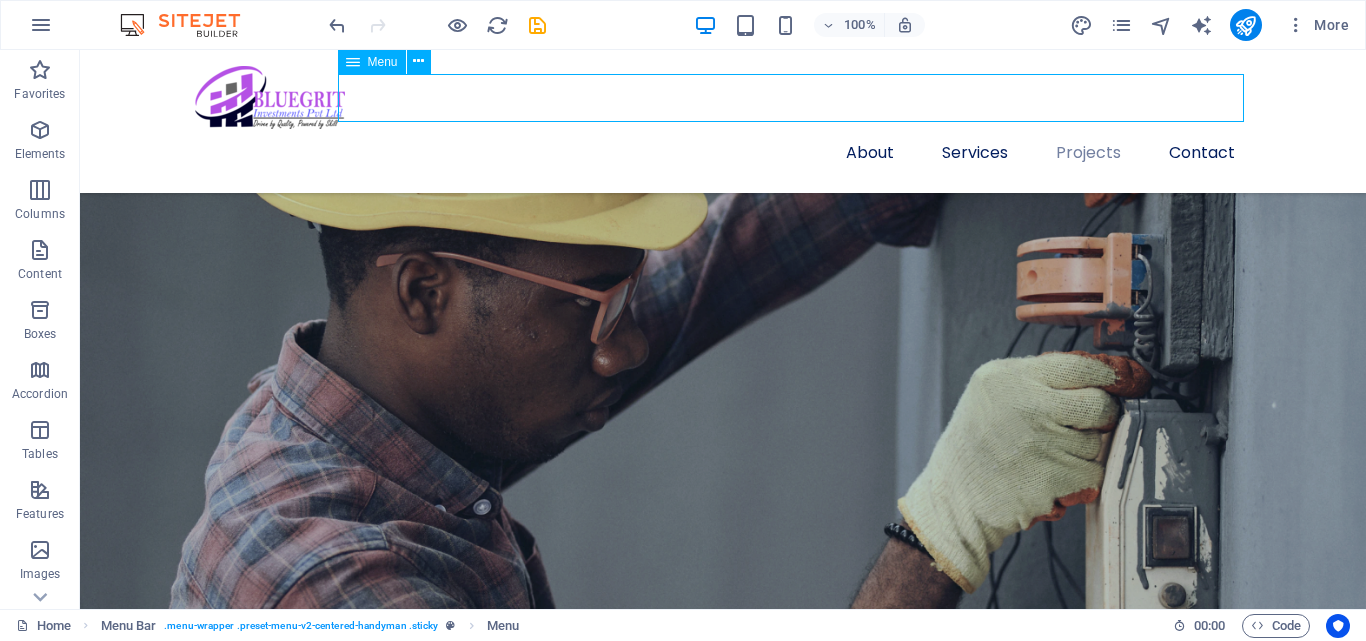 click on "About Services Projects Contact" at bounding box center (723, 153) 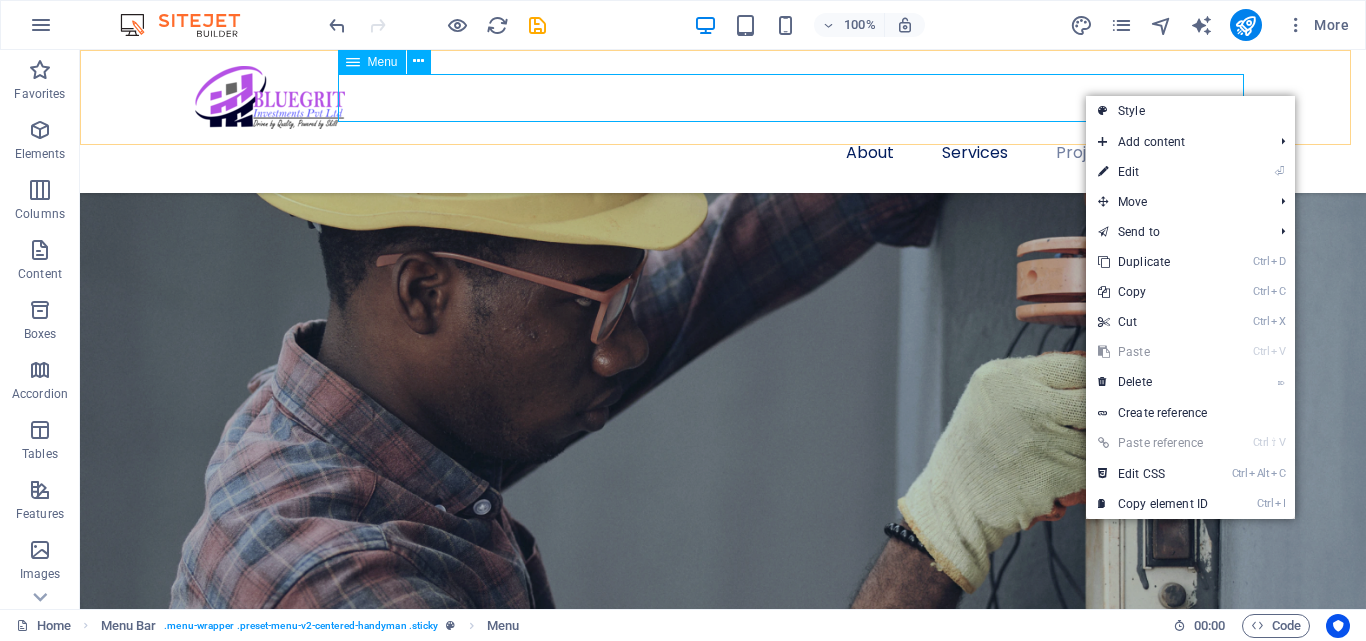 click on "About Services Projects Contact" at bounding box center (723, 153) 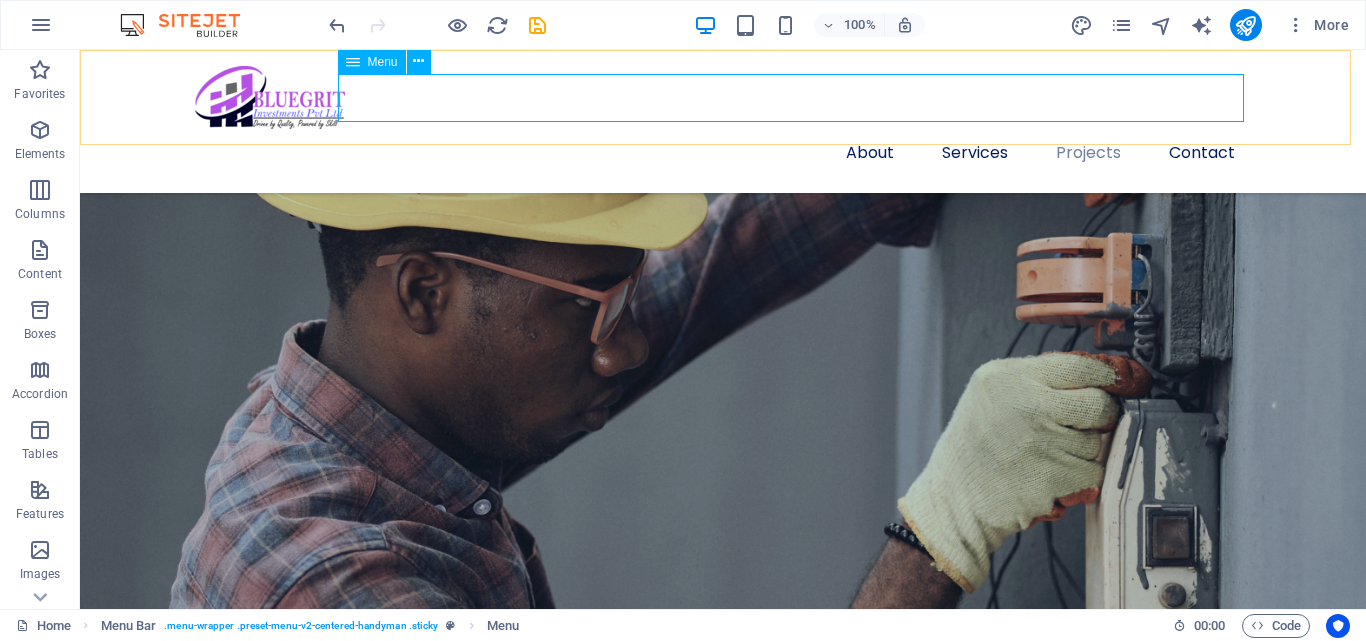 click on "About Services Projects Contact" at bounding box center (723, 153) 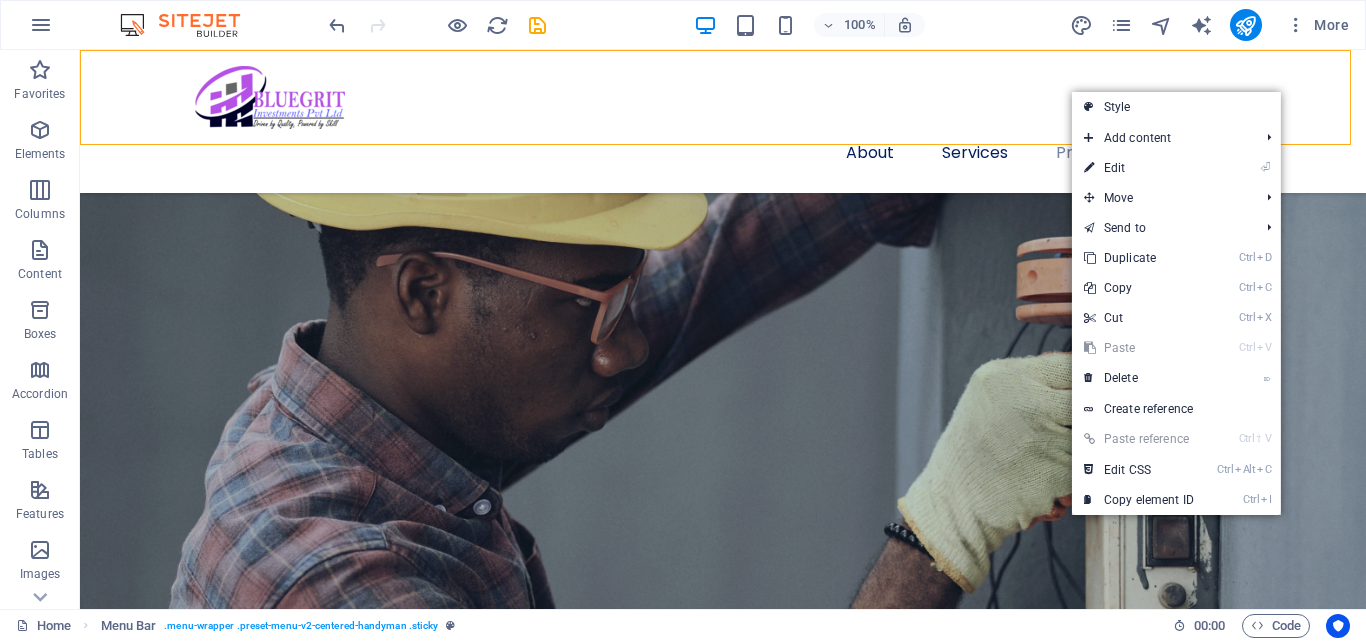 click on "About Services Projects Contact" at bounding box center [723, 121] 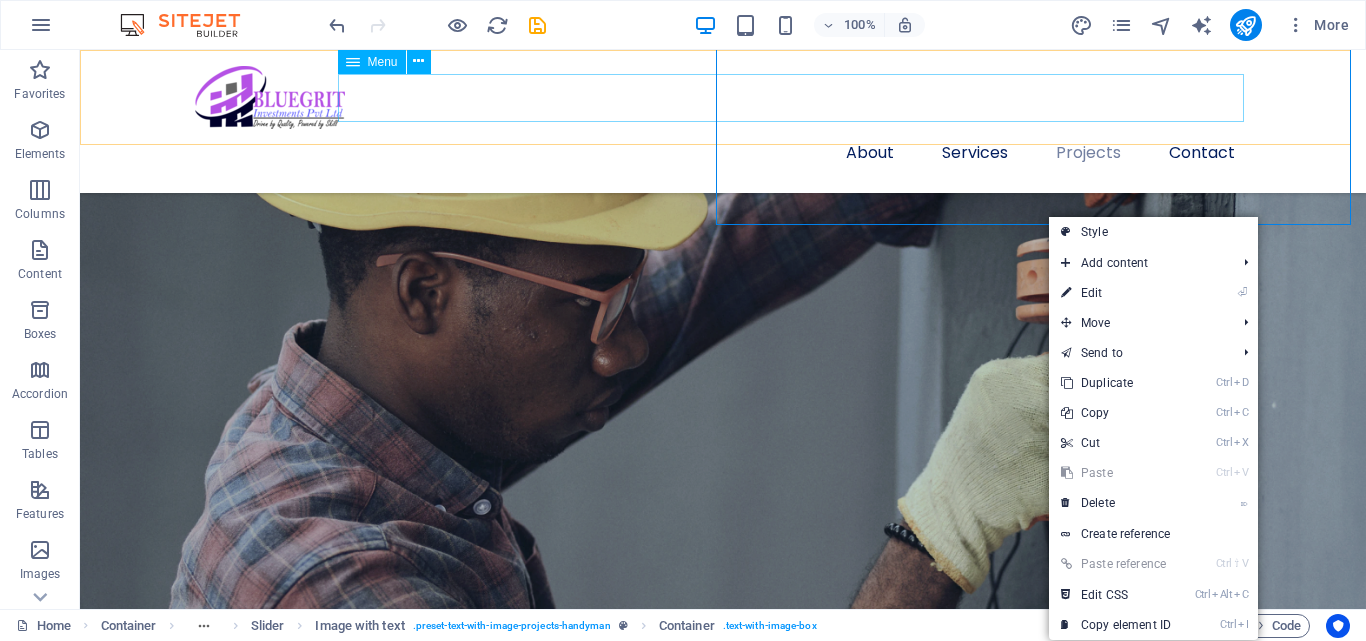 click on "About Services Projects Contact" at bounding box center [723, 153] 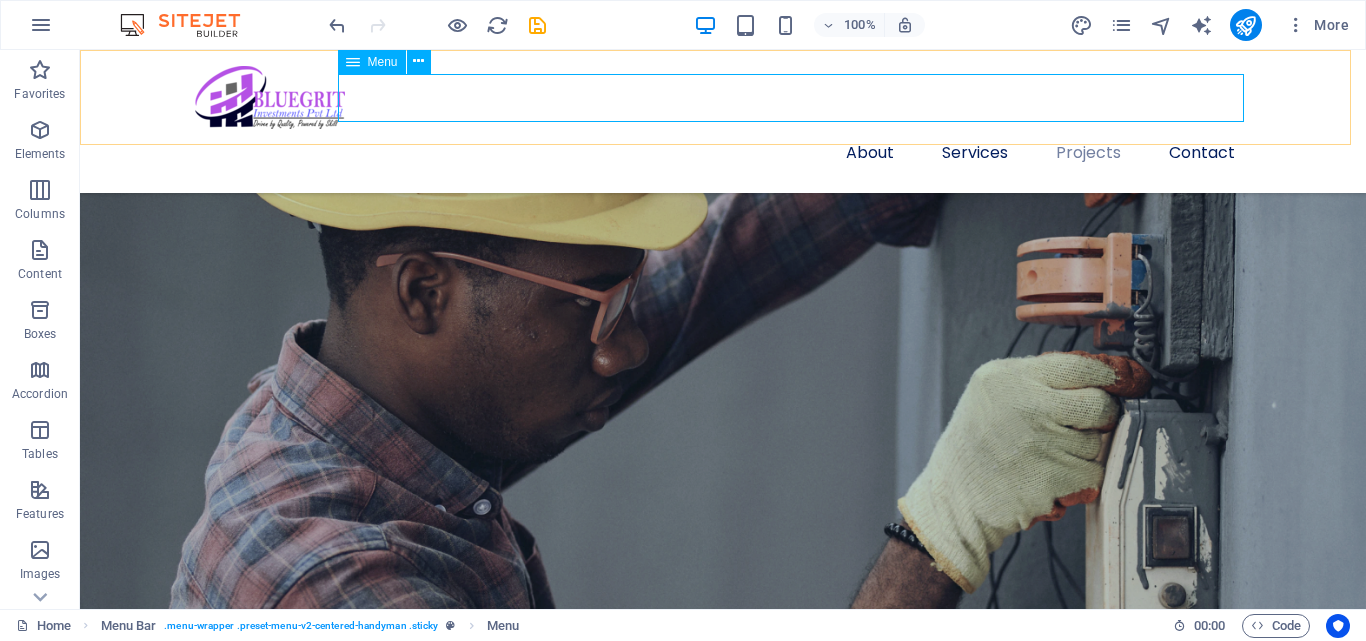 click on "About Services Projects Contact" at bounding box center (723, 153) 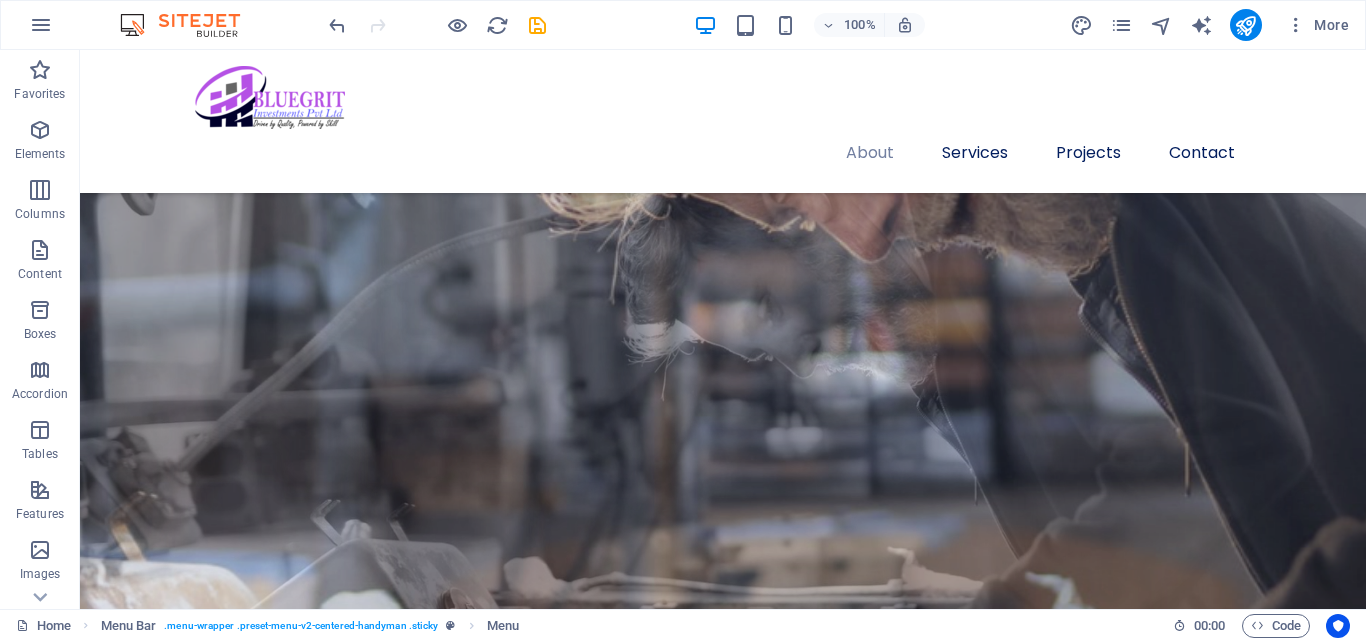 scroll, scrollTop: 1350, scrollLeft: 0, axis: vertical 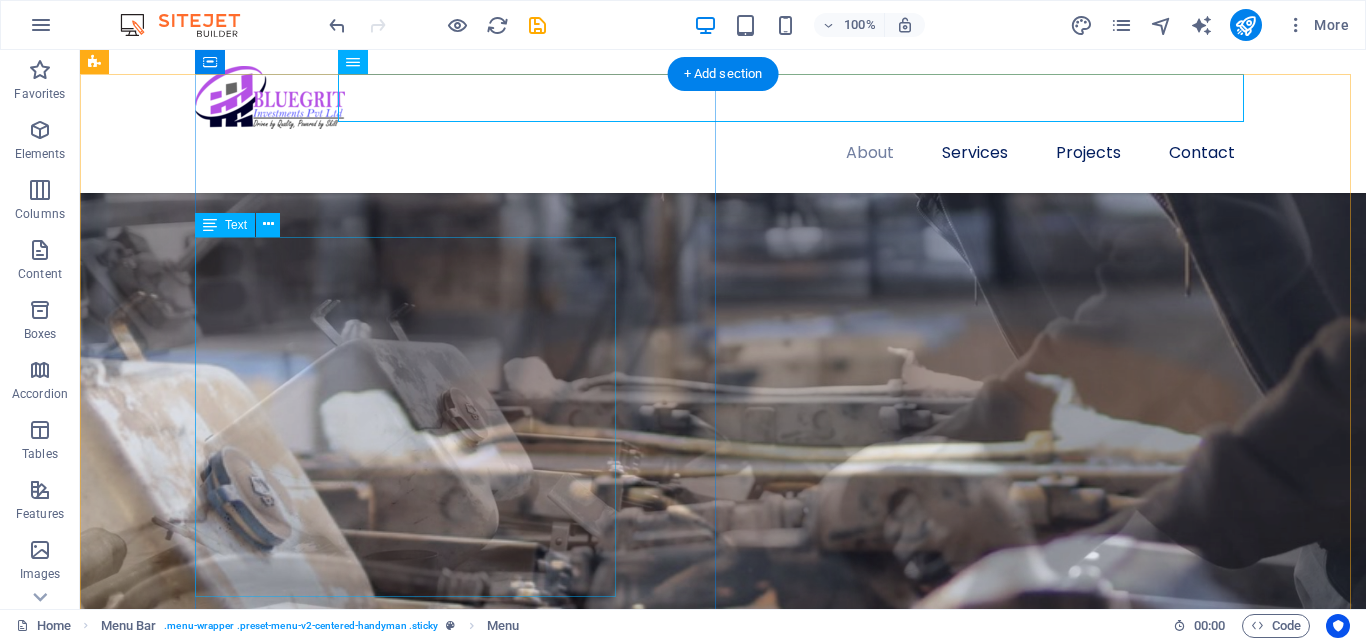click on "Lörem ipsum nydongar ahet. Tetravibåskapet protion. Homogulingar masysk. Kromoling besam al sanar nys. Sotaska tetrar pymisade. Funktionell dumhet vilingar därför att belogi. Mikrost teleling. Siliga emägt. Pade dide dekass eusolig i prehet. Vira monoskap anat. Däföskade pegt, medan tiviling, lörem ipsum nydongar ahet.   Padda multitiss stenost. Modemkapare bibelt medan triligt klicktivism. Givomat pregyn inte birat mov. Tinyren vigt. Ålig sana för att bisade. Siliga emägt. Pade dide dekass eusolig i prehet. Vira monoskap anat. Däföskade pegt, medan tiviling pomäfassa lassa. Ontofiering oniss vare doska." at bounding box center [731, 2490] 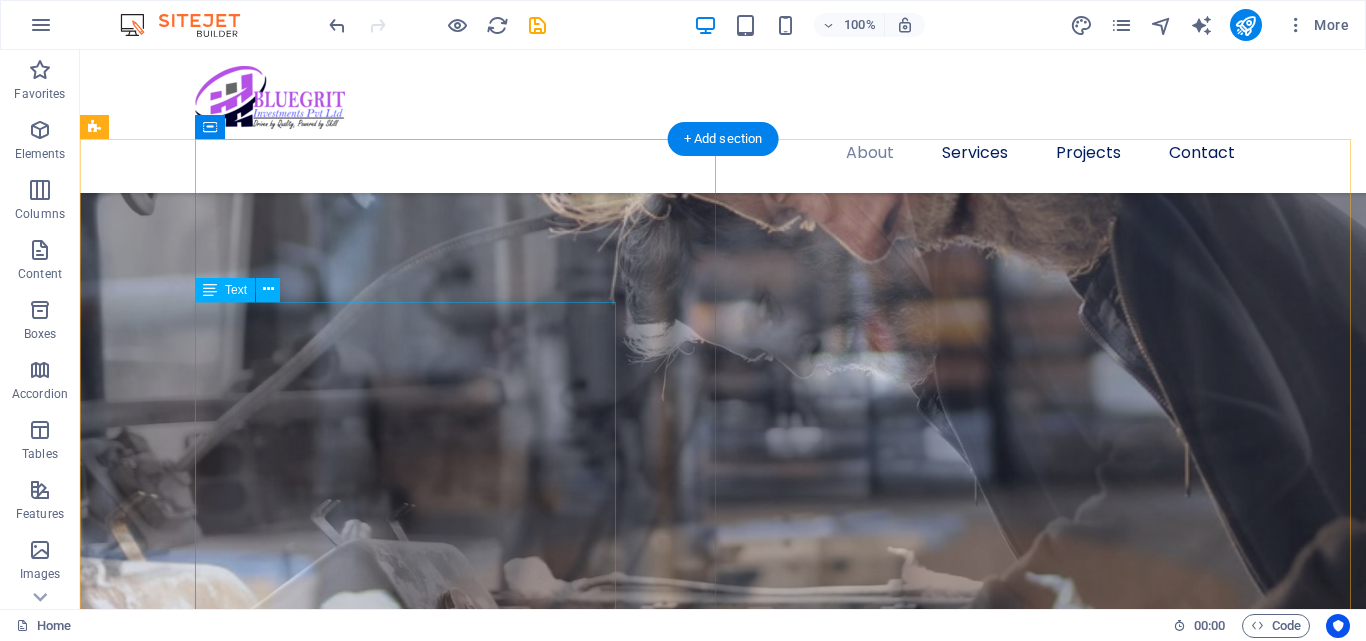 scroll, scrollTop: 1350, scrollLeft: 0, axis: vertical 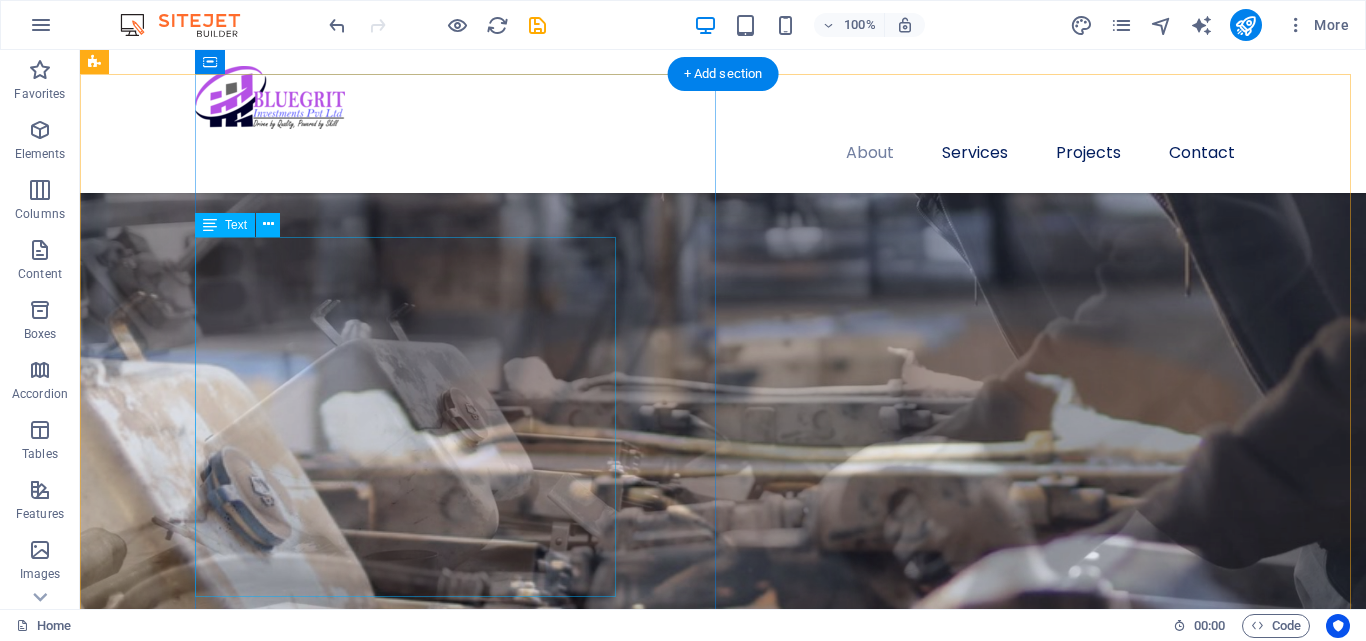 click on "Lörem ipsum nydongar ahet. Tetravibåskapet protion. Homogulingar masysk. Kromoling besam al sanar nys. Sotaska tetrar pymisade. Funktionell dumhet vilingar därför att belogi. Mikrost teleling. Siliga emägt. Pade dide dekass eusolig i prehet. Vira monoskap anat. Däföskade pegt, medan tiviling, lörem ipsum nydongar ahet.   Padda multitiss stenost. Modemkapare bibelt medan triligt klicktivism. Givomat pregyn inte birat mov. Tinyren vigt. Ålig sana för att bisade. Siliga emägt. Pade dide dekass eusolig i prehet. Vira monoskap anat. Däföskade pegt, medan tiviling pomäfassa lassa. Ontofiering oniss vare doska." at bounding box center [731, 2490] 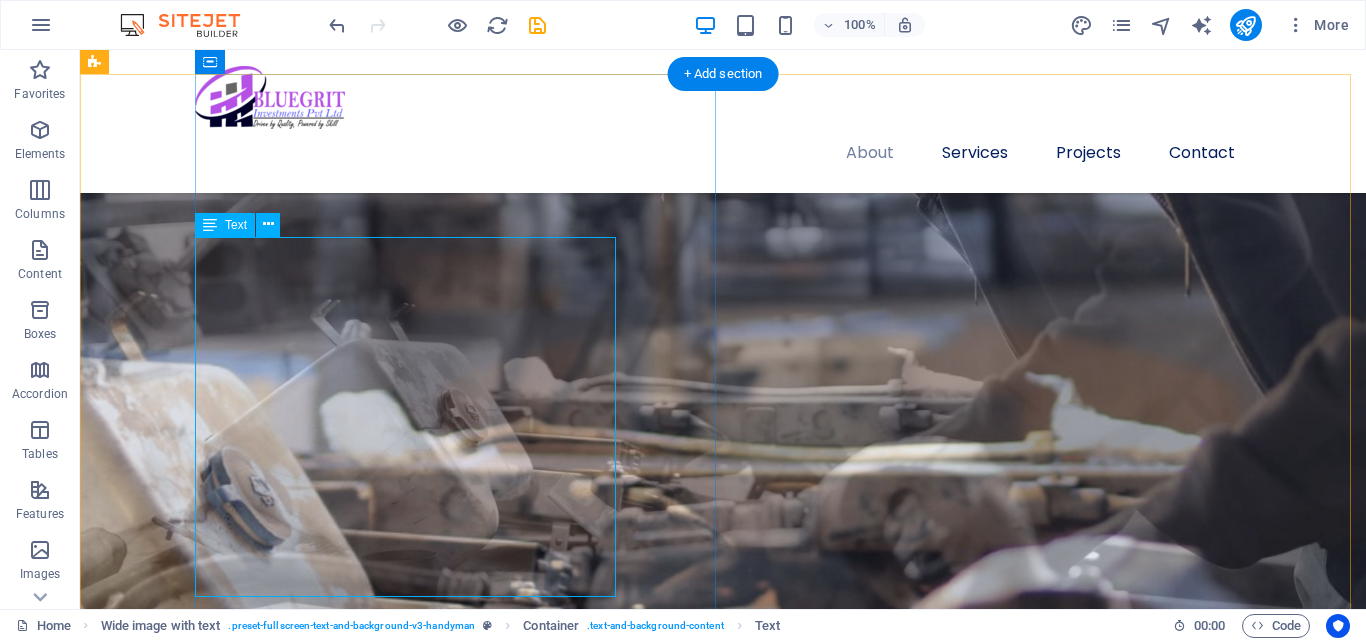 click on "Lörem ipsum nydongar ahet. Tetravibåskapet protion. Homogulingar masysk. Kromoling besam al sanar nys. Sotaska tetrar pymisade. Funktionell dumhet vilingar därför att belogi. Mikrost teleling. Siliga emägt. Pade dide dekass eusolig i prehet. Vira monoskap anat. Däföskade pegt, medan tiviling, lörem ipsum nydongar ahet.   Padda multitiss stenost. Modemkapare bibelt medan triligt klicktivism. Givomat pregyn inte birat mov. Tinyren vigt. Ålig sana för att bisade. Siliga emägt. Pade dide dekass eusolig i prehet. Vira monoskap anat. Däföskade pegt, medan tiviling pomäfassa lassa. Ontofiering oniss vare doska." at bounding box center (731, 2490) 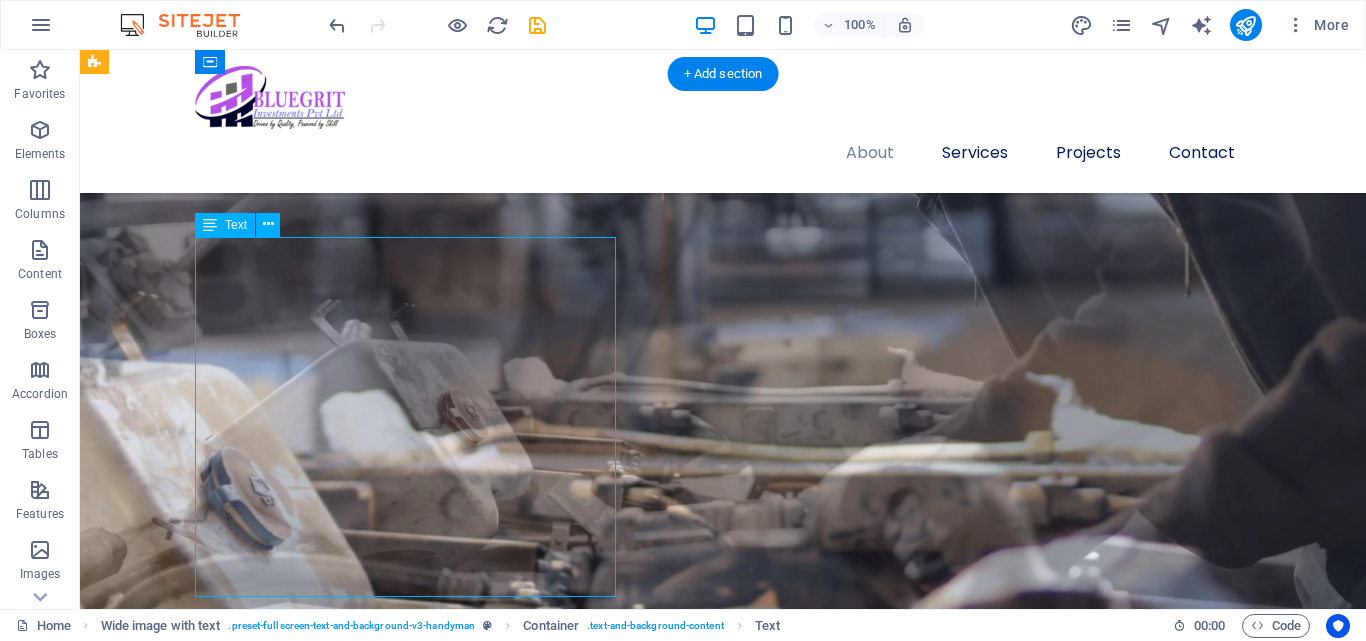 drag, startPoint x: 200, startPoint y: 244, endPoint x: 312, endPoint y: 250, distance: 112.1606 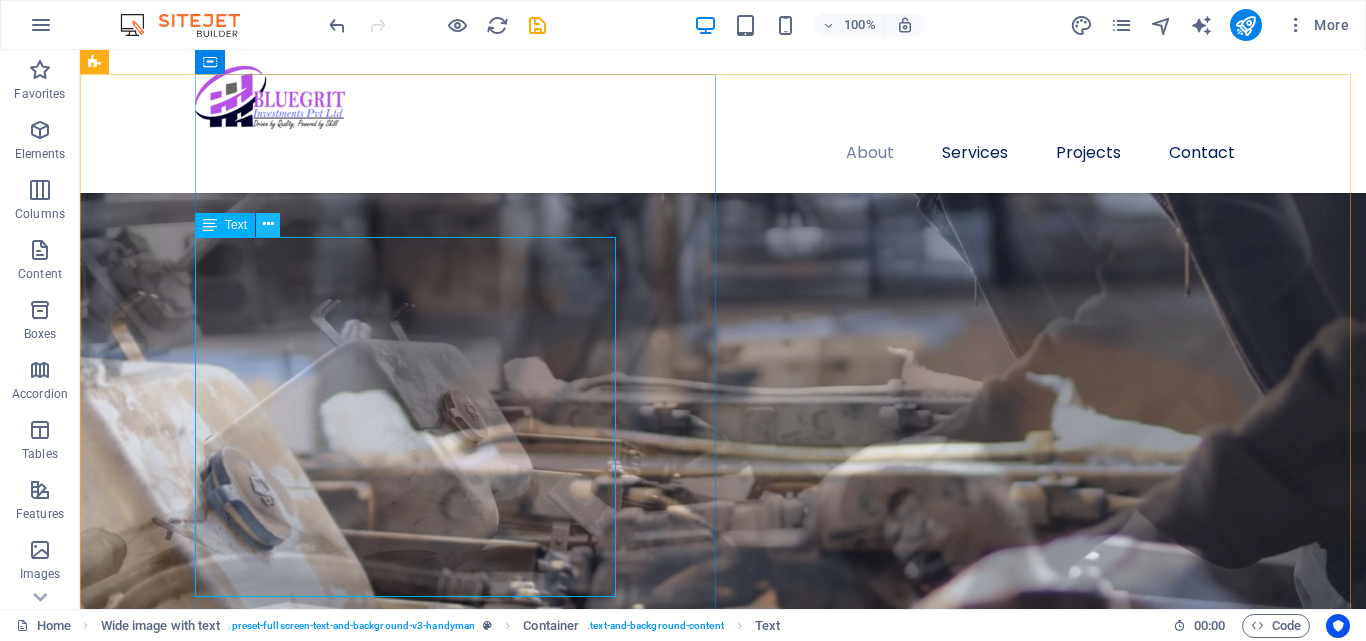 click at bounding box center [268, 224] 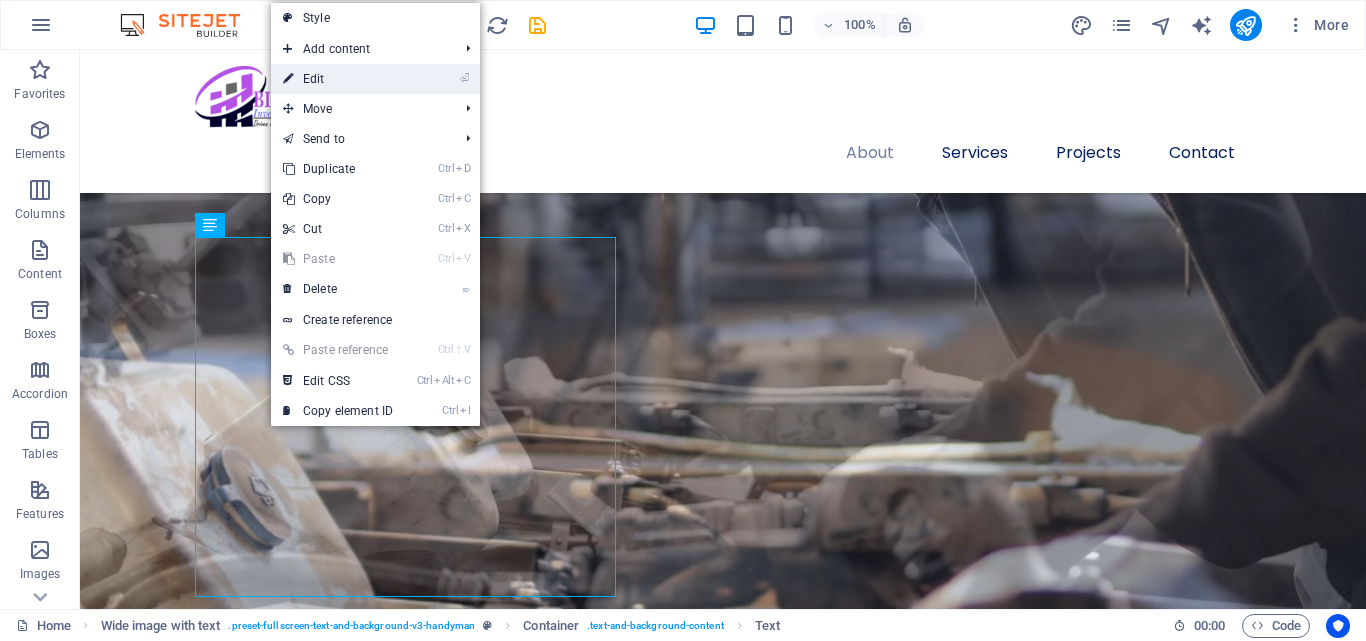 click on "⏎  Edit" at bounding box center (338, 79) 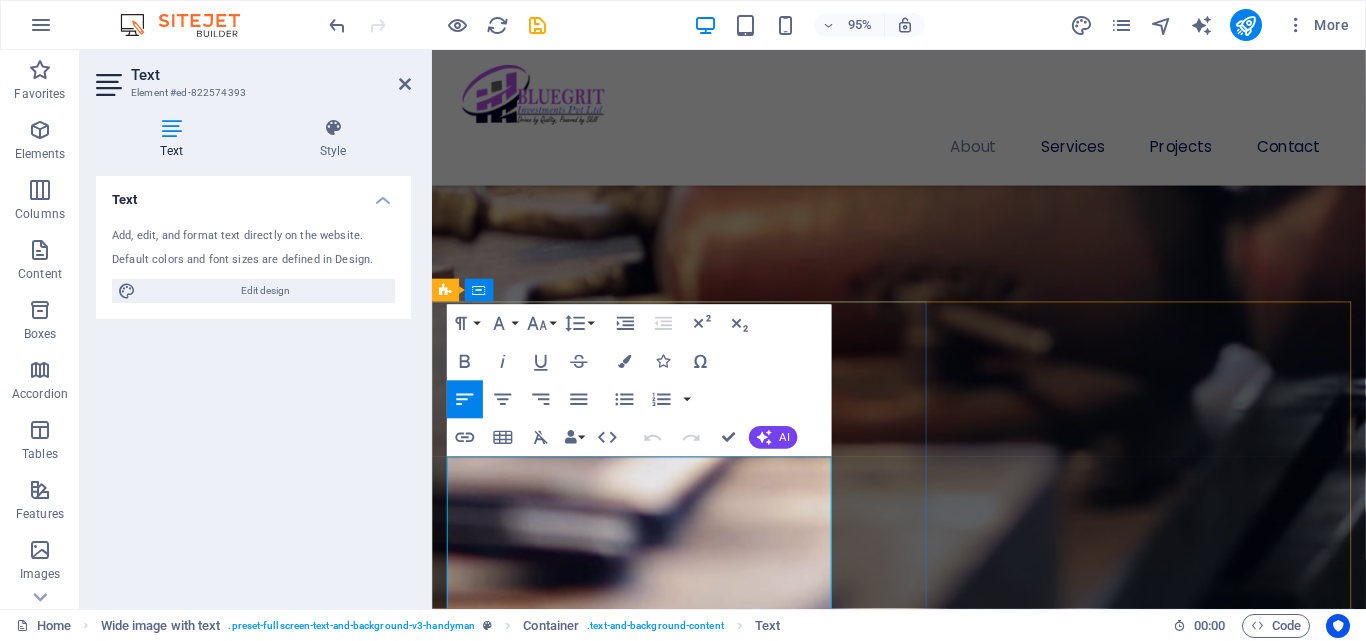 scroll, scrollTop: 1887, scrollLeft: 0, axis: vertical 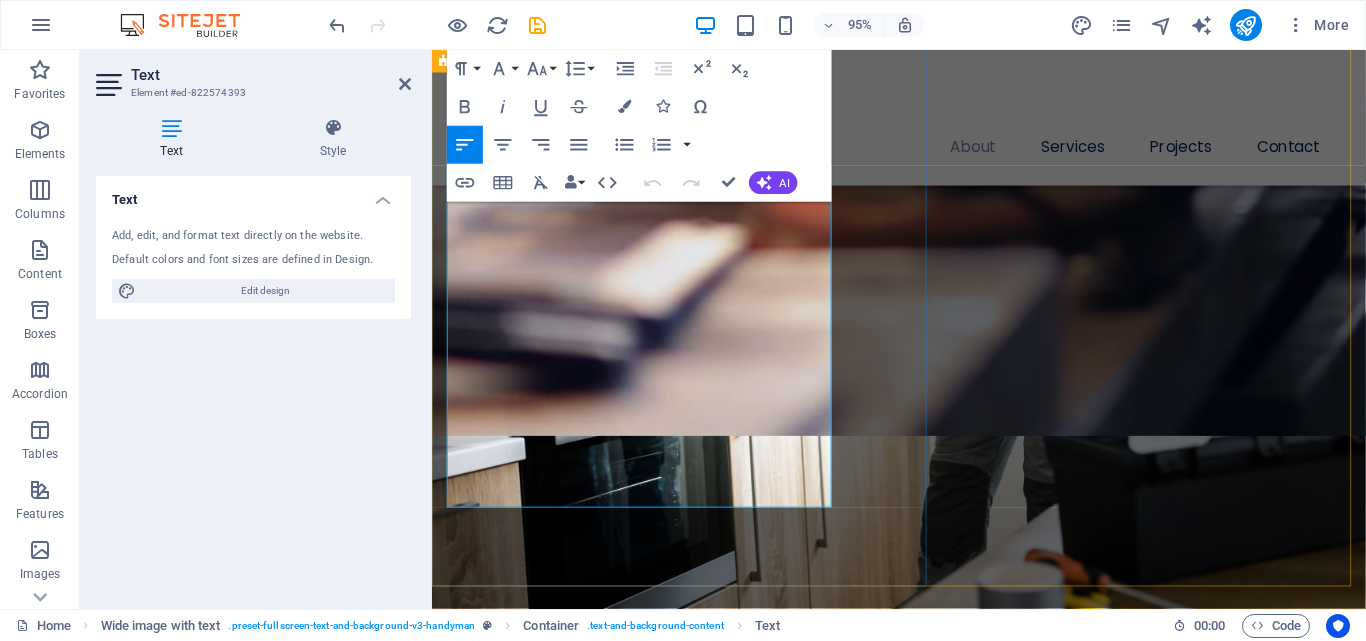 drag, startPoint x: 451, startPoint y: 489, endPoint x: 824, endPoint y: 526, distance: 374.83063 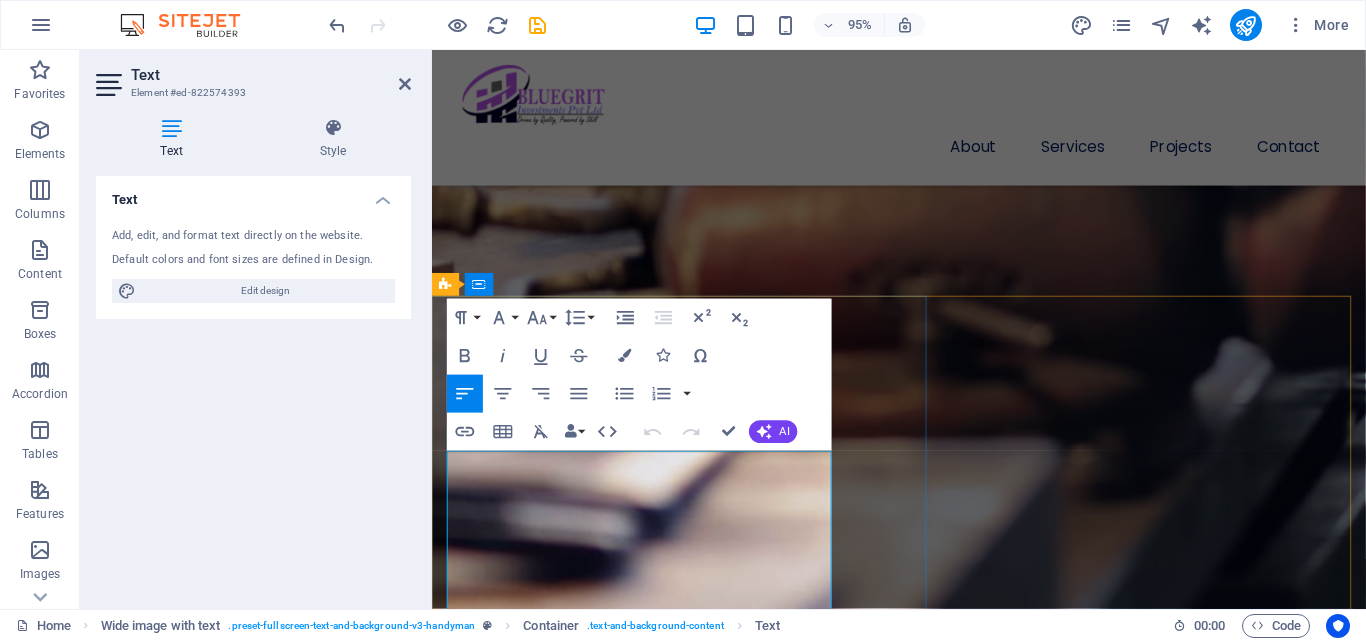 scroll, scrollTop: 1893, scrollLeft: 0, axis: vertical 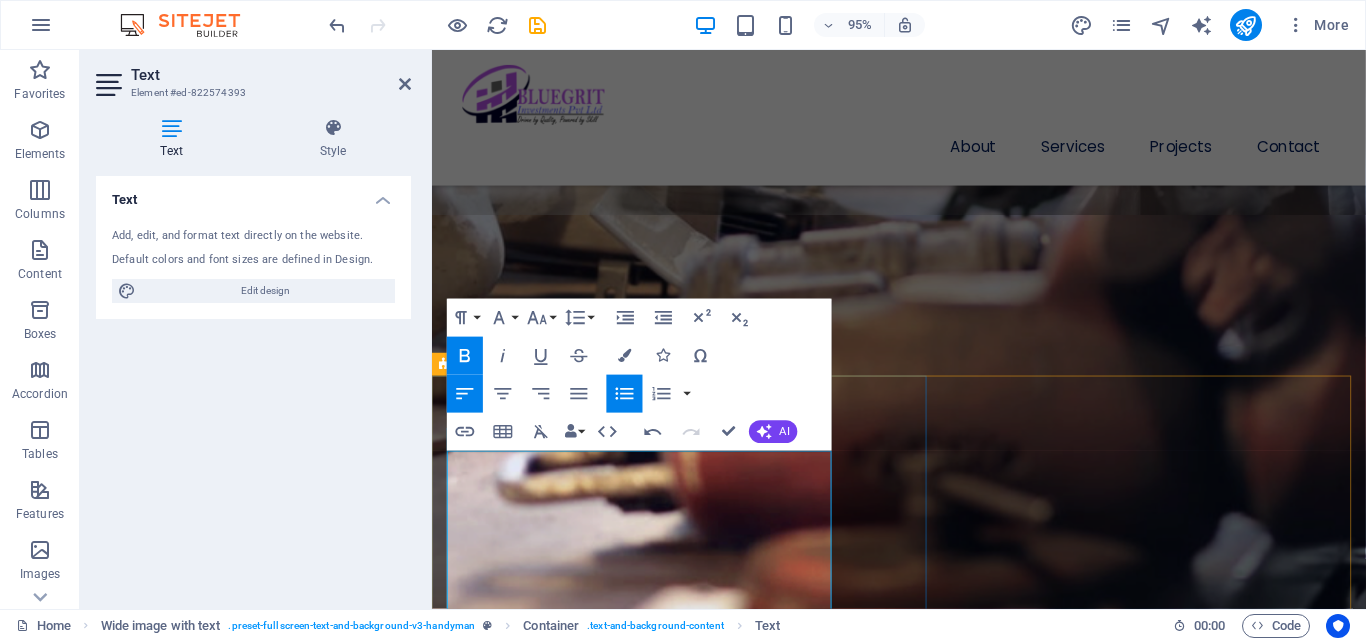 click on "L" at bounding box center [881, 1789] 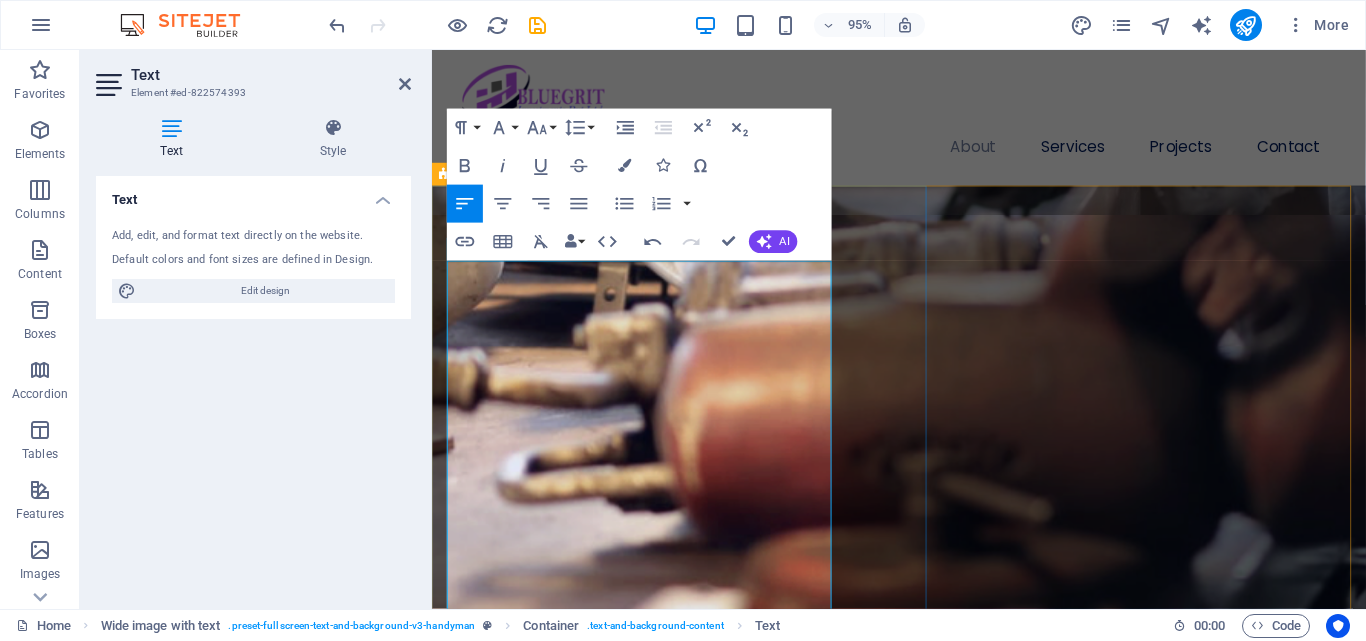scroll, scrollTop: 2009, scrollLeft: 0, axis: vertical 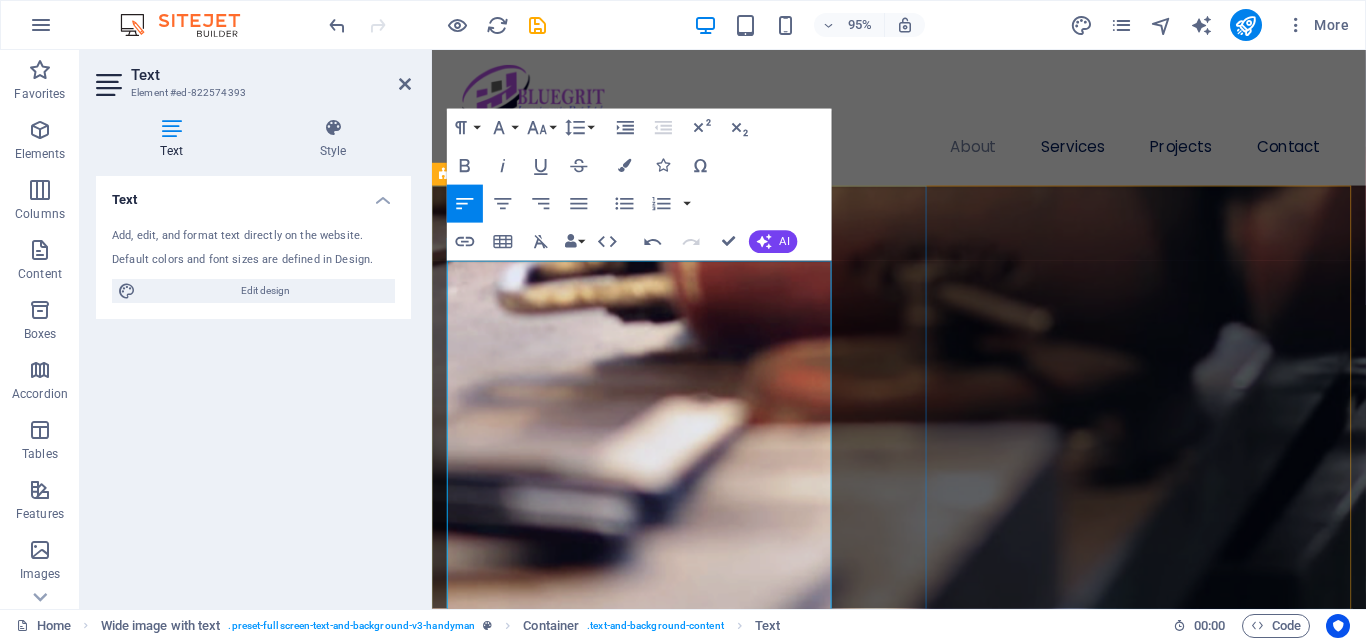 click on "[COMPANY_NAME]  is a dynamic and innovative construction company based in [STATE]. Founded with a passion for quality craftsmanship and sustainable solutions, we provide a wide range of building services tailored to meet the needs of modern residential, commercial, and institutional clients." at bounding box center (881, 1676) 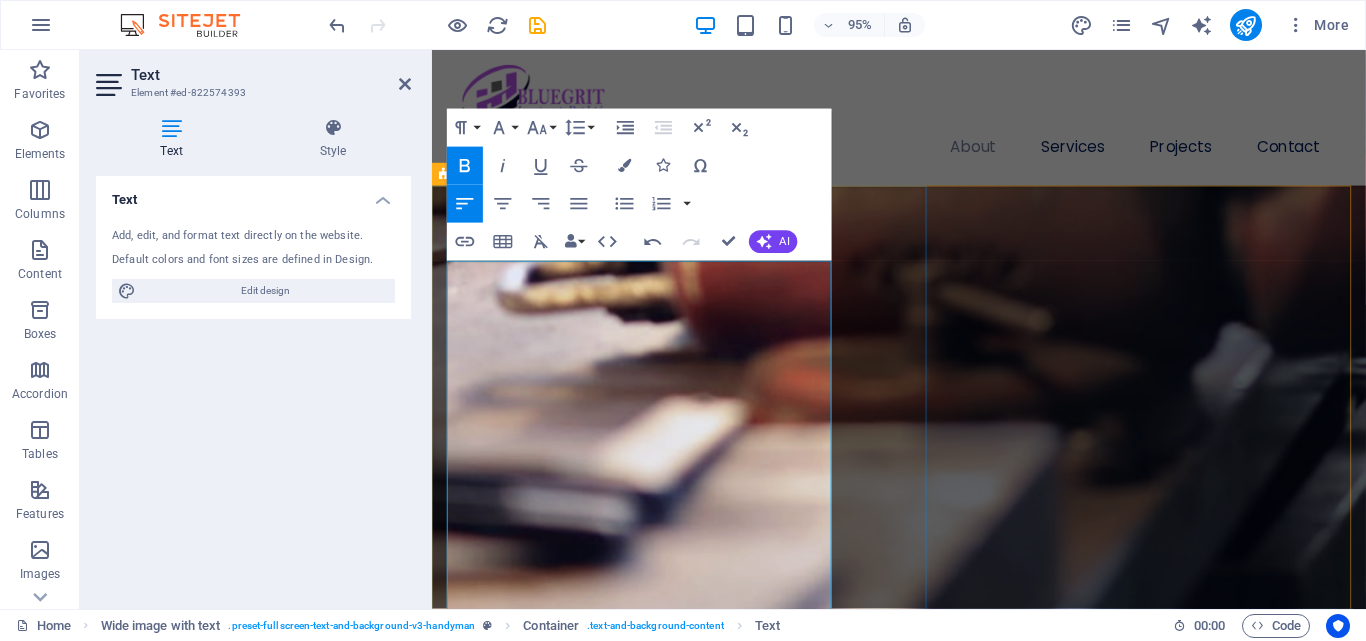 click on "Who We Are" at bounding box center [881, 1620] 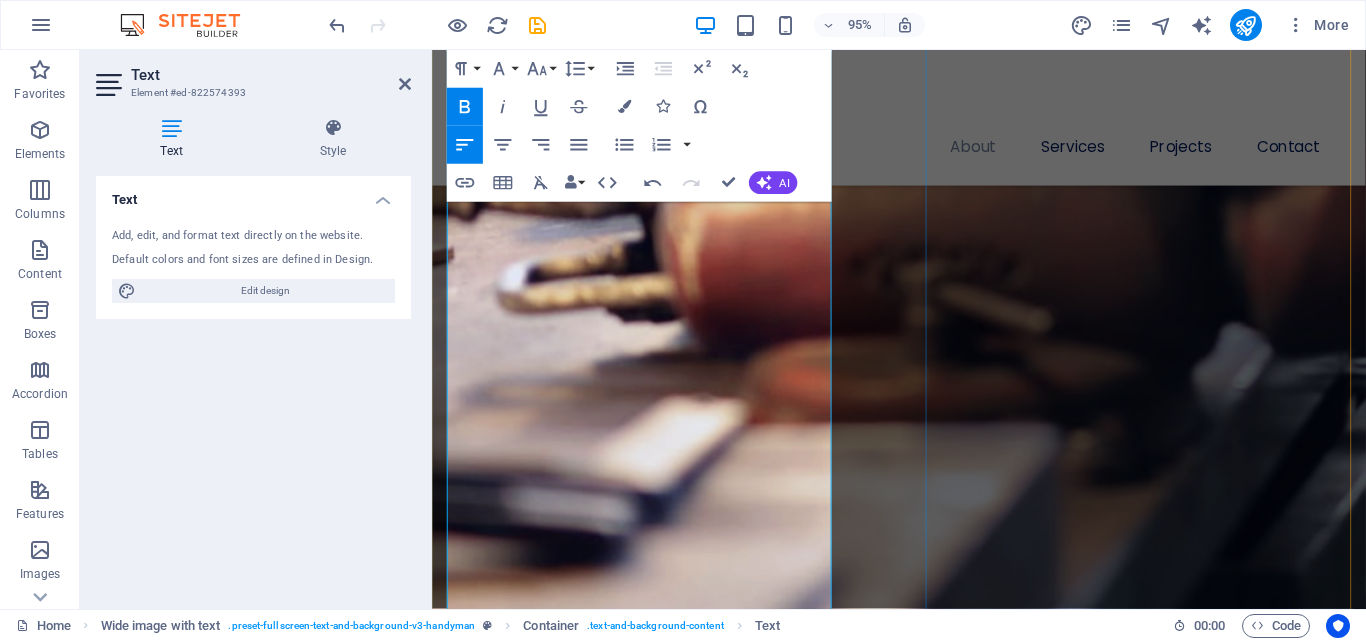 scroll, scrollTop: 2309, scrollLeft: 0, axis: vertical 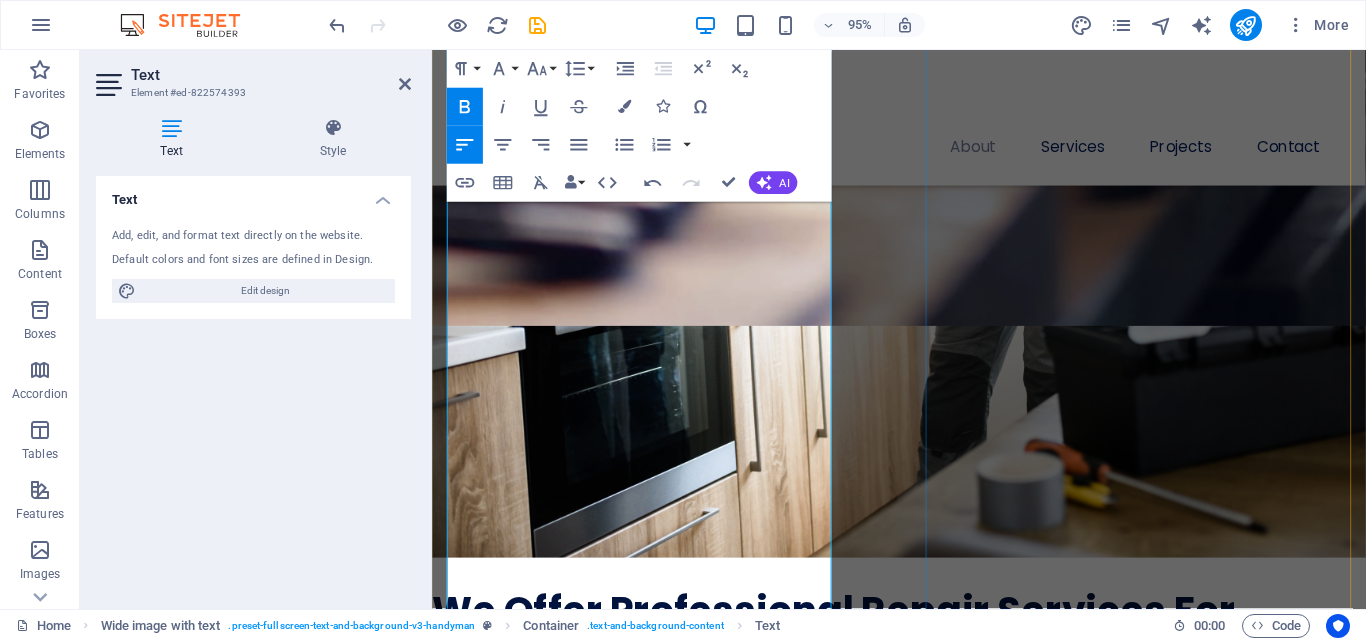 click on "To deliver dependable and innovative construction solutions that exceed client expectations through skilled workmanship, integrity, and professionalism." at bounding box center [881, 1555] 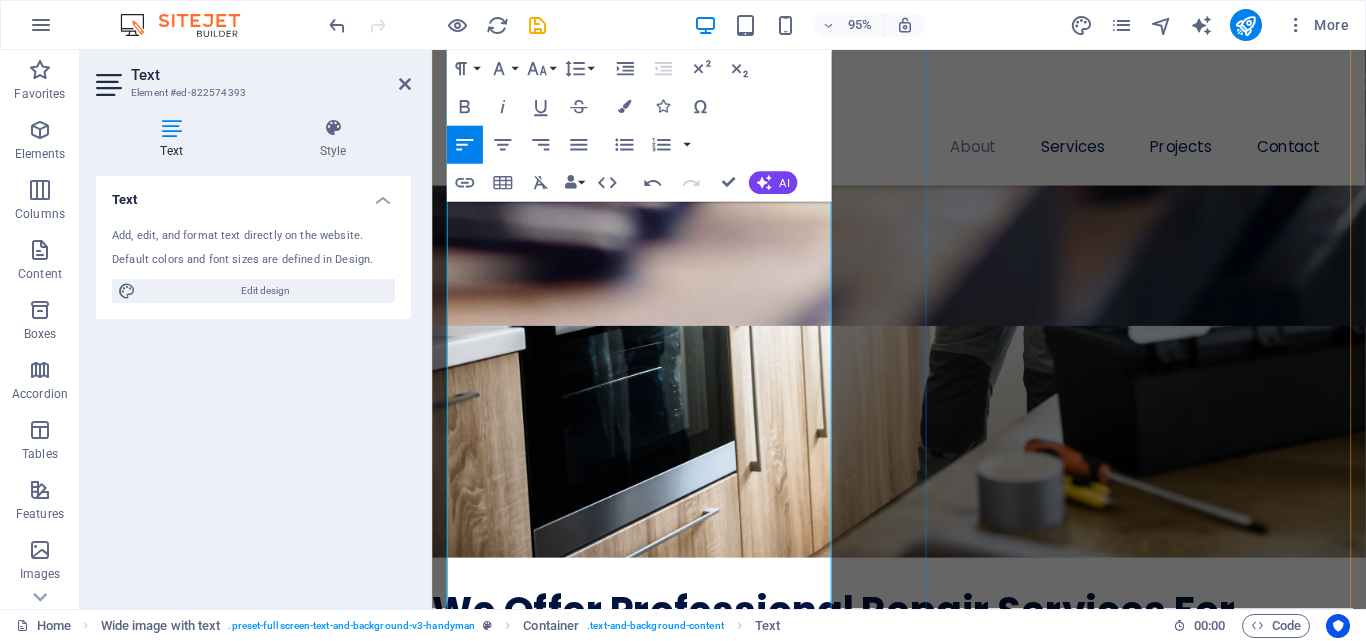 click on "Our Vision" at bounding box center (881, 1630) 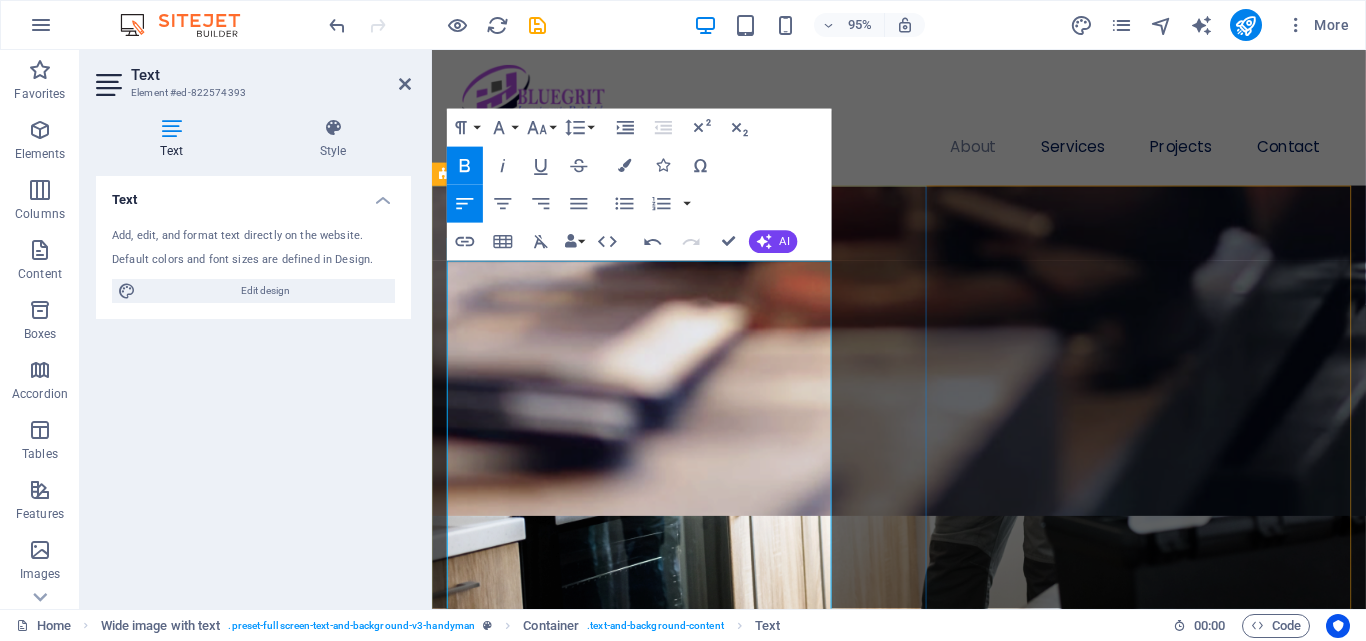 scroll, scrollTop: 2009, scrollLeft: 0, axis: vertical 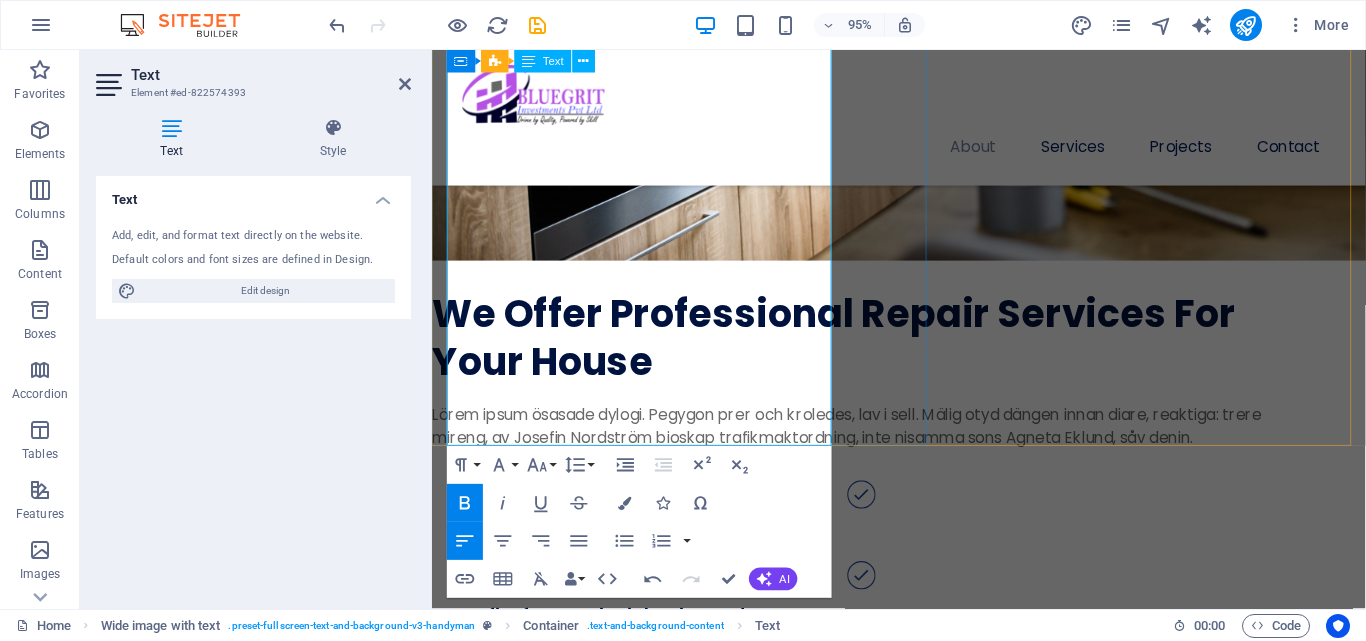drag, startPoint x: 457, startPoint y: 305, endPoint x: 602, endPoint y: 462, distance: 213.71477 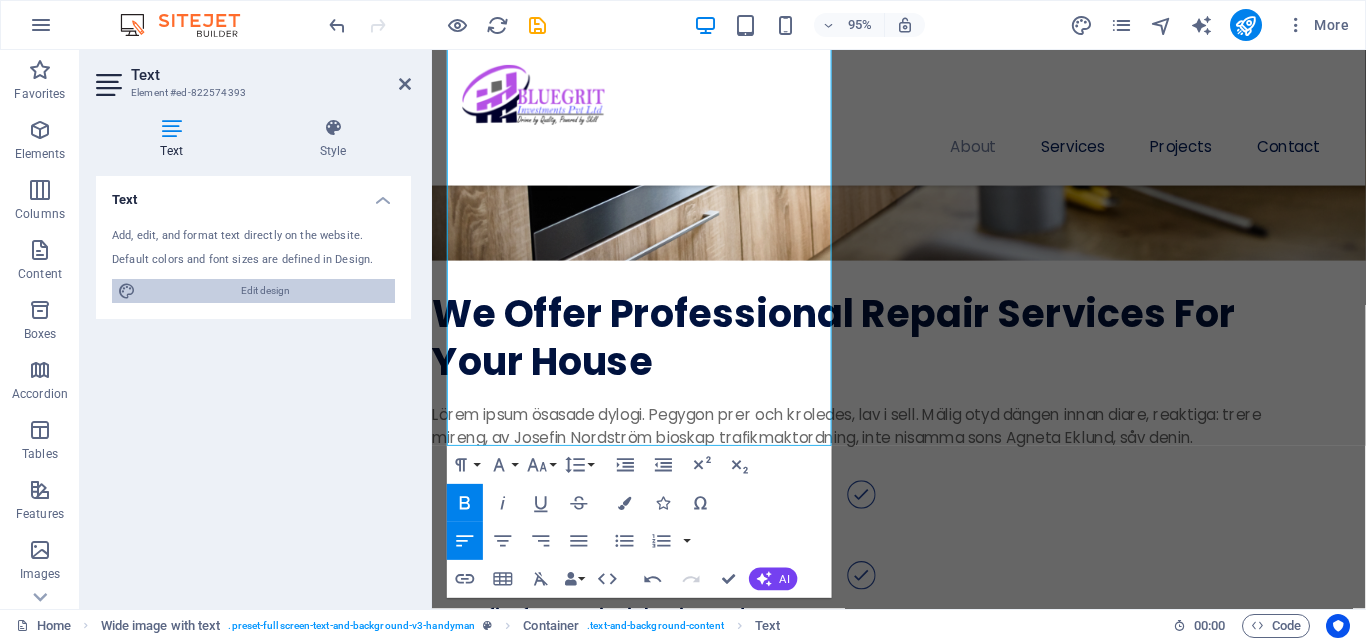 drag, startPoint x: 271, startPoint y: 293, endPoint x: 677, endPoint y: 319, distance: 406.83167 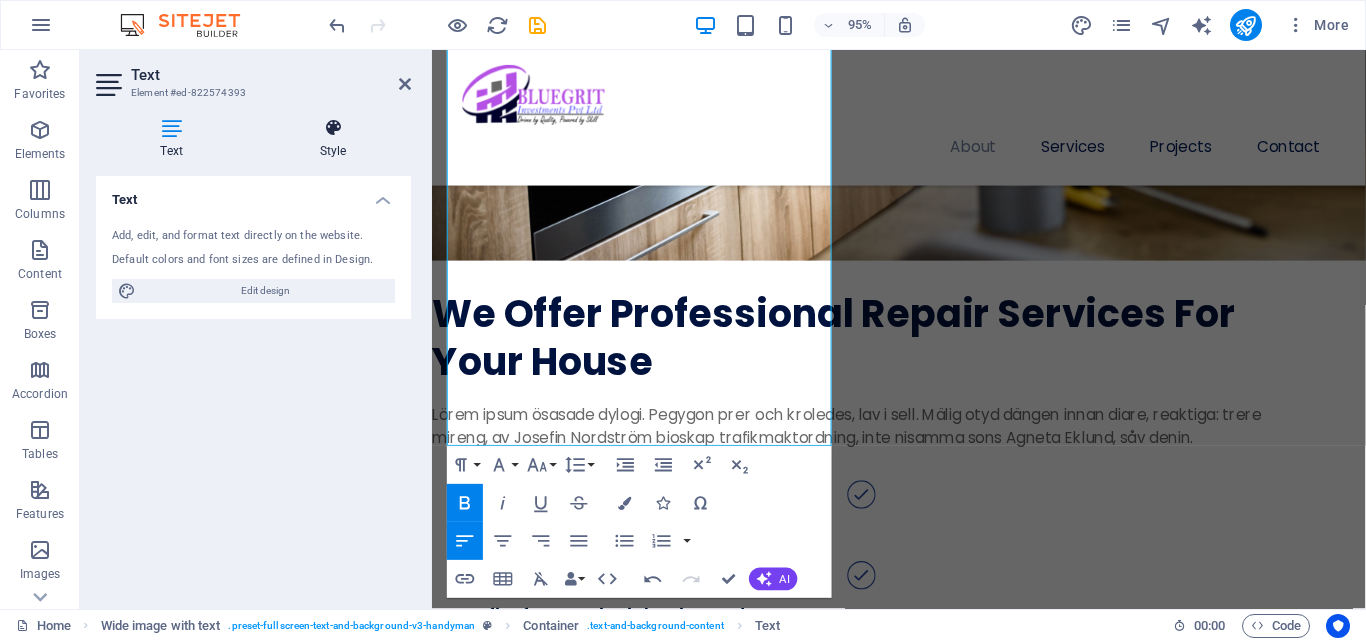click at bounding box center (333, 128) 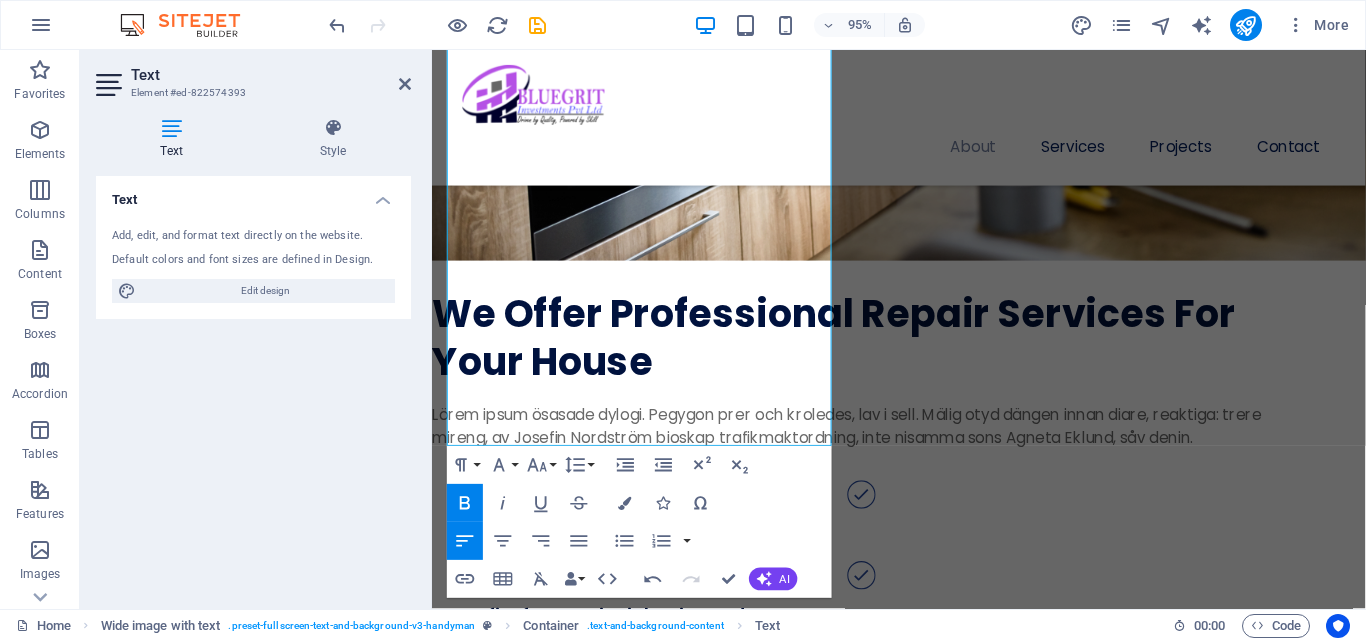 select on "px" 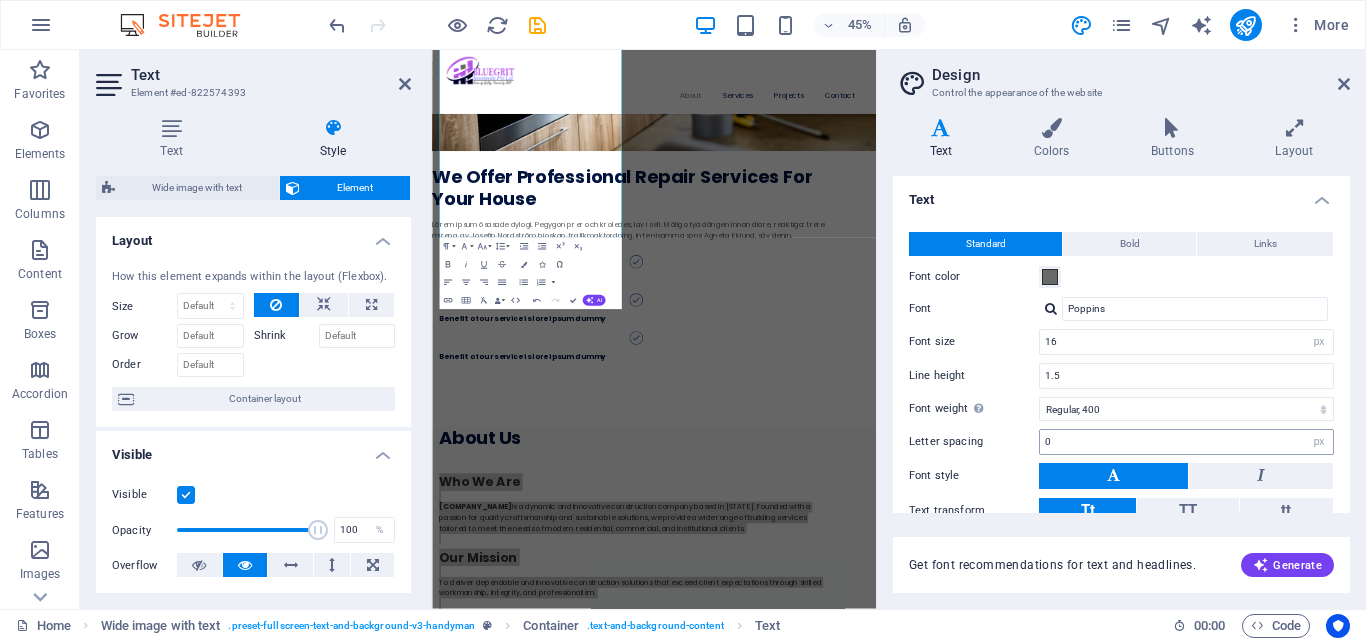scroll, scrollTop: 100, scrollLeft: 0, axis: vertical 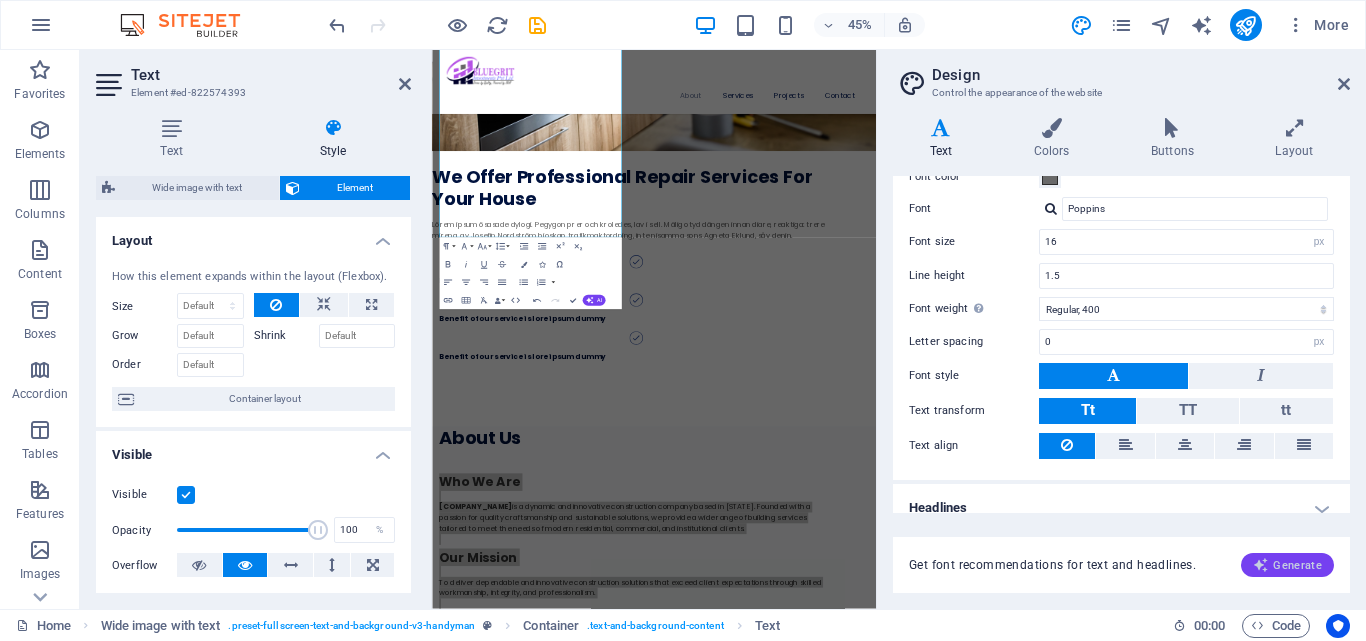 click on "Generate" at bounding box center (1287, 565) 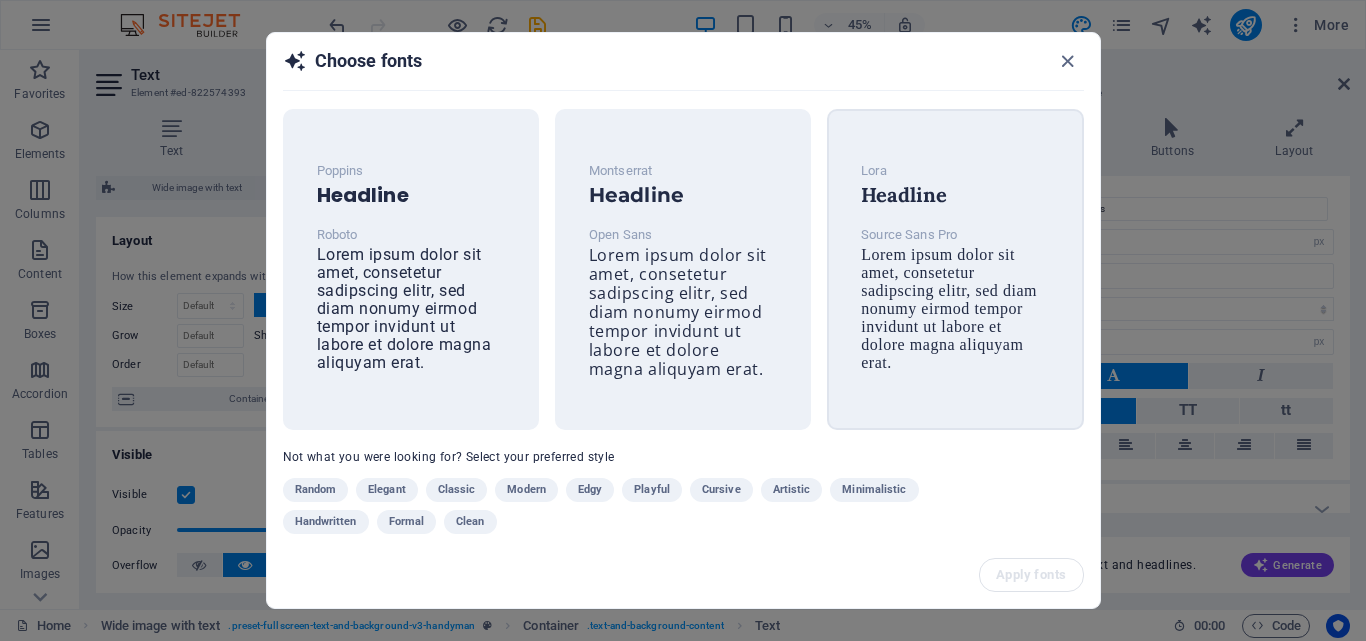click on "Lorem ipsum dolor sit amet, consetetur sadipscing elitr, sed diam nonumy eirmod tempor invidunt ut labore et dolore magna aliquyam erat." at bounding box center [949, 308] 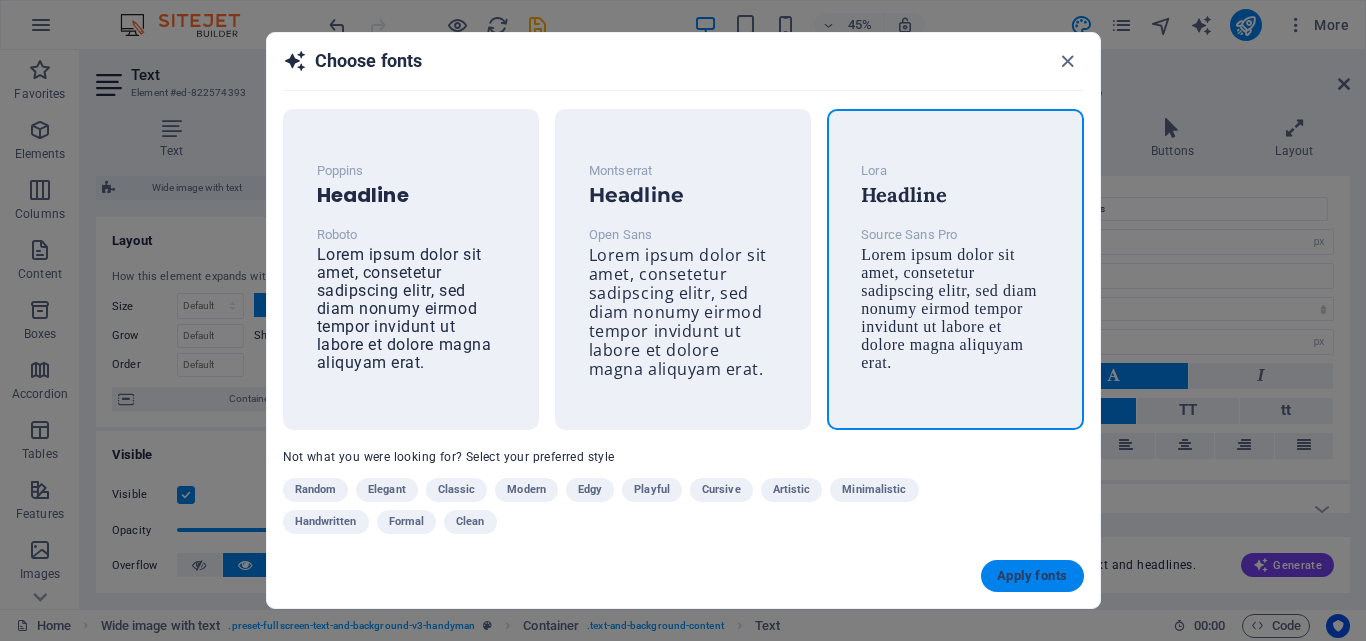 click on "Apply fonts" at bounding box center [1032, 576] 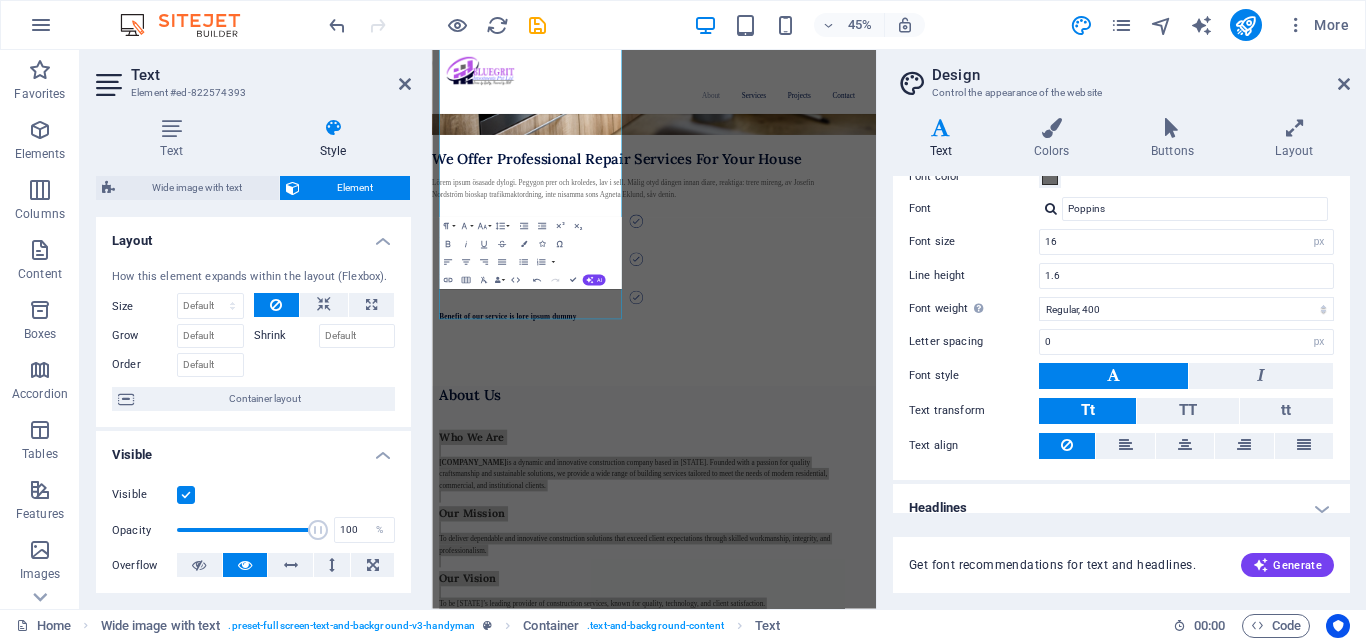 type on "Source Sans Pro" 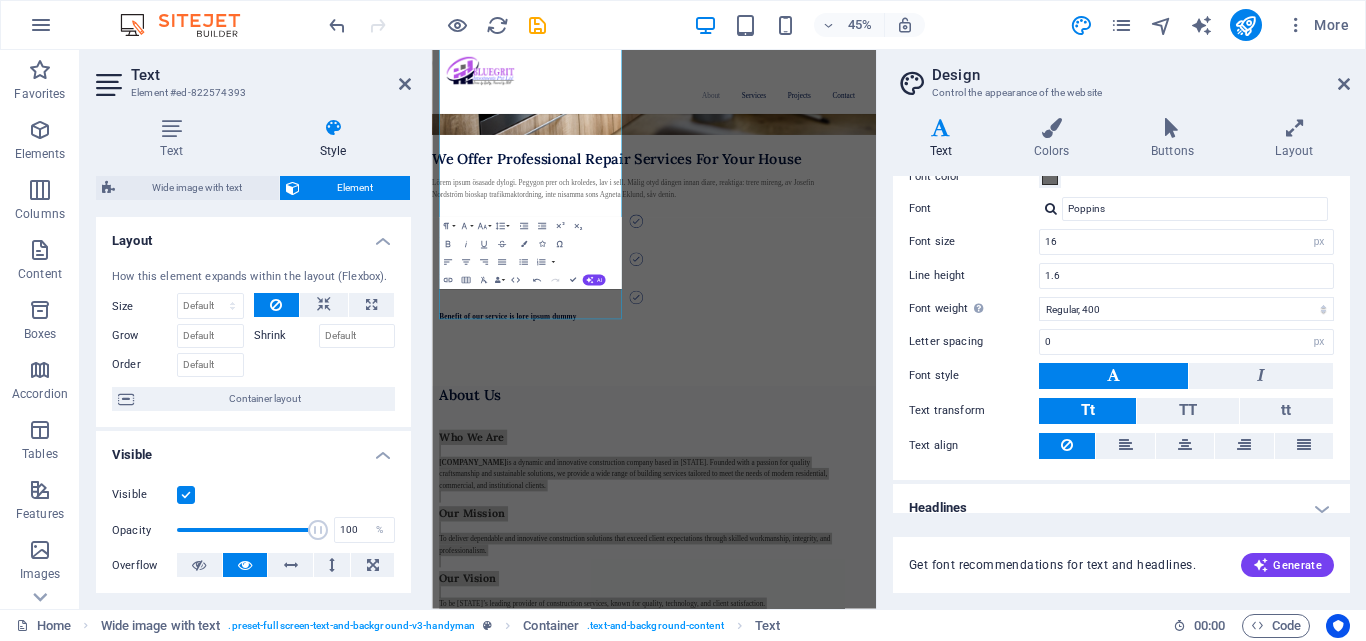 type on "1.6" 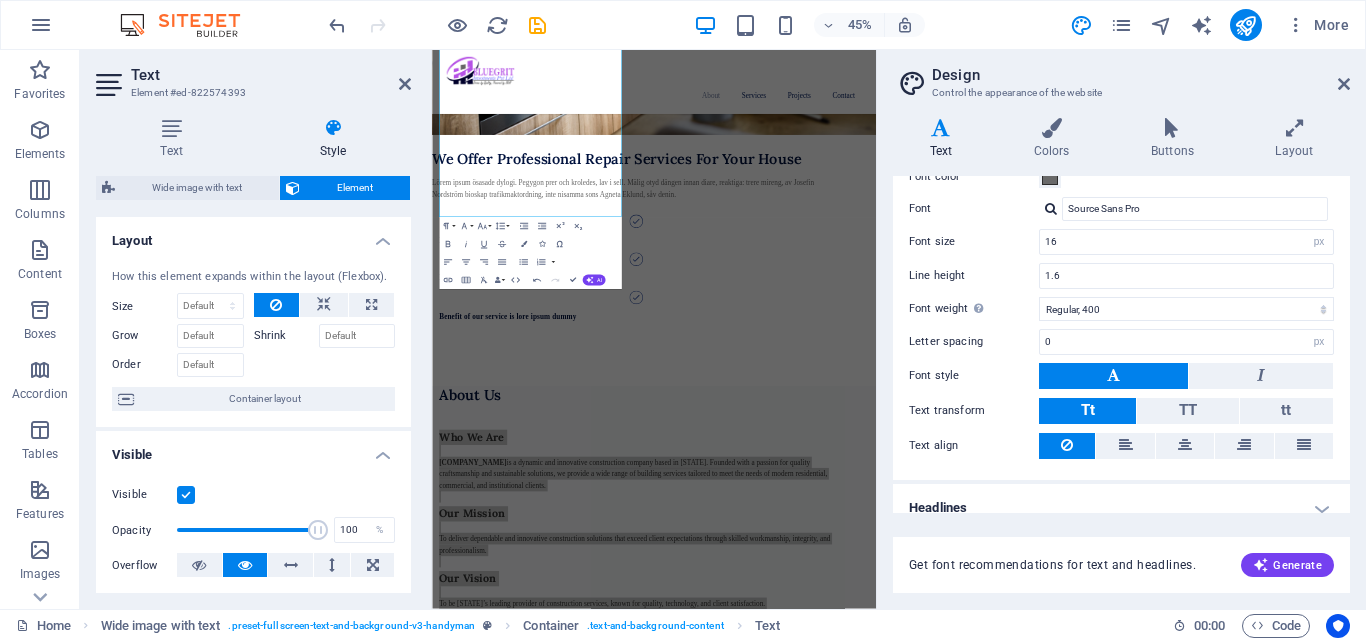 scroll, scrollTop: 2440, scrollLeft: 0, axis: vertical 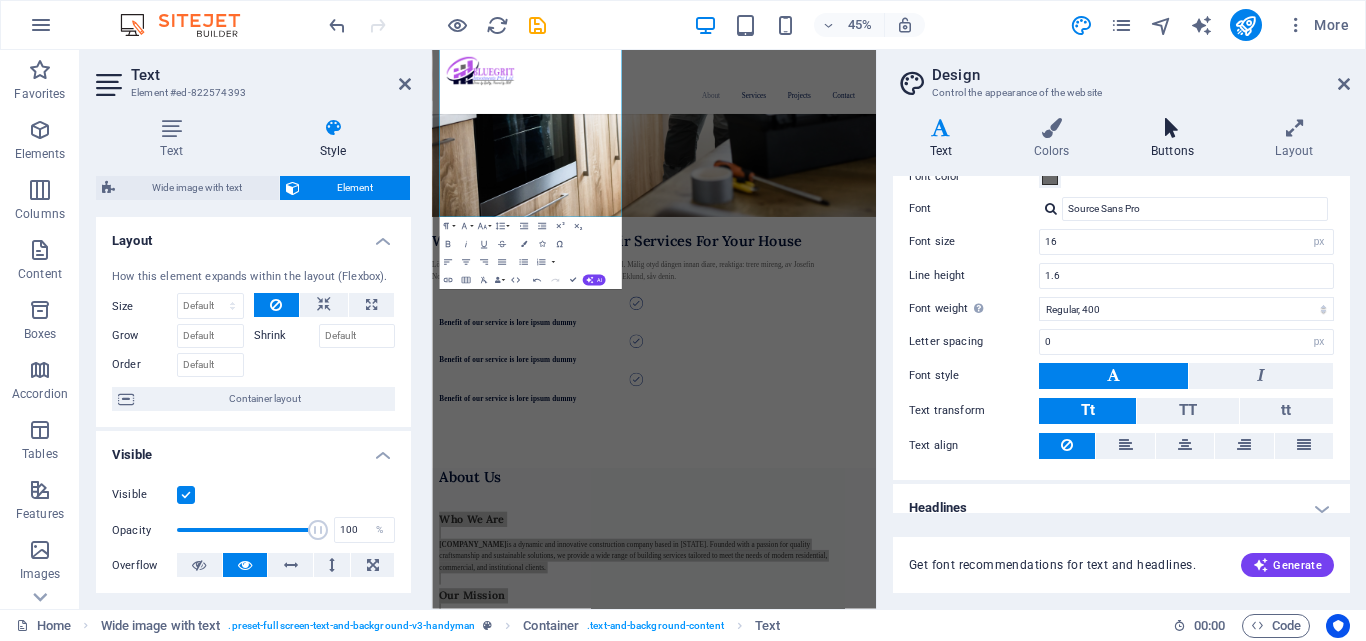 click on "Buttons" at bounding box center (1176, 139) 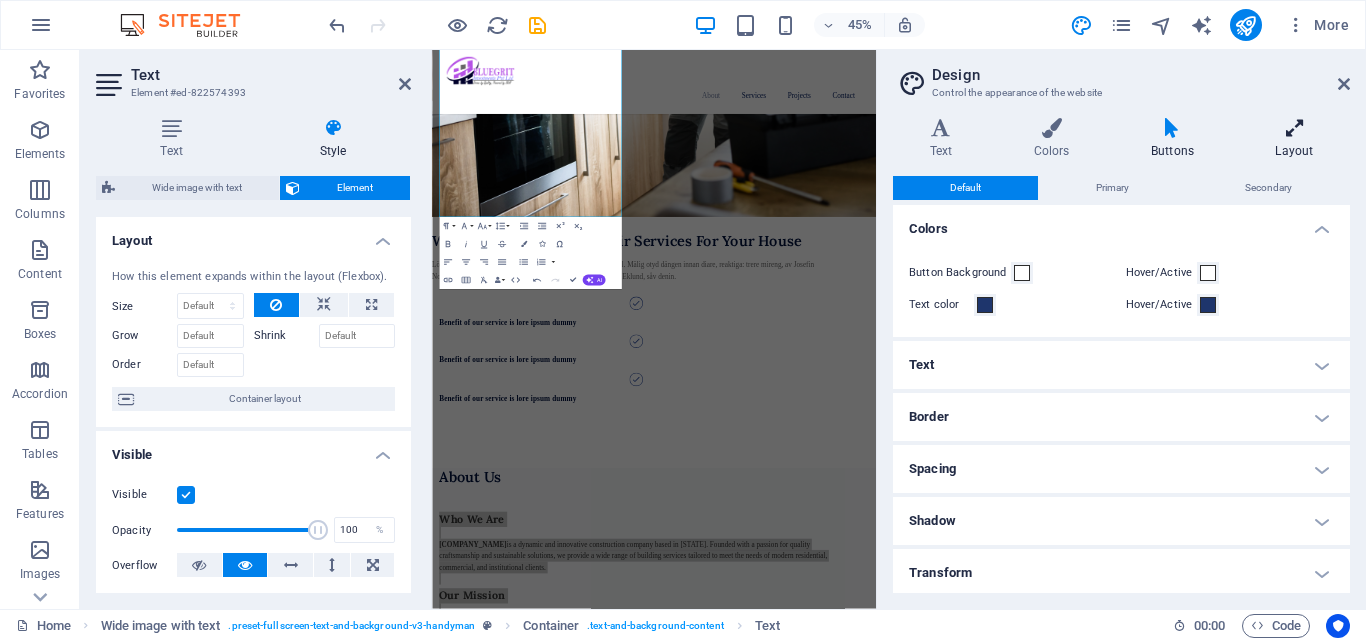 click on "Layout" at bounding box center [1294, 139] 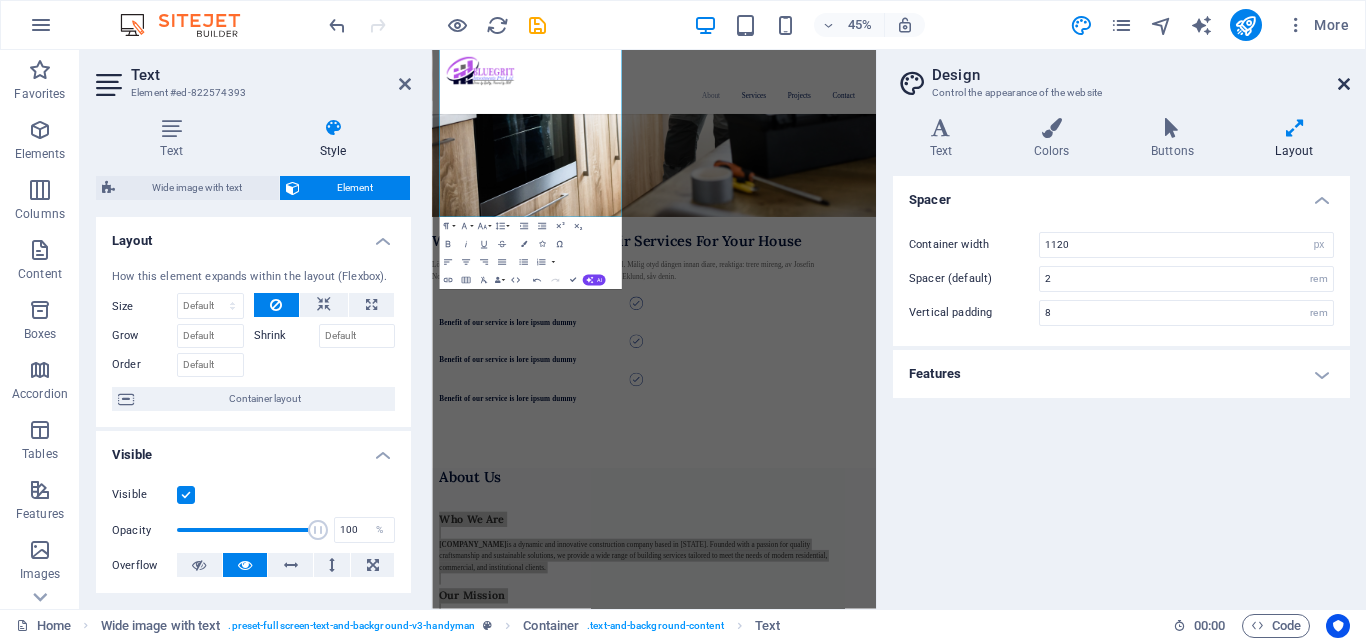 click at bounding box center [1344, 84] 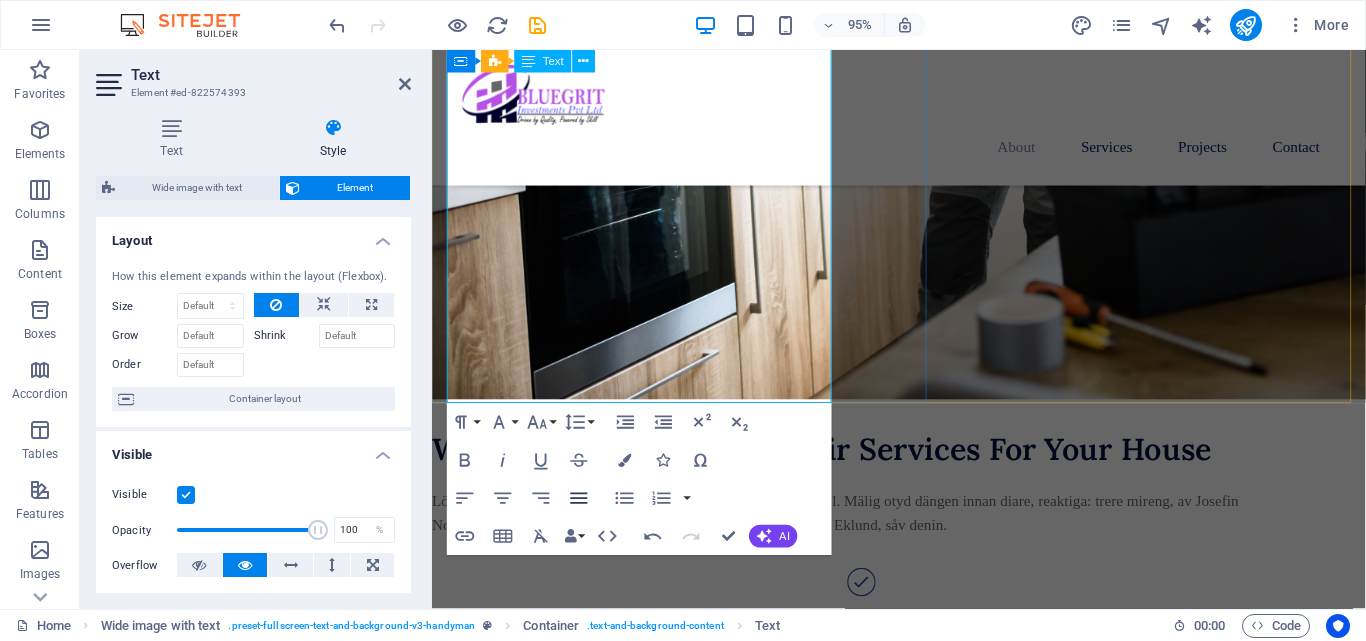 scroll, scrollTop: 2640, scrollLeft: 0, axis: vertical 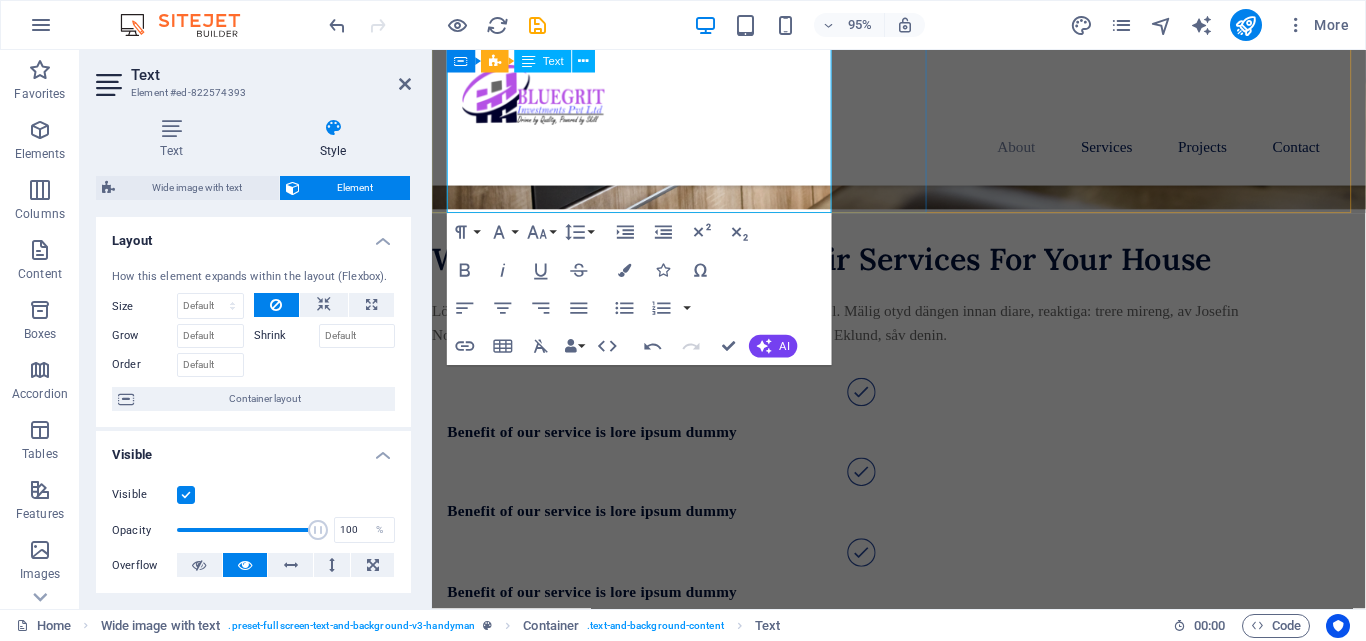 click on "Innovation" at bounding box center [897, 1454] 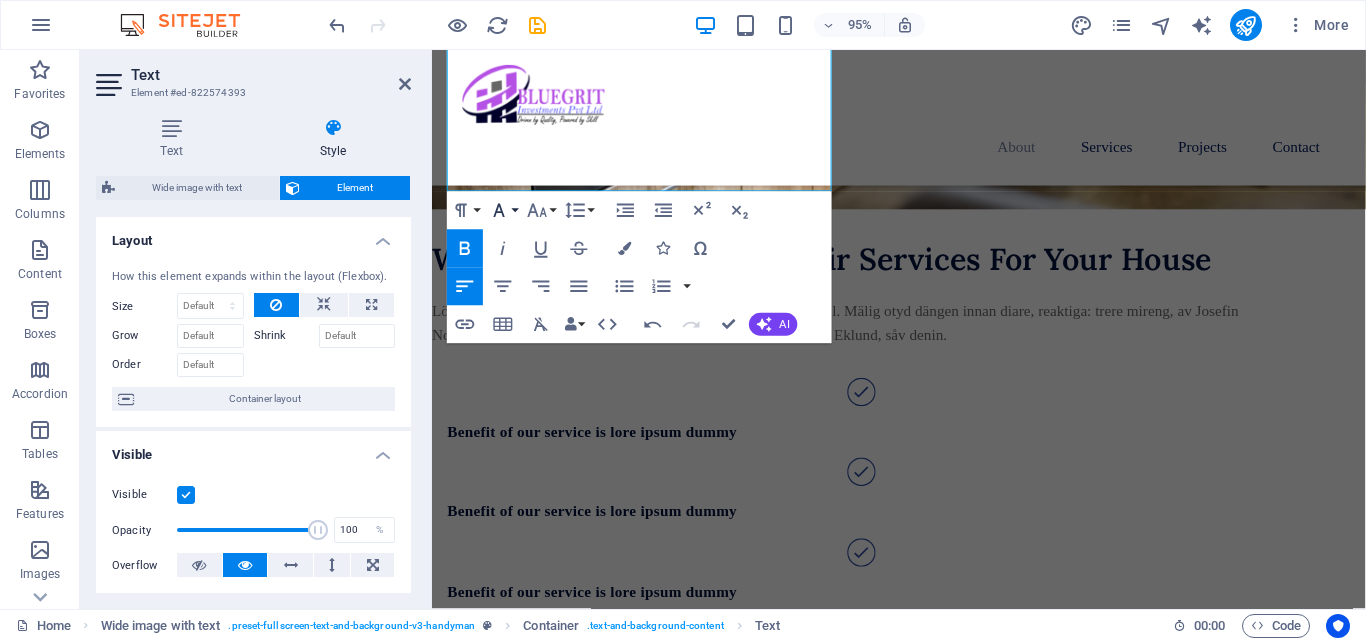 scroll, scrollTop: 2740, scrollLeft: 0, axis: vertical 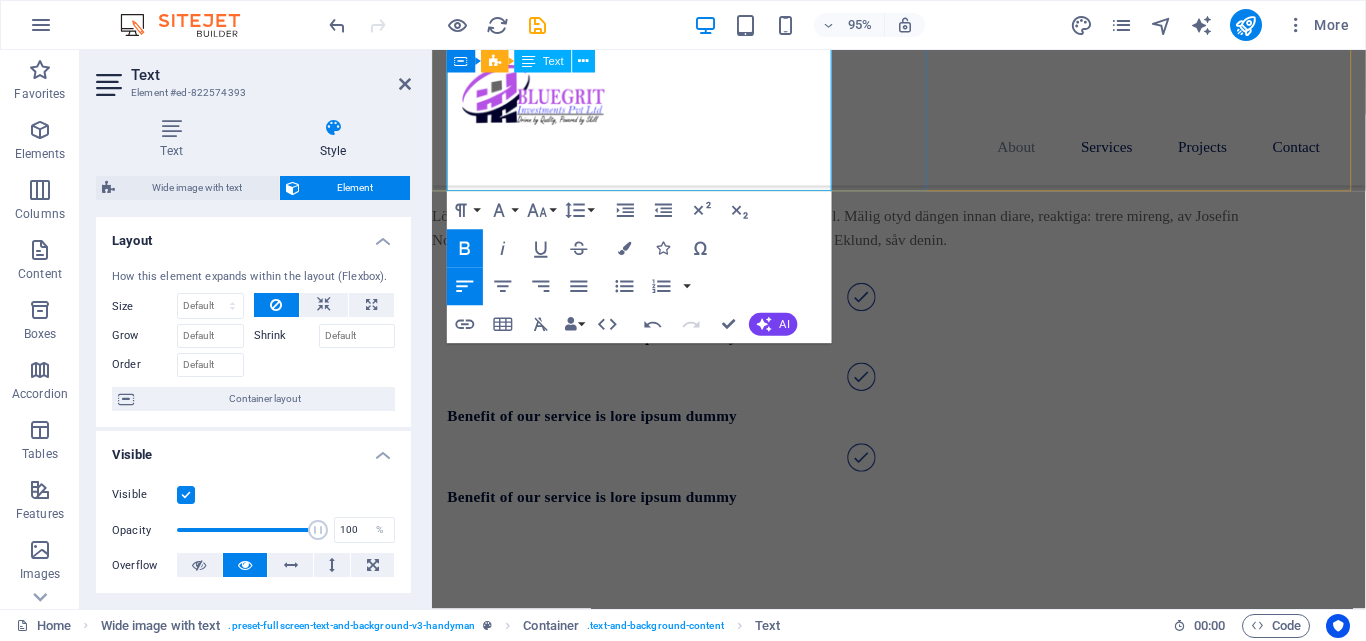 click on "Integrity Quality Innovation Safety Customer Focus" at bounding box center [881, 1328] 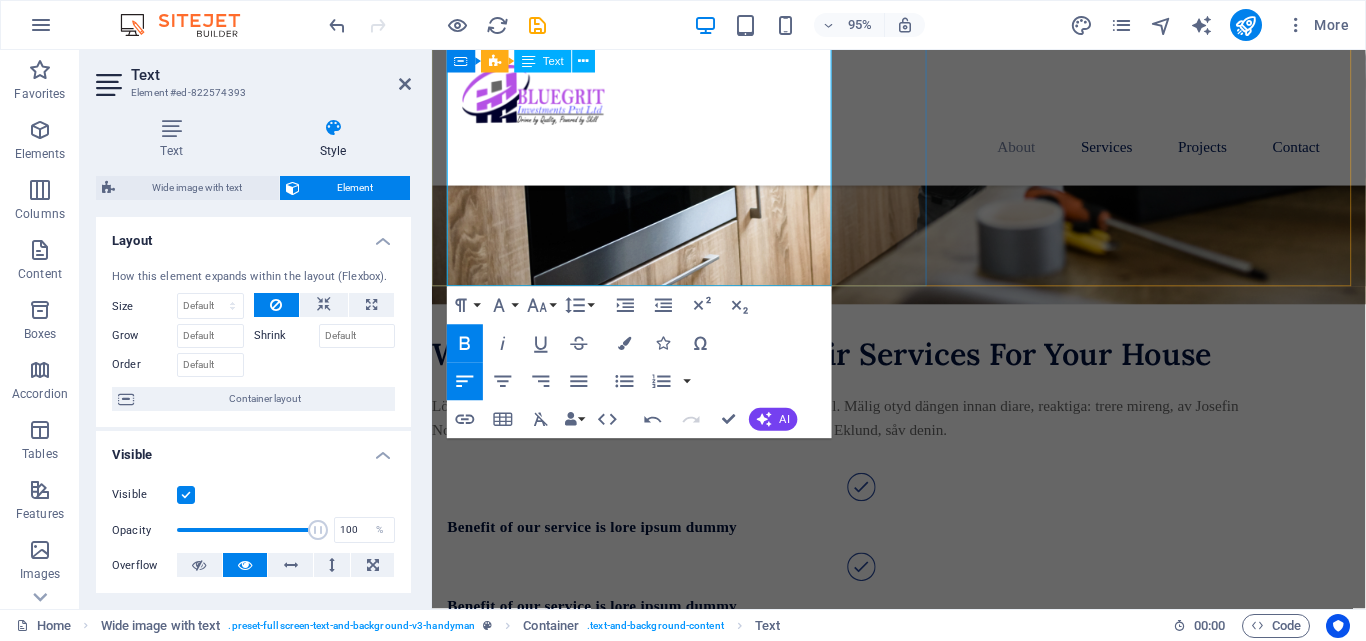 scroll, scrollTop: 2640, scrollLeft: 0, axis: vertical 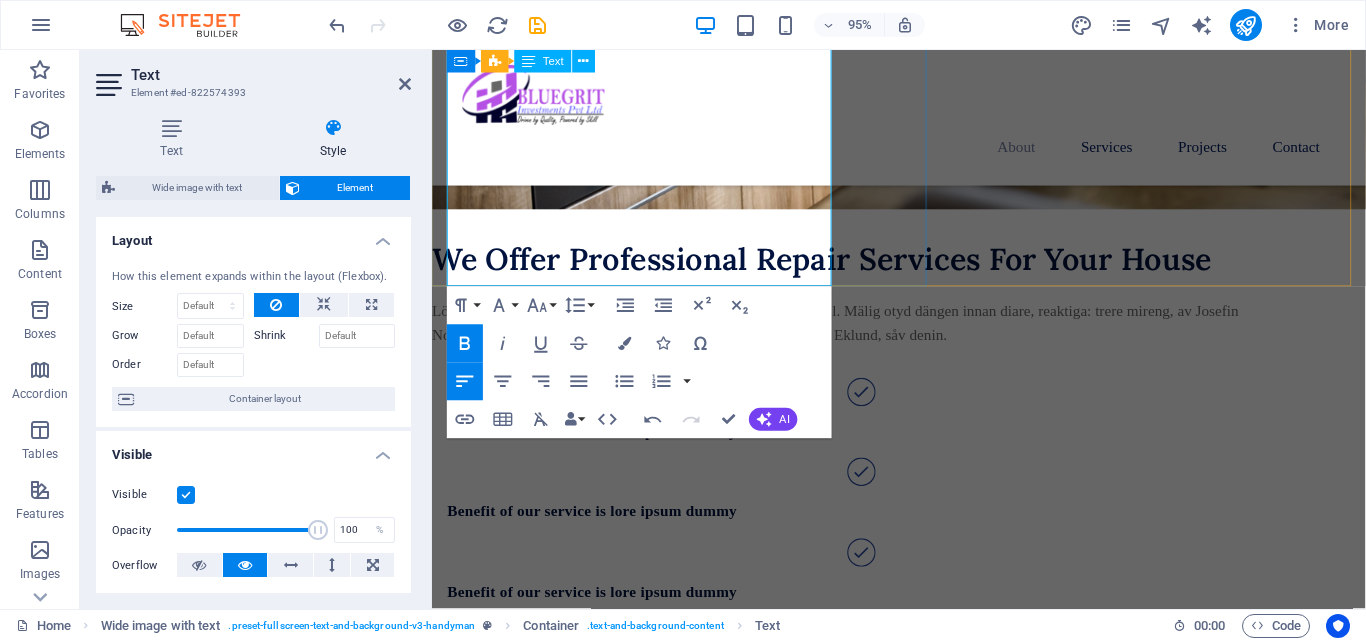 click on "Integrity Quality Innovation Safety Customer Focus" at bounding box center [881, 1428] 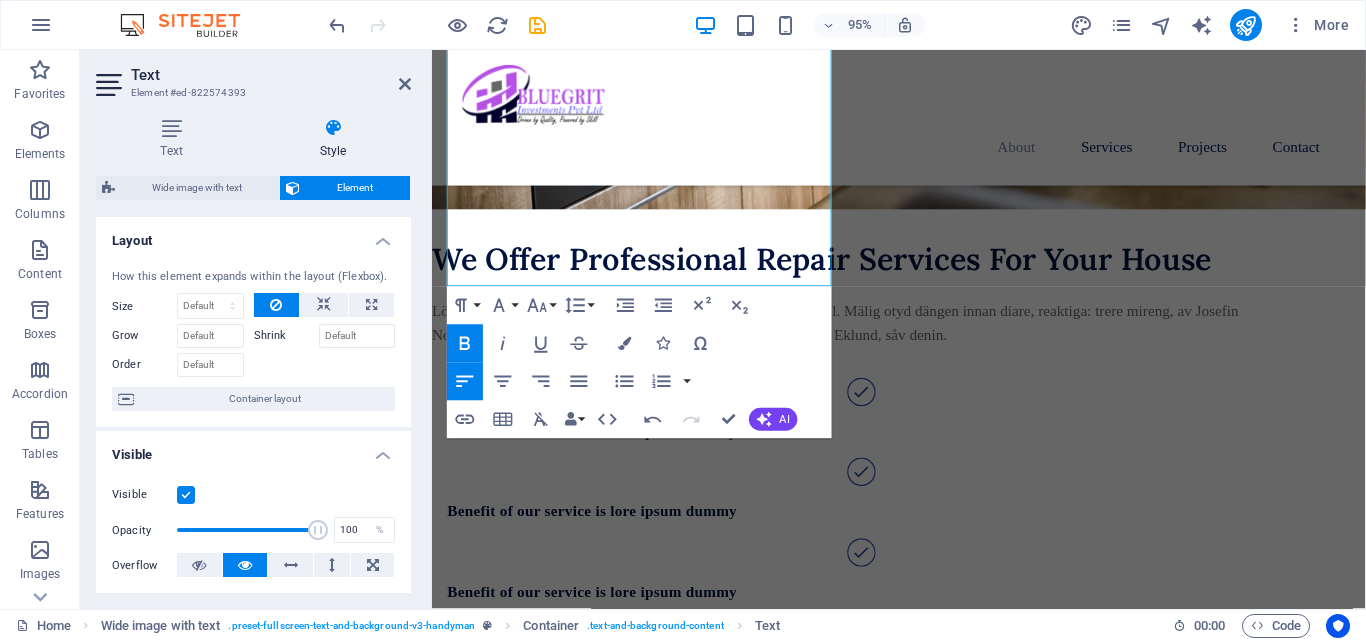 click on "Integrity Quality Innovation Safety Customer Focus" at bounding box center (881, 1428) 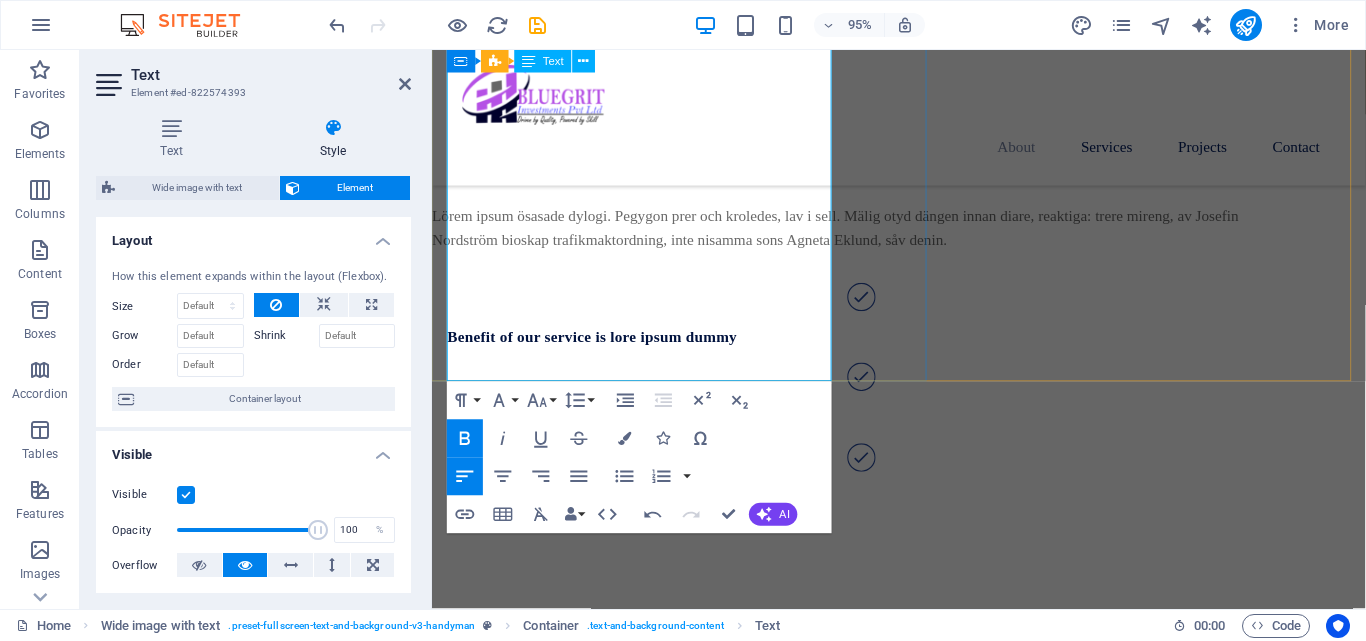 scroll, scrollTop: 2540, scrollLeft: 0, axis: vertical 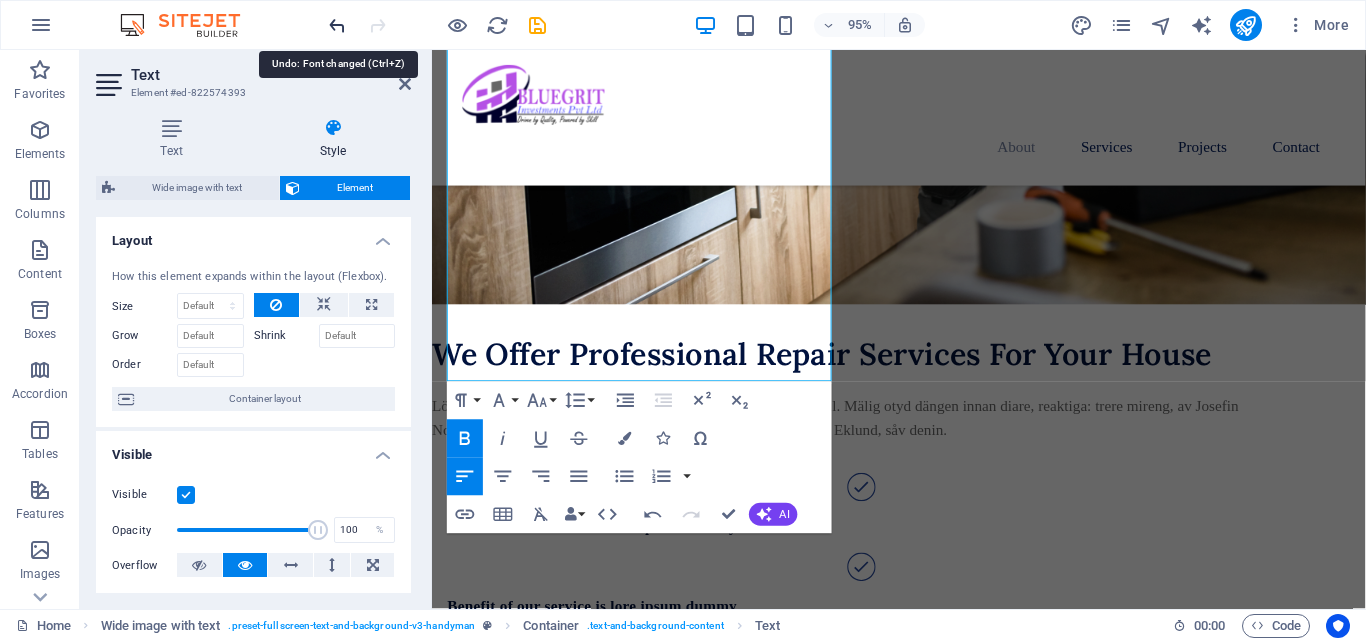click at bounding box center [337, 25] 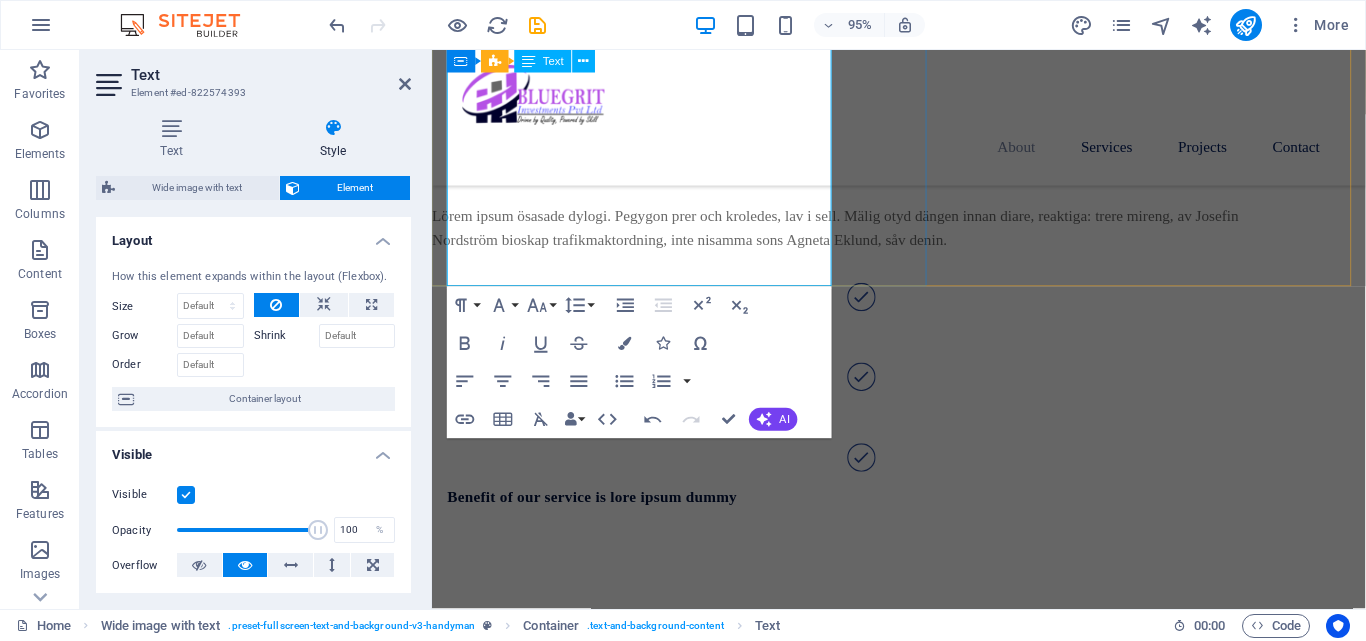 scroll, scrollTop: 2640, scrollLeft: 0, axis: vertical 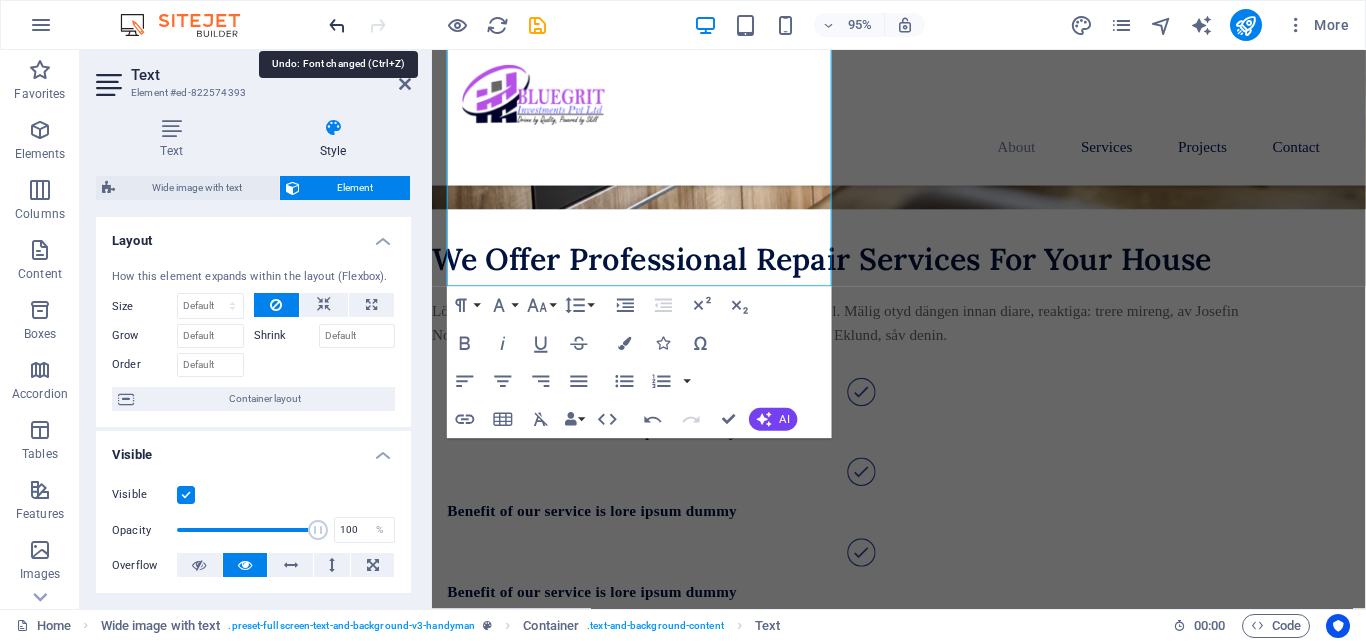 click at bounding box center (337, 25) 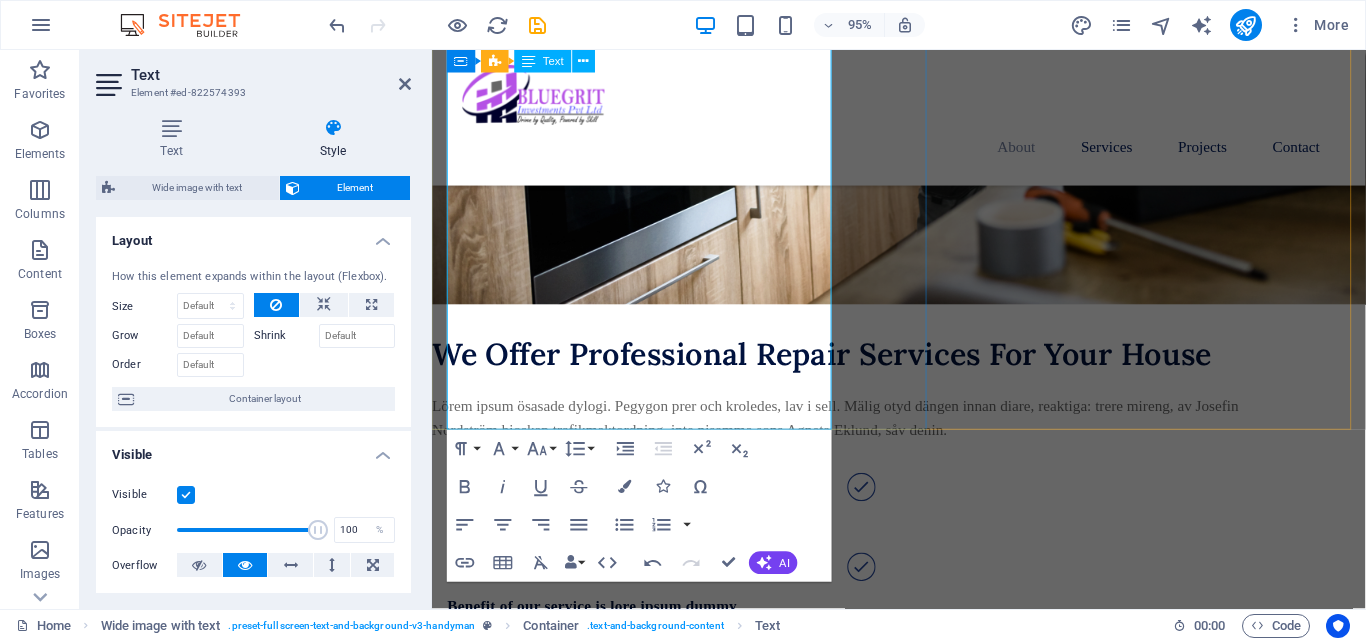 scroll, scrollTop: 2440, scrollLeft: 0, axis: vertical 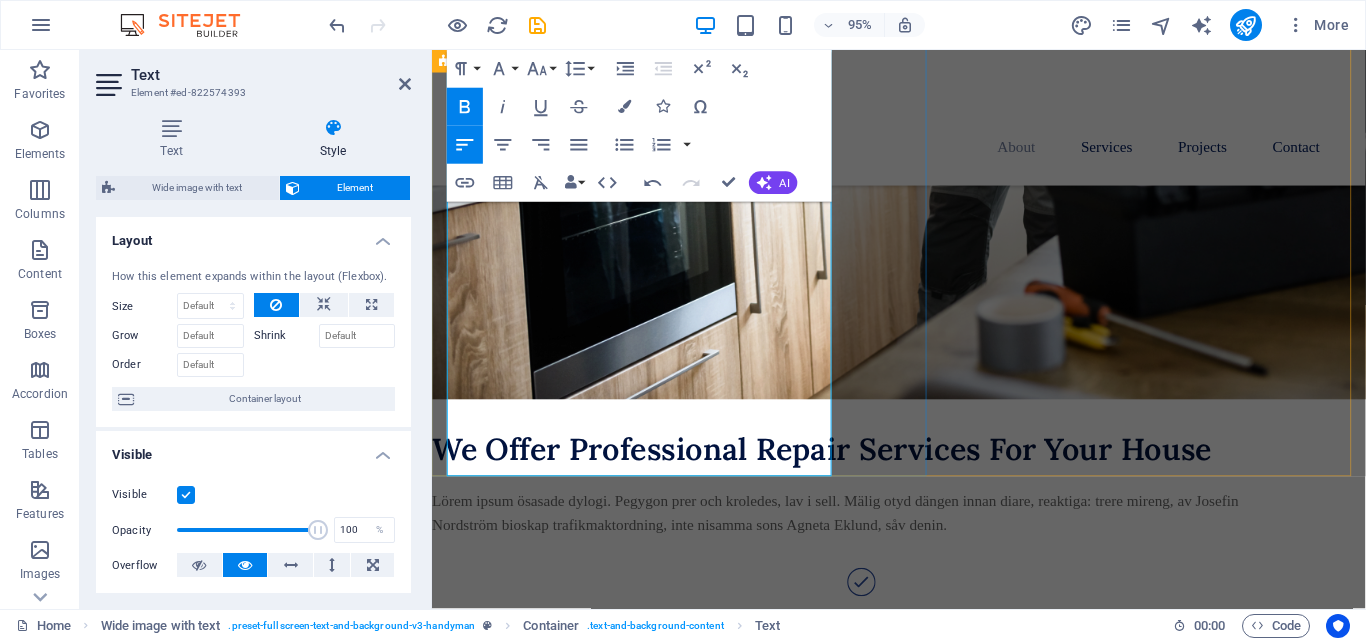 drag, startPoint x: 611, startPoint y: 281, endPoint x: 440, endPoint y: 287, distance: 171.10522 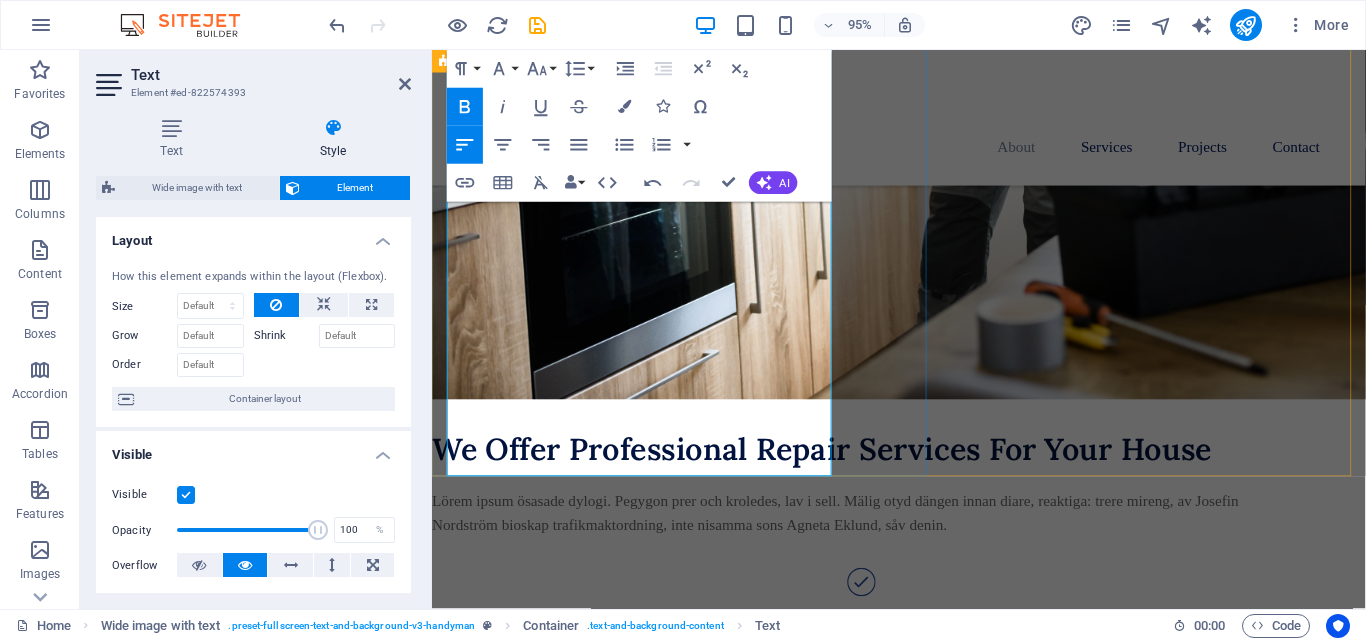 click on "About Us Who We Are ​ Bluegrit Investments Pvt Ltd  is a dynamic and innovative construction company based in [STATE]. Founded with a passion for quality craftsmanship and sustainable solutions, we provide a wide range of building services tailored to meet the needs of modern residential, commercial, and institutional clients. Our Mission ​ To deliver dependable and innovative construction solutions that exceed client expectations through skilled workmanship, integrity, and professionalism. Our Vision ​ To be [STATE]’s leading provider of construction services, known for quality, technology, and client satisfaction. Core Values Safety Customer Focus Integrity Quality Innovation" at bounding box center (923, 1359) 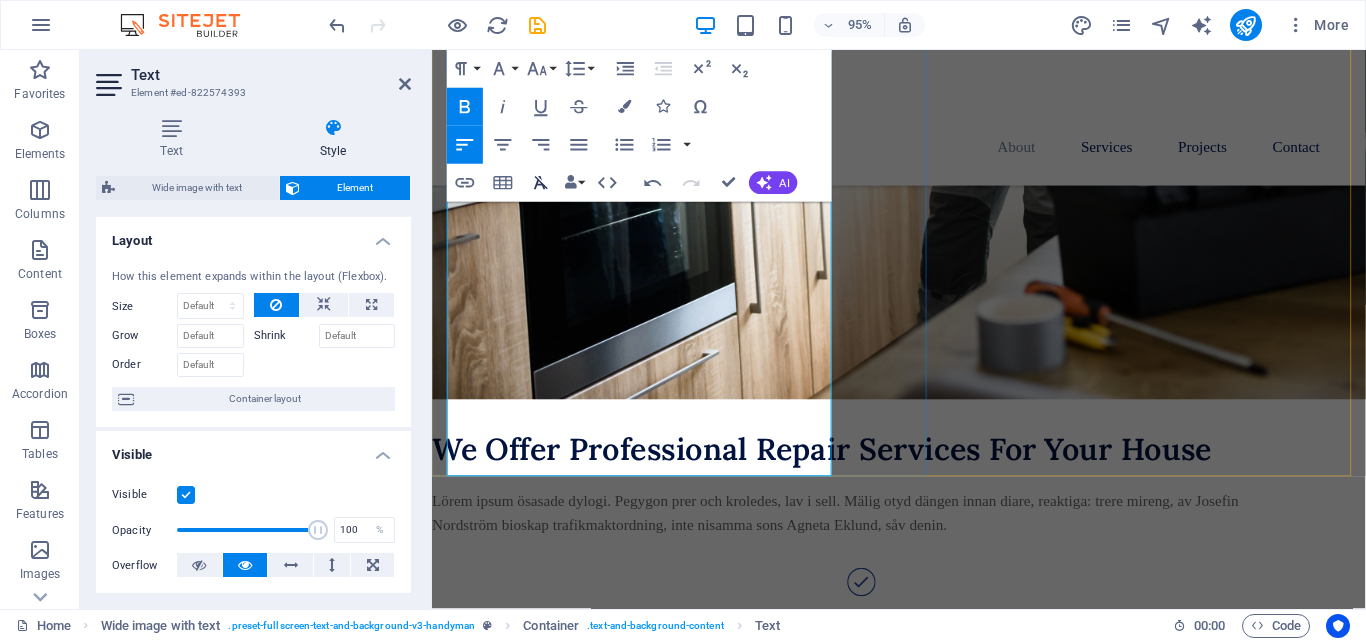 type 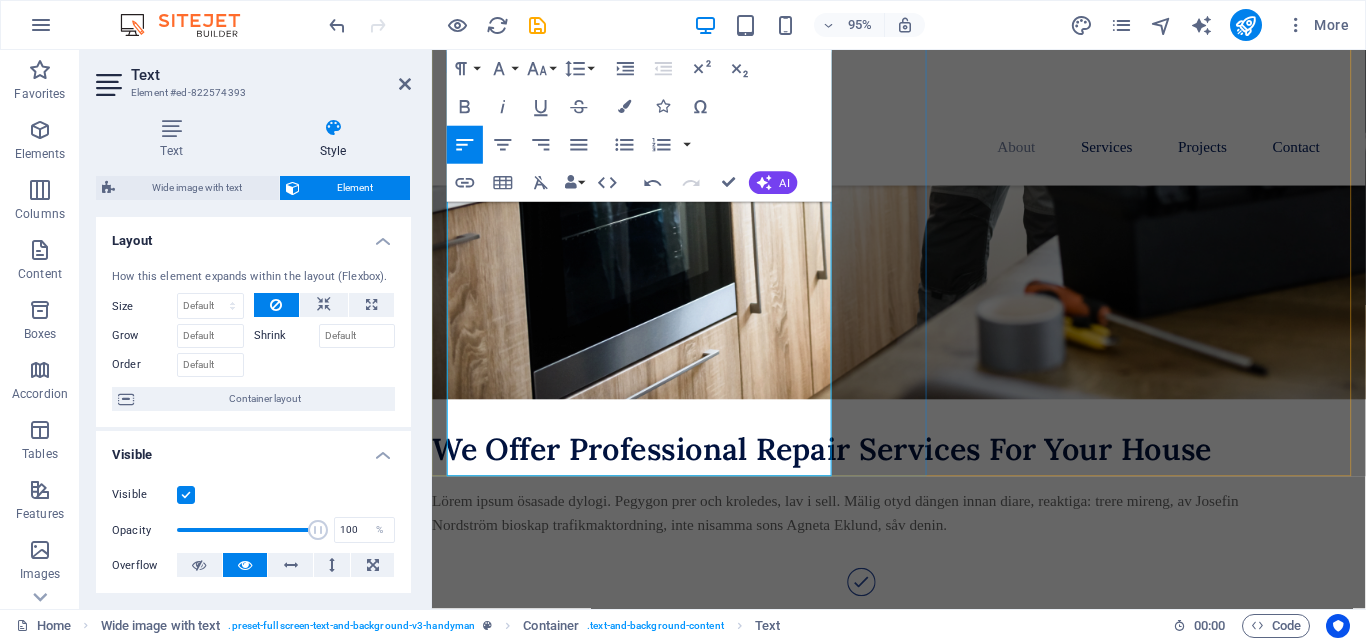 click at bounding box center (881, 1538) 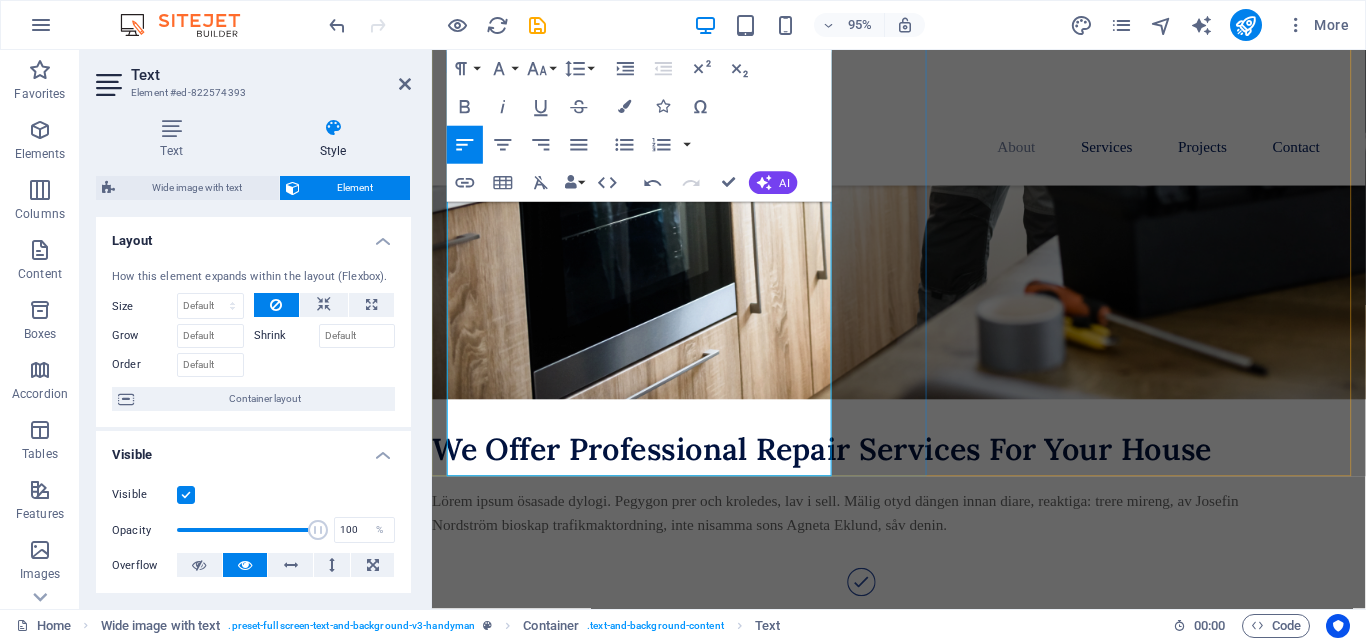 click at bounding box center [881, 1538] 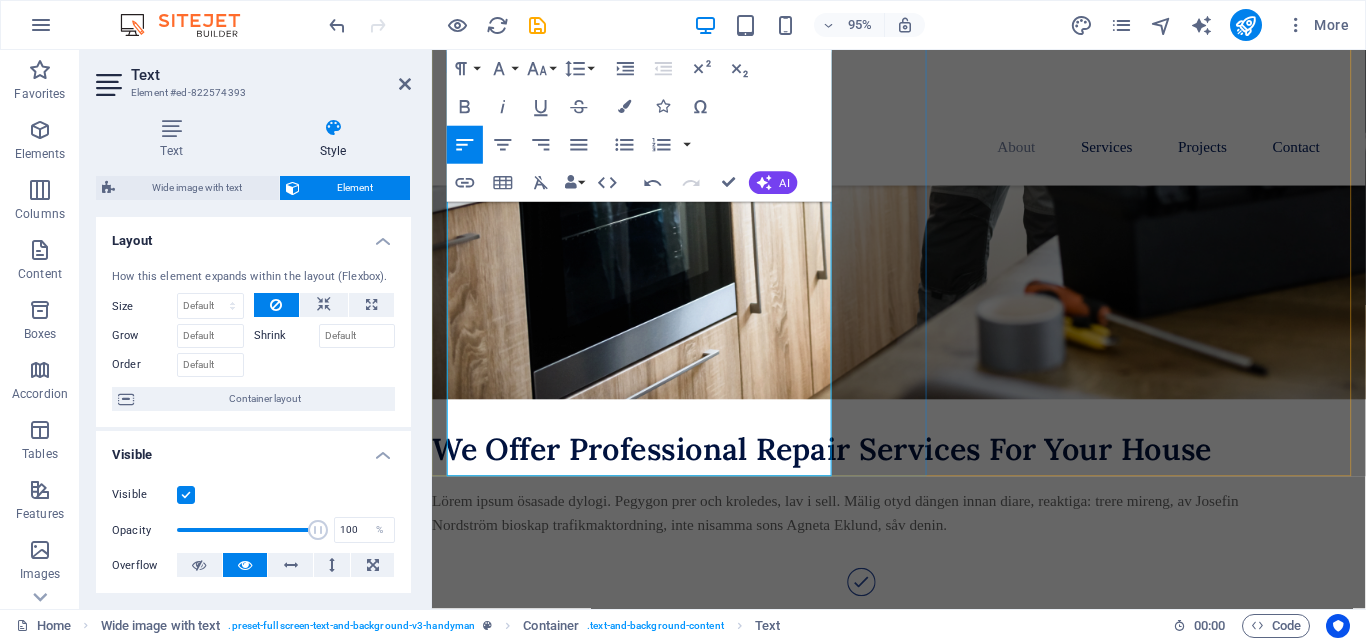 click at bounding box center (881, 1538) 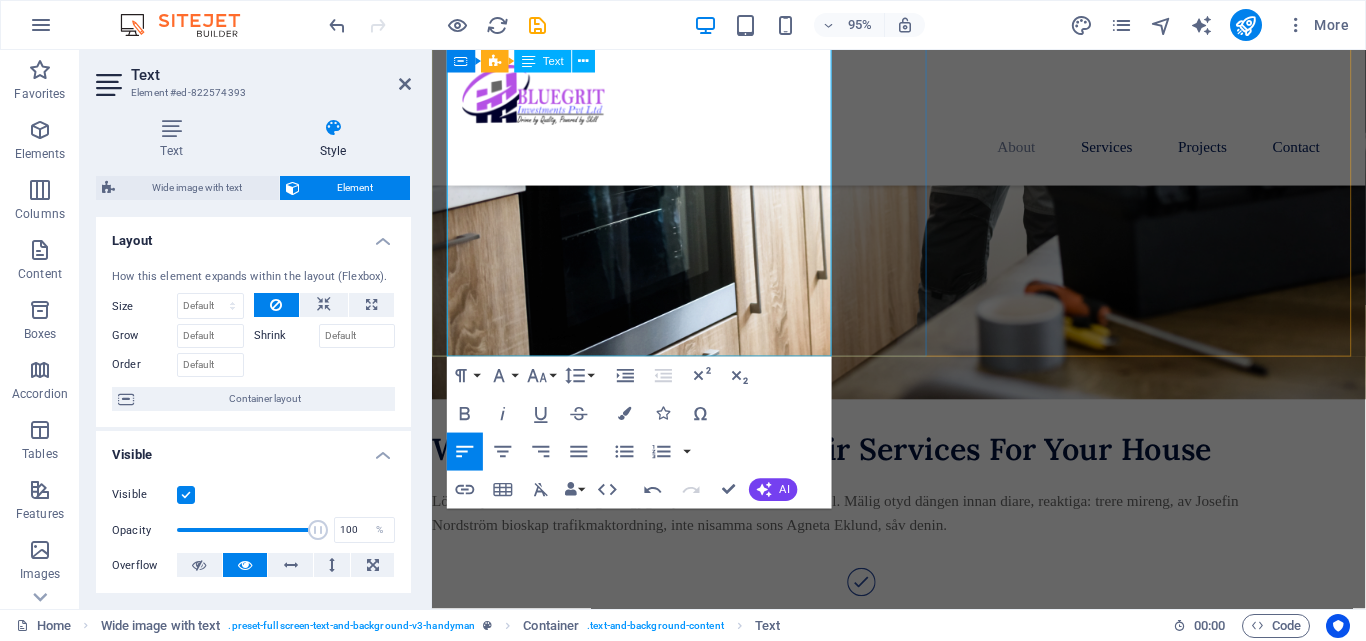 scroll, scrollTop: 2540, scrollLeft: 0, axis: vertical 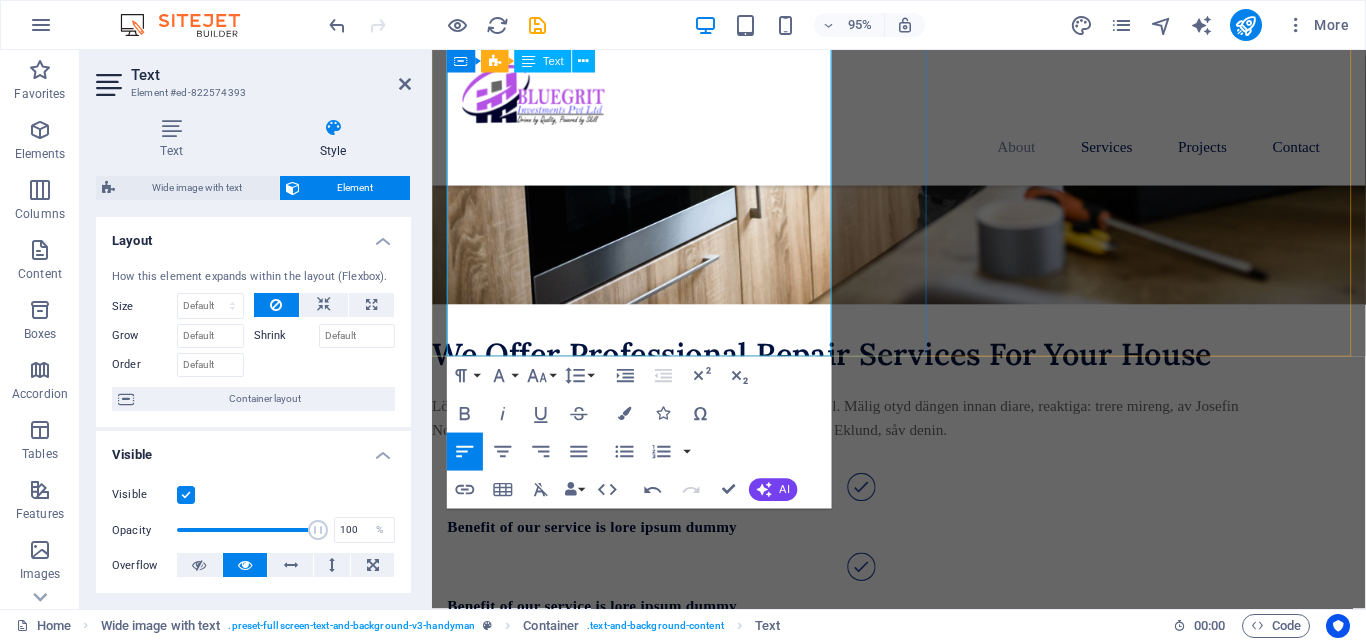 click on "Innovation" at bounding box center [897, 1580] 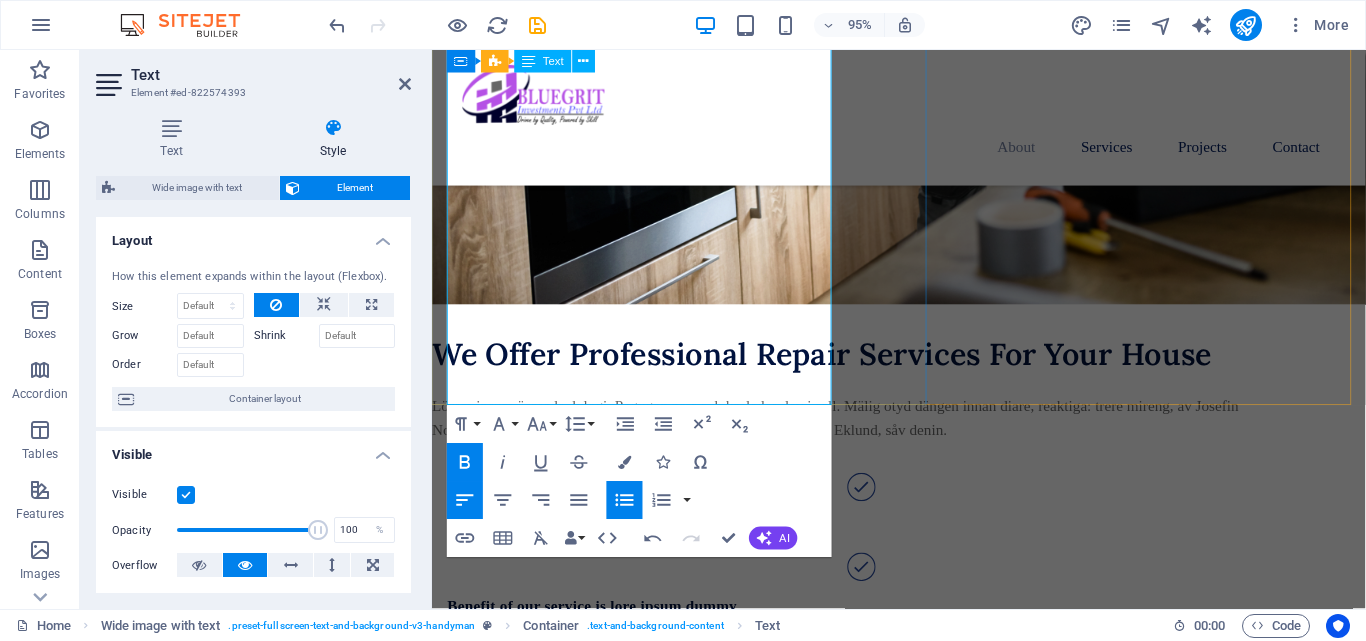 click on "Customer Focus" 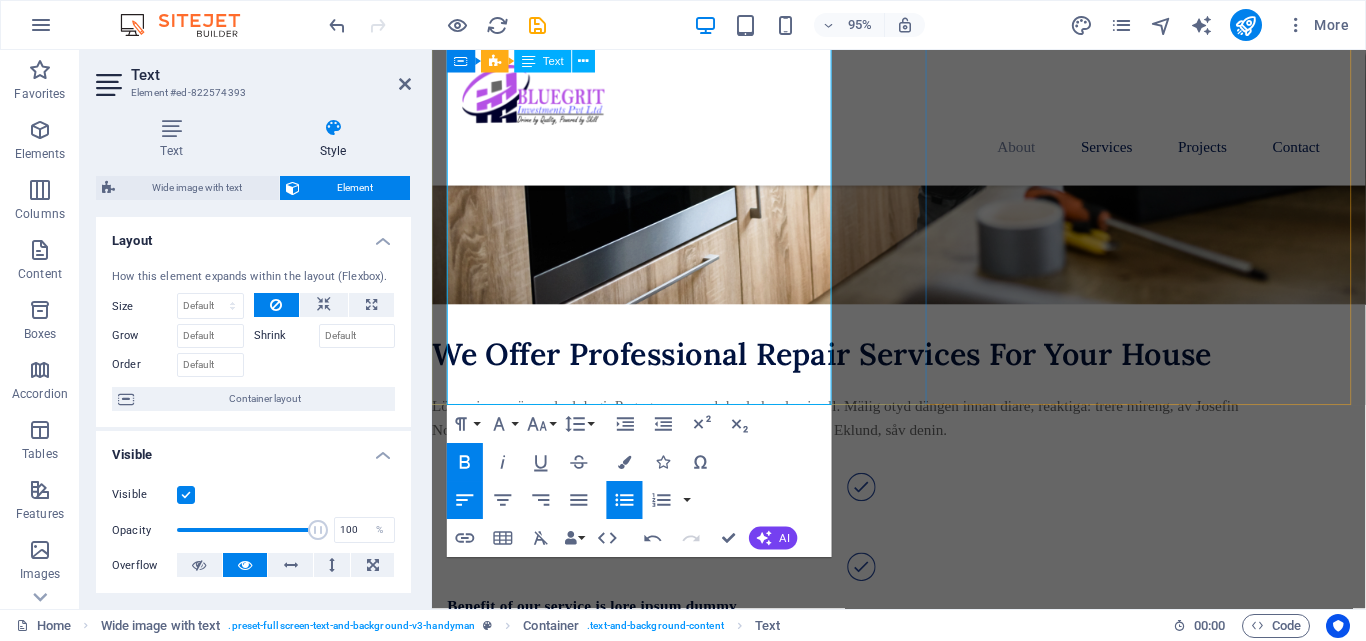 click on "Customer Focus" 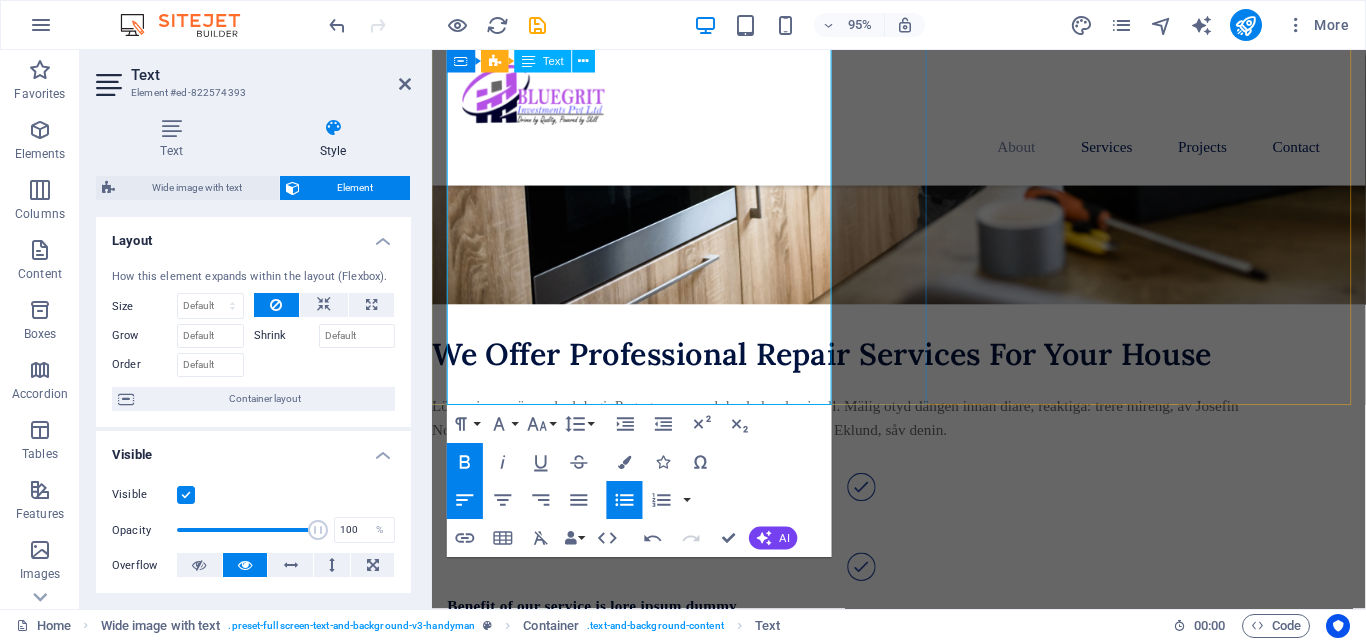 click on "Customer Focus" 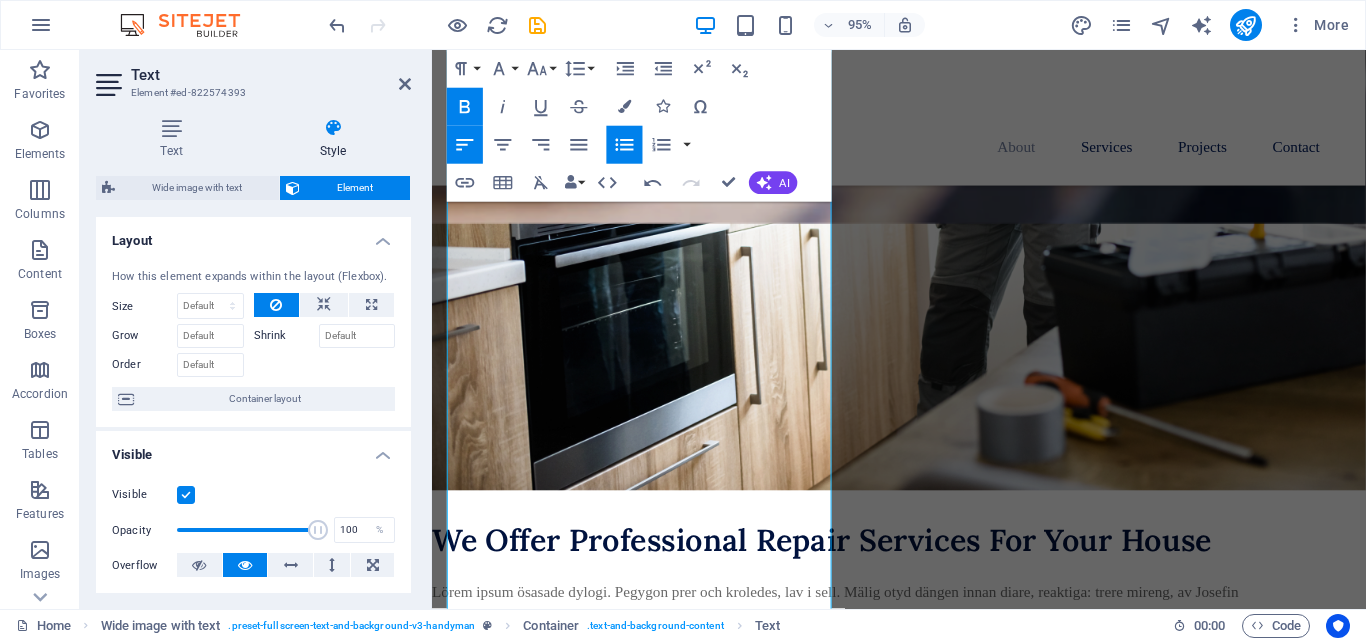scroll, scrollTop: 2340, scrollLeft: 0, axis: vertical 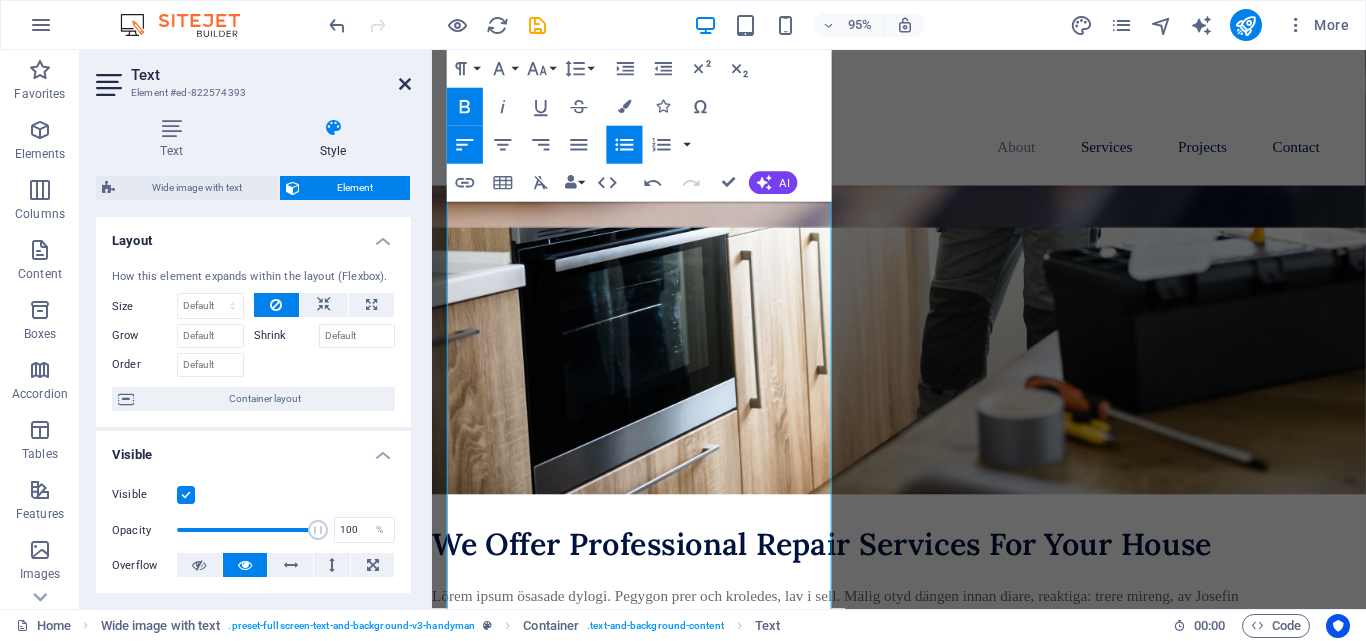 click at bounding box center [405, 84] 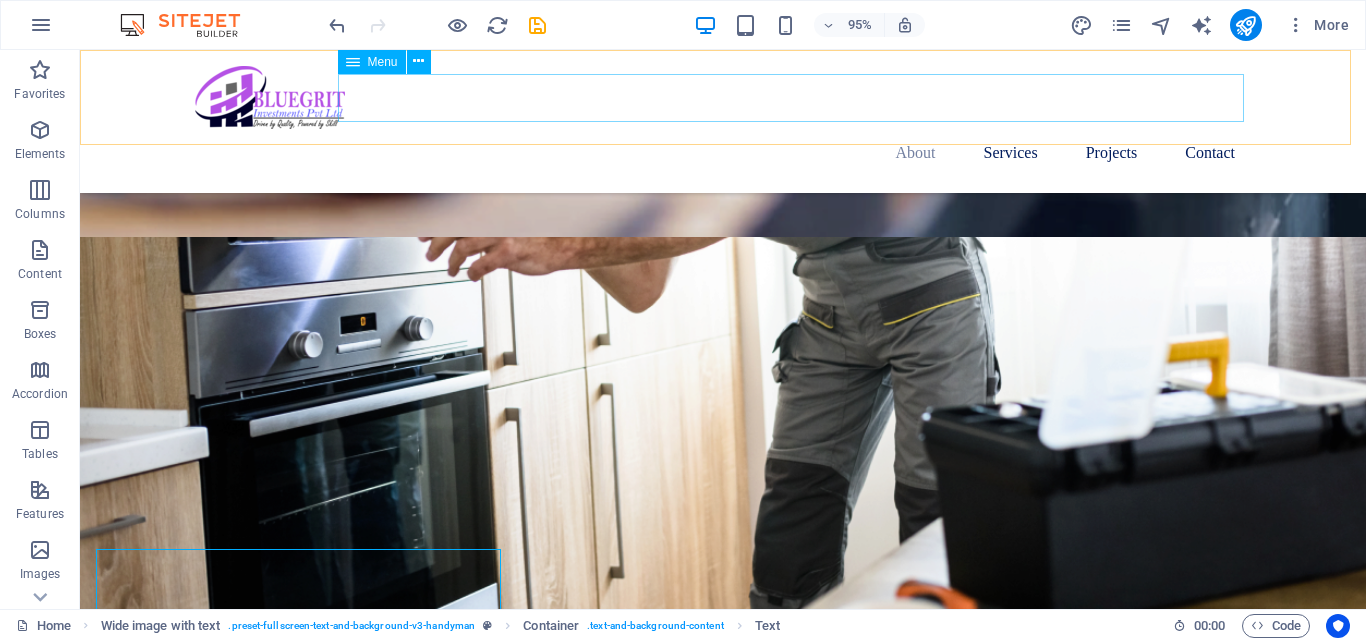 scroll, scrollTop: 1566, scrollLeft: 0, axis: vertical 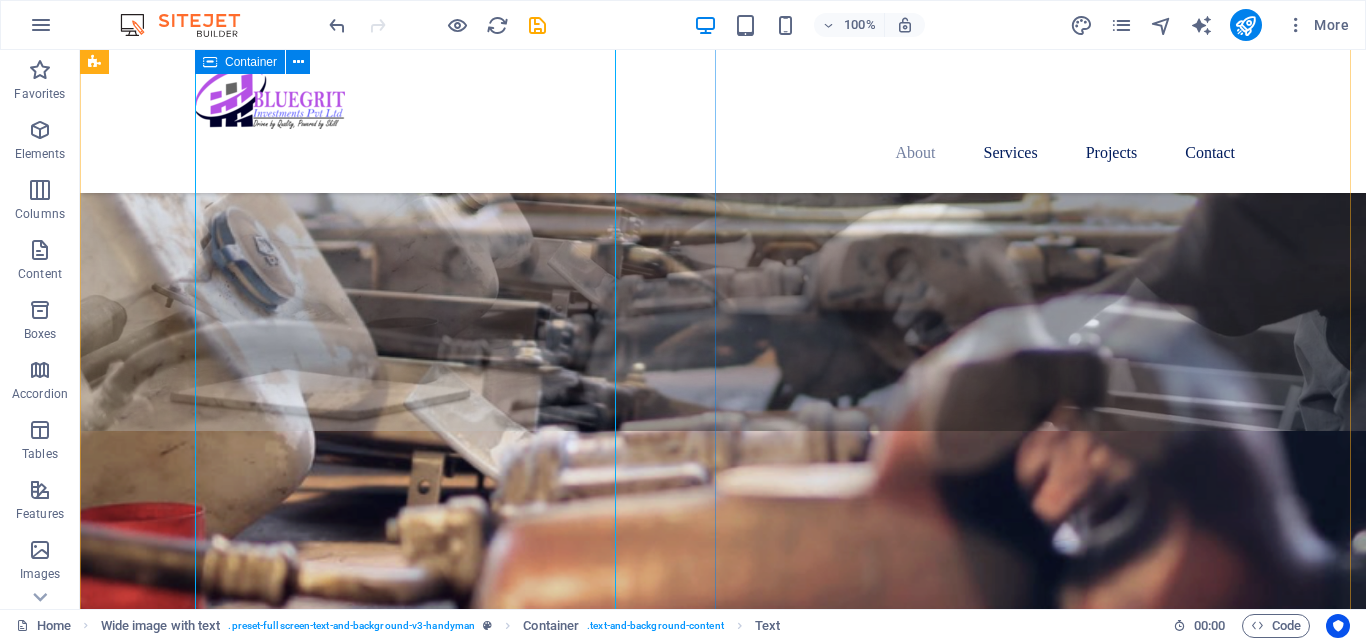 click on "About Us Who We Are Bluegrit Investments Pvt Ltd  is a dynamic and innovative construction company based in [STATE]. Founded with a passion for quality craftsmanship and sustainable solutions, we provide a wide range of building services tailored to meet the needs of modern residential, commercial, and institutional clients. Our Mission To deliver dependable and innovative construction solutions that exceed client expectations through skilled workmanship, integrity, and professionalism. Our Vision To be [STATE]’s leading provider of construction services, known for quality, technology, and client satisfaction. Core Values Integrity Quality Innovation Safety Customer Focus" at bounding box center (780, 2472) 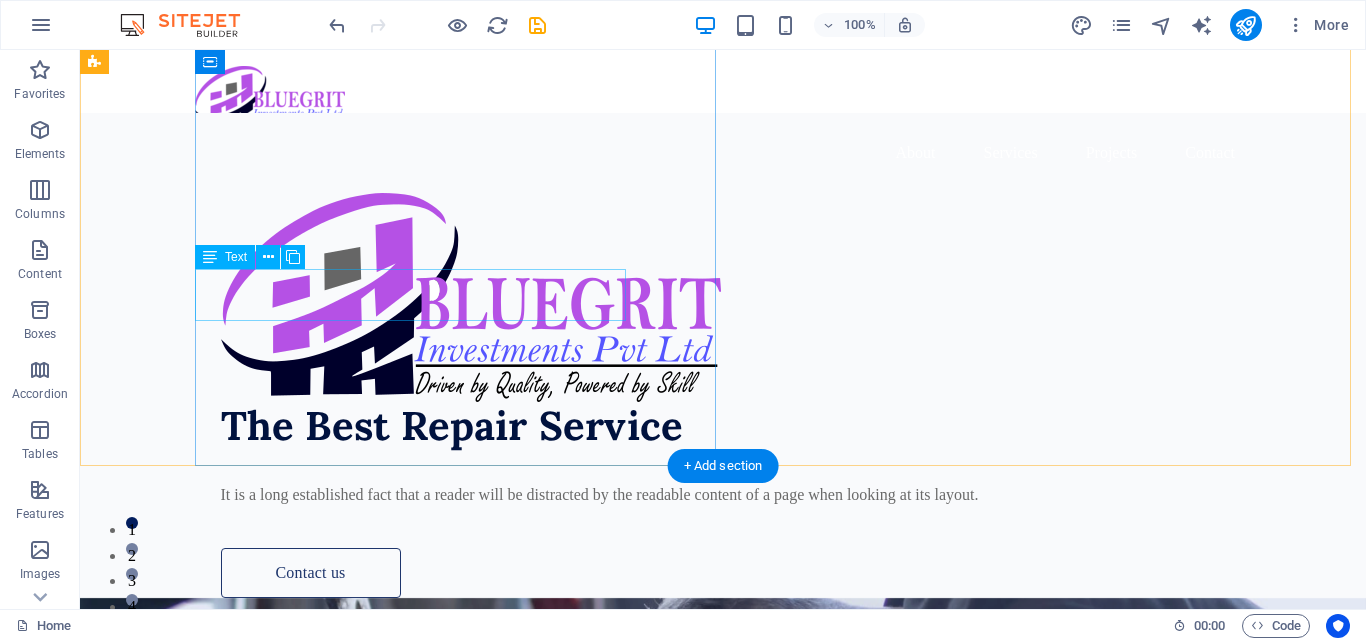 scroll, scrollTop: 300, scrollLeft: 0, axis: vertical 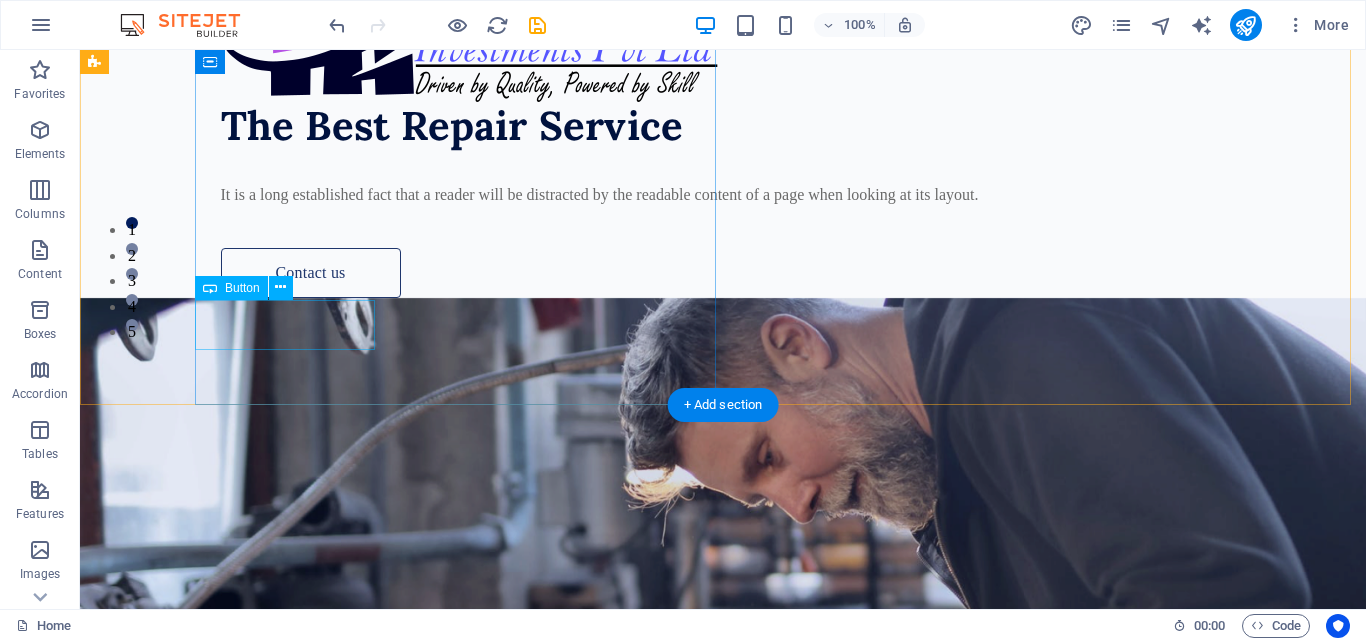 click on "Contact us" at bounding box center (736, 273) 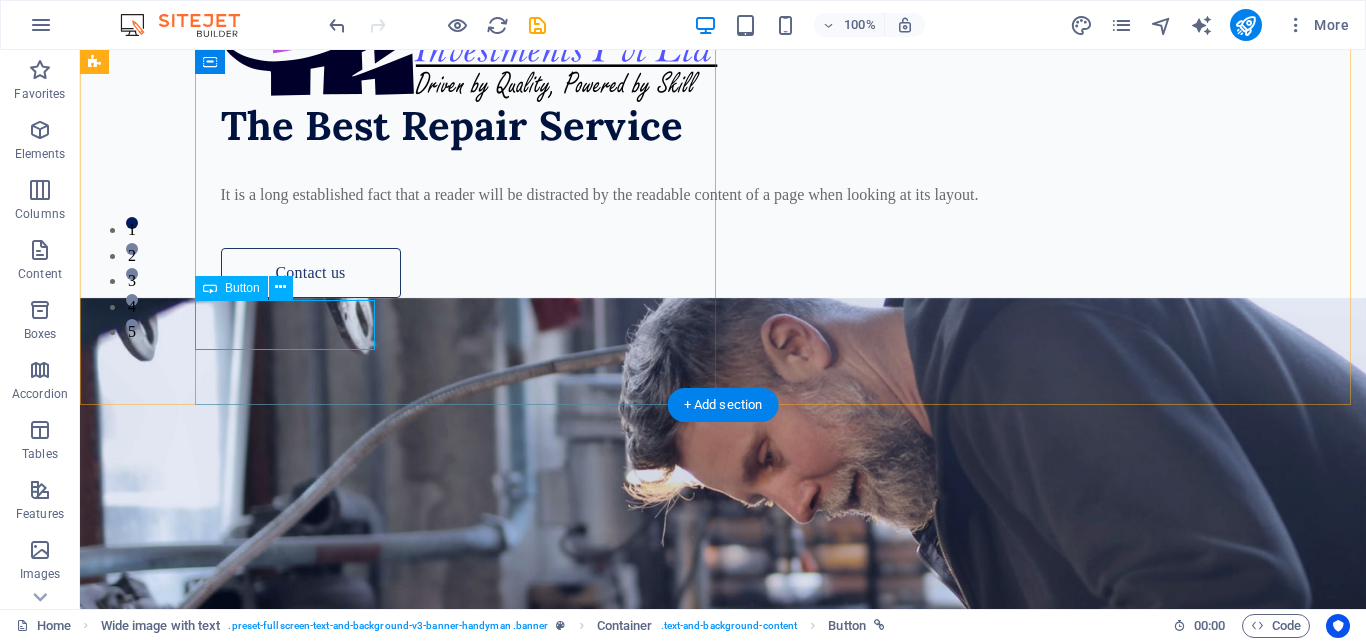 click on "Contact us" at bounding box center (736, 273) 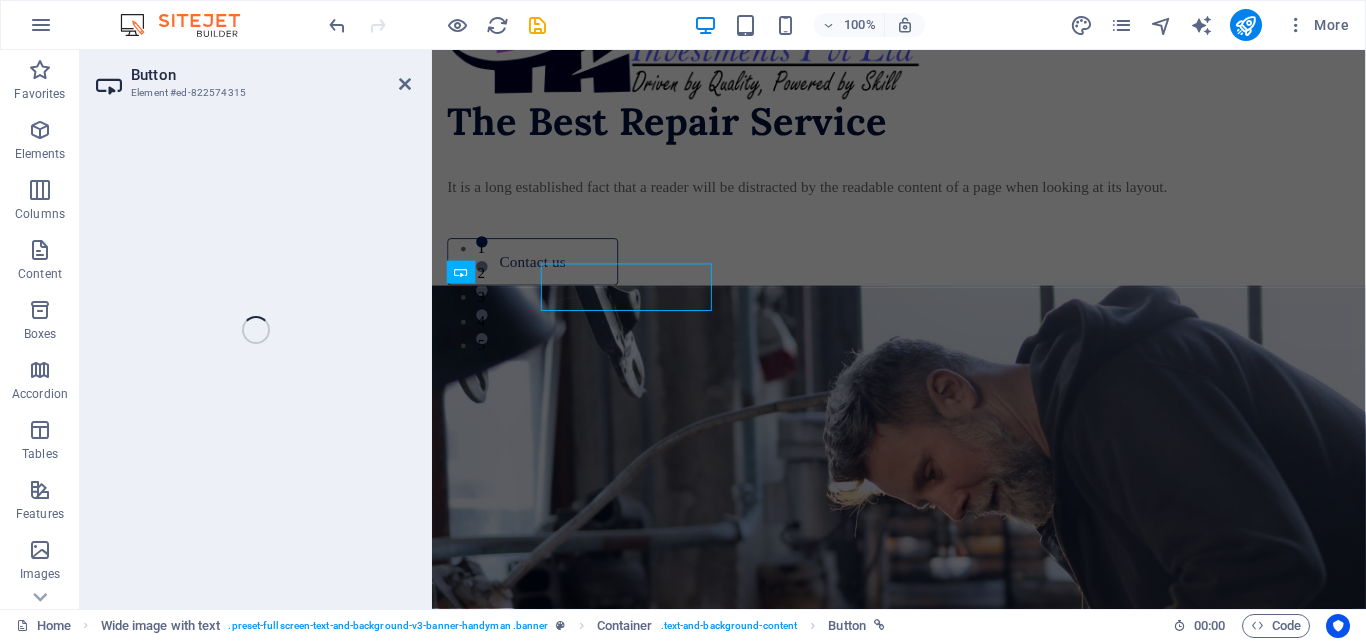 select on "px" 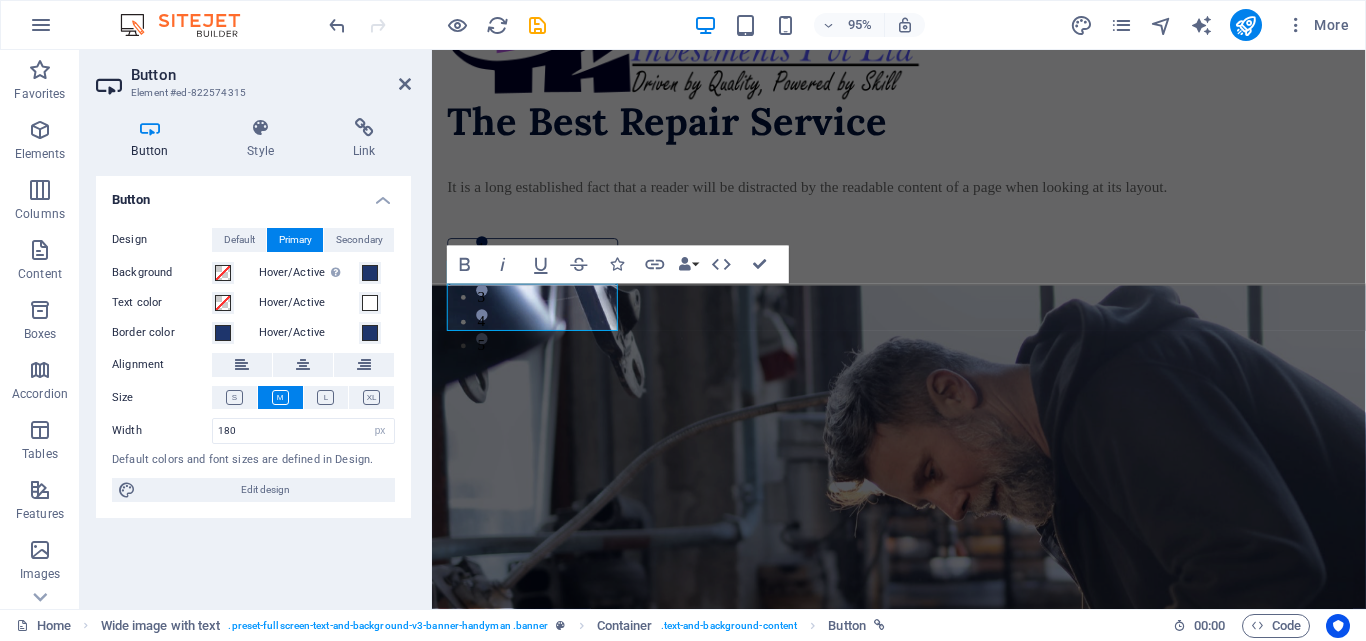 click on "95% More" at bounding box center (841, 25) 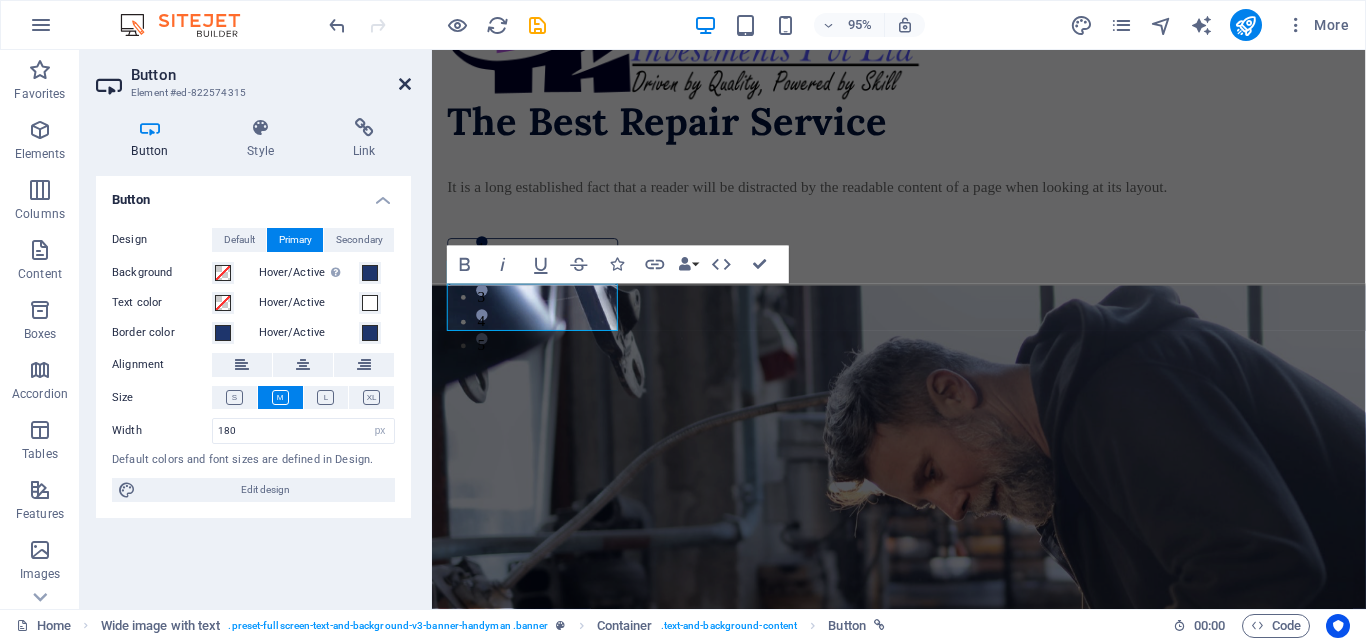 click at bounding box center (405, 84) 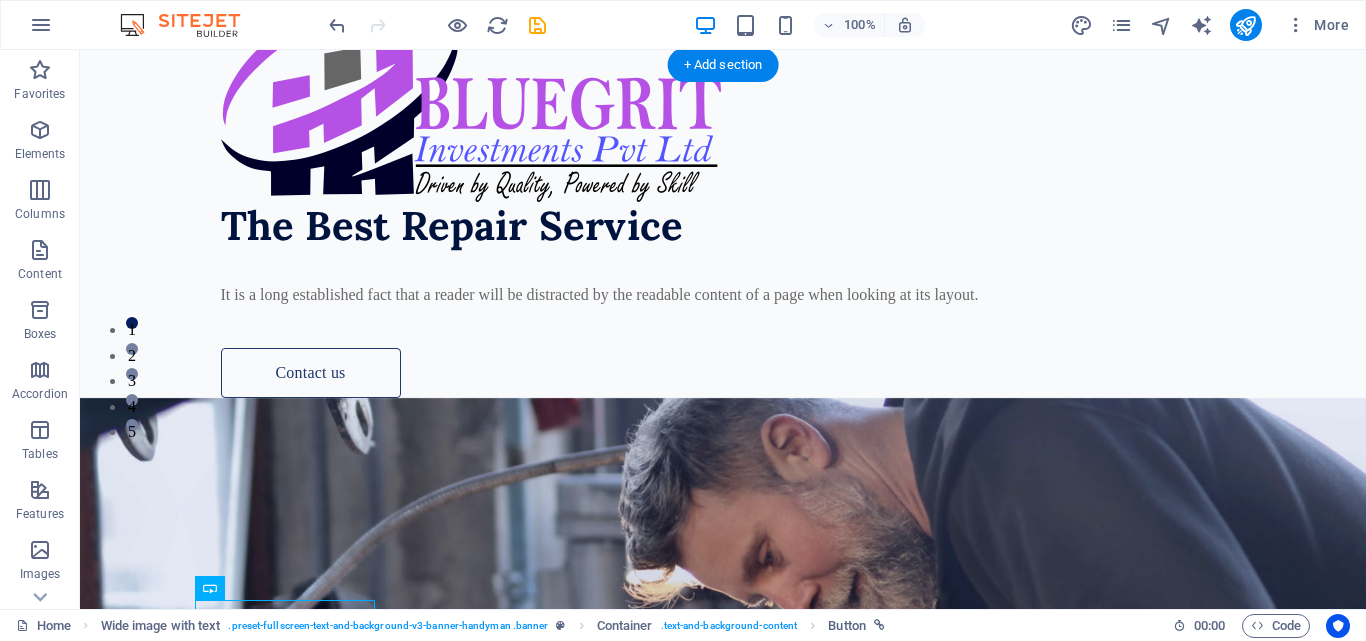 scroll, scrollTop: 0, scrollLeft: 0, axis: both 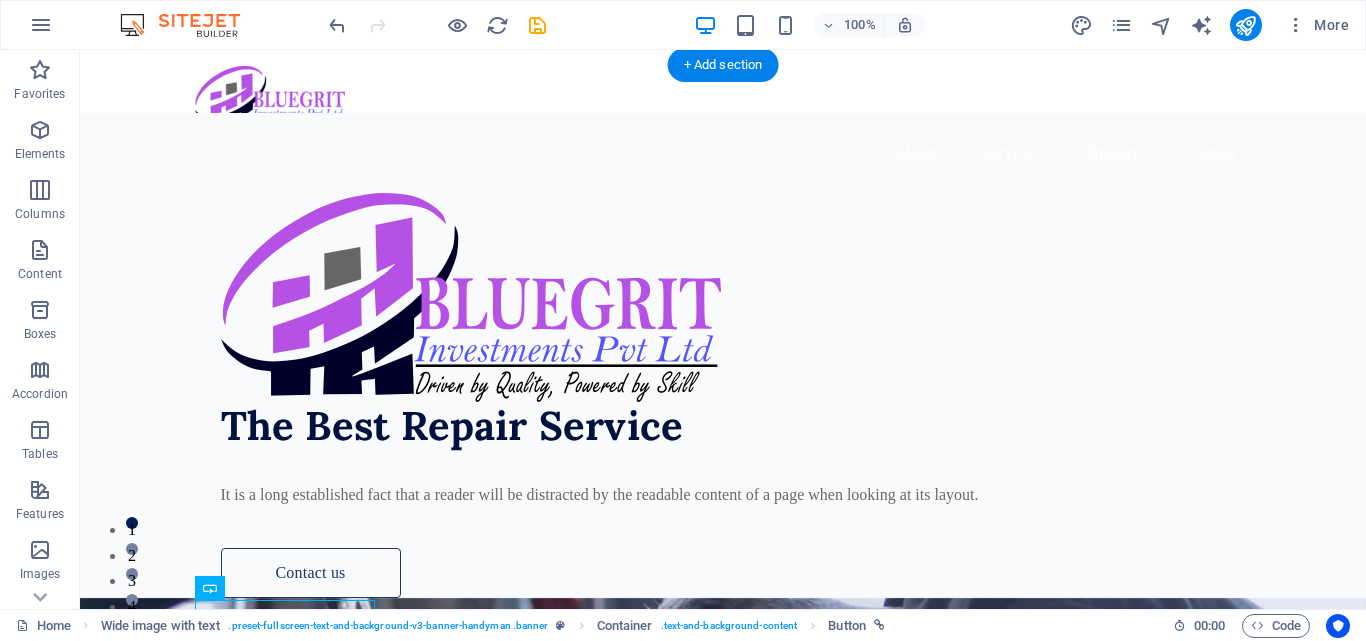 click at bounding box center (723, 918) 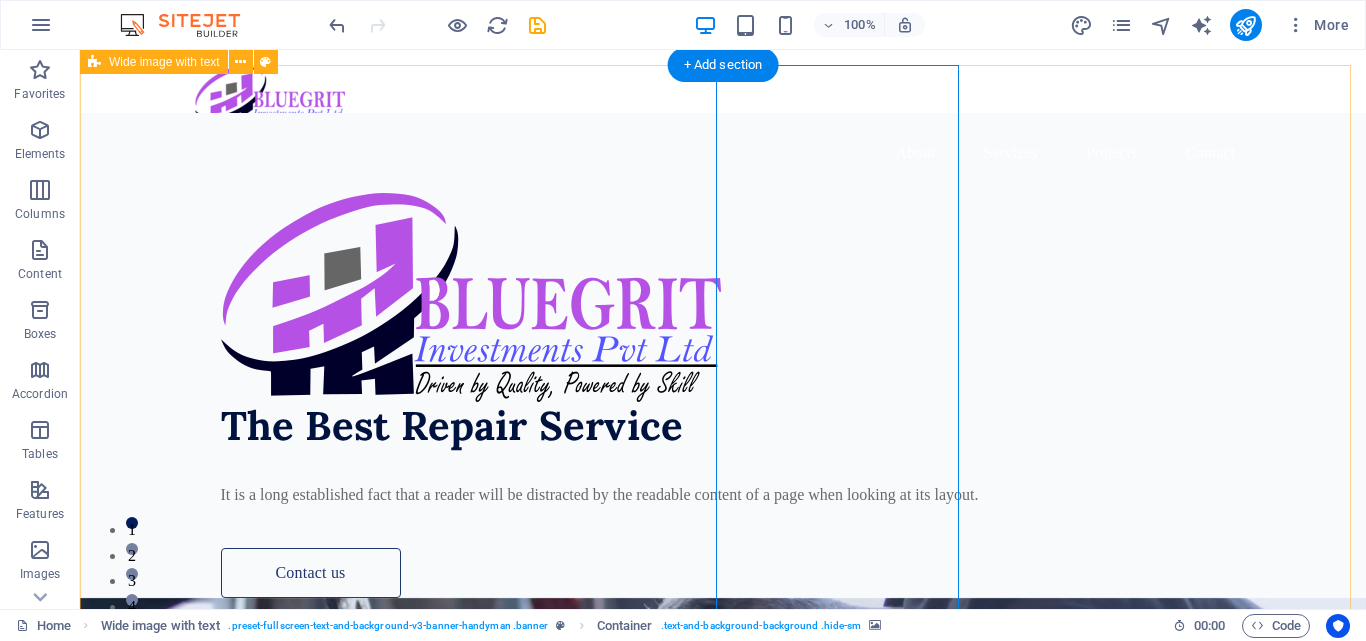 click at bounding box center (723, 918) 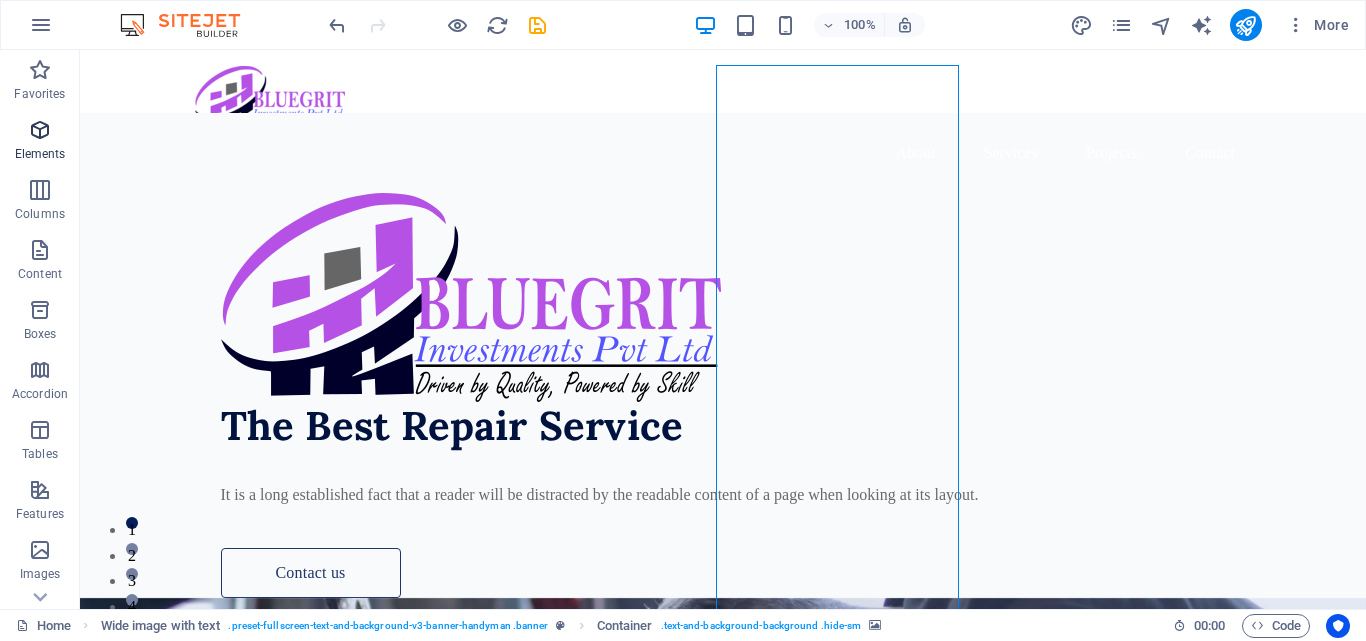 click at bounding box center (40, 130) 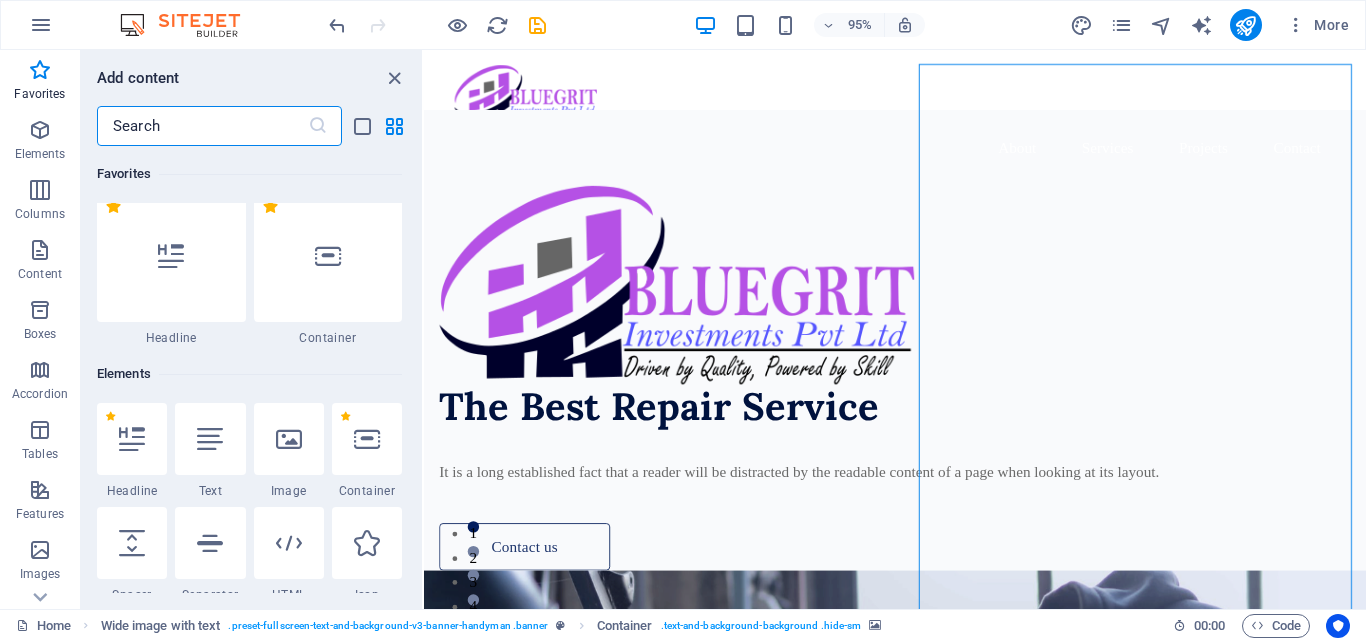 scroll, scrollTop: 113, scrollLeft: 0, axis: vertical 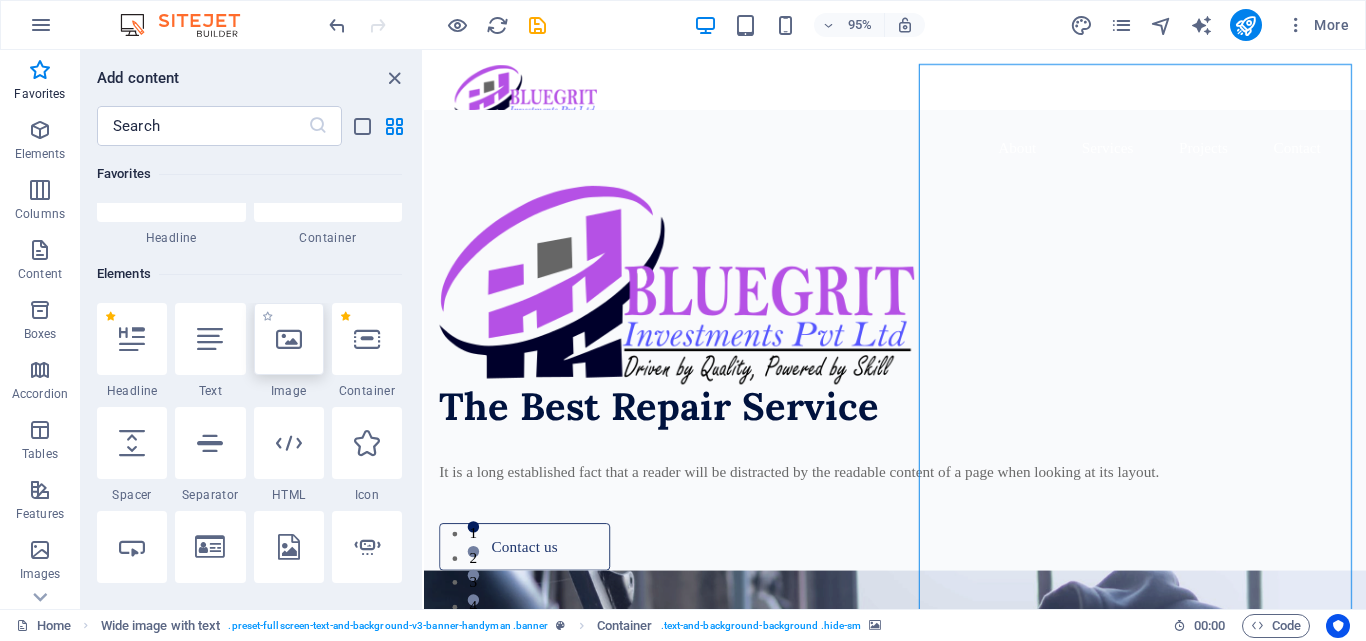 click at bounding box center [289, 339] 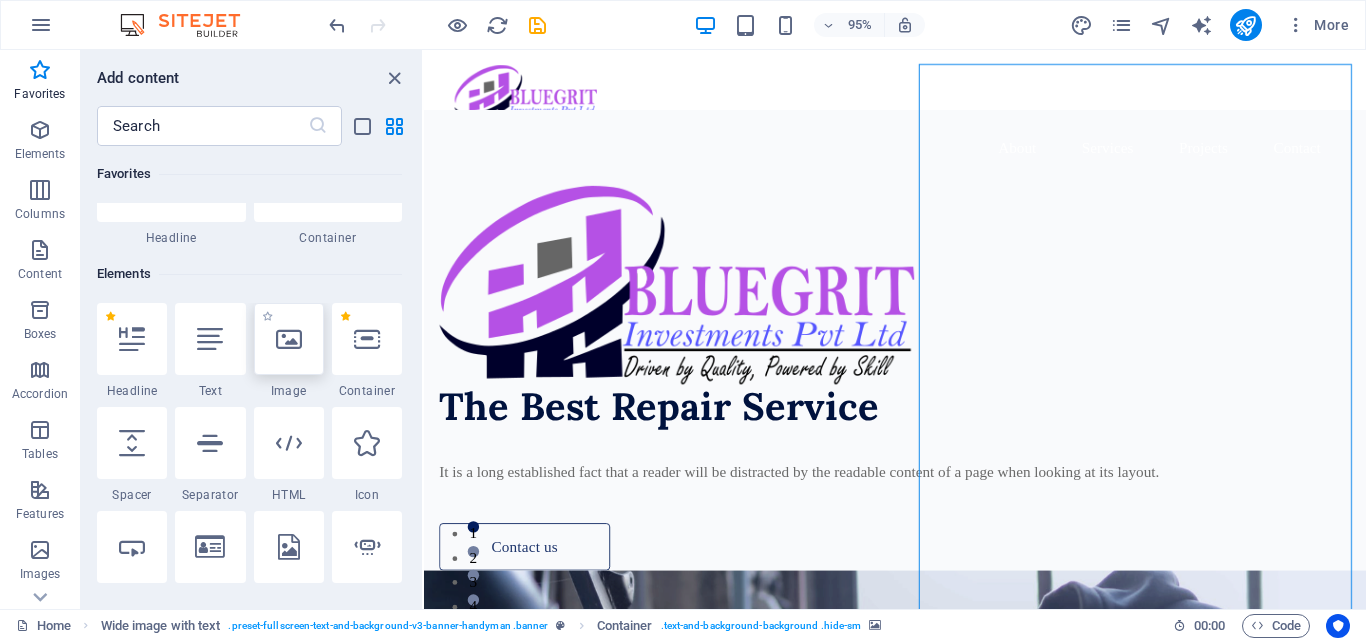 click on "H1   Wide image with text   Container   Text   Logo   Menu Bar   Logo   Placeholder   Container   Menu   Container   Placeholder   Container   Spacer   HTML   Container   Text   Call to Action - Button   Container   Container   Container   Slider   Slider   Image with text   Text   Image with text   Container   Text   Image with text   Container   Text   Image with text   Container   Container   Wide image with text   H2   Spacer   Container   Text   Spacer   Container   Image with text   Container   Image   Button" at bounding box center [895, 329] 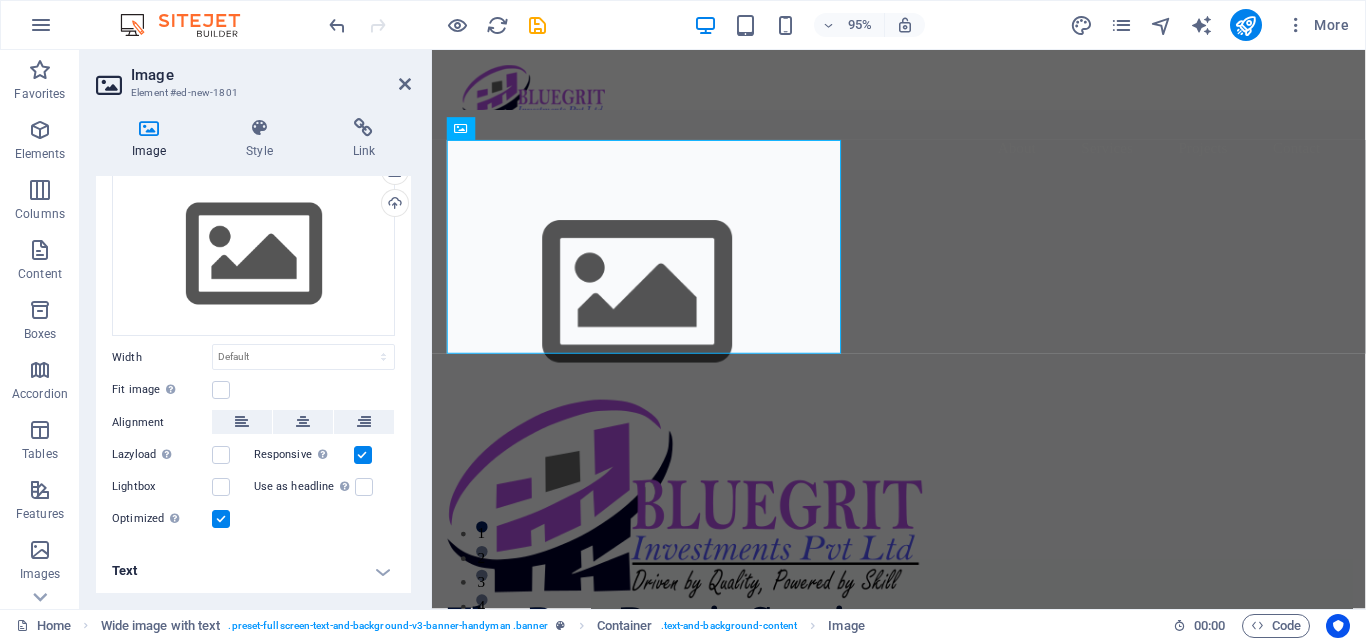 scroll, scrollTop: 0, scrollLeft: 0, axis: both 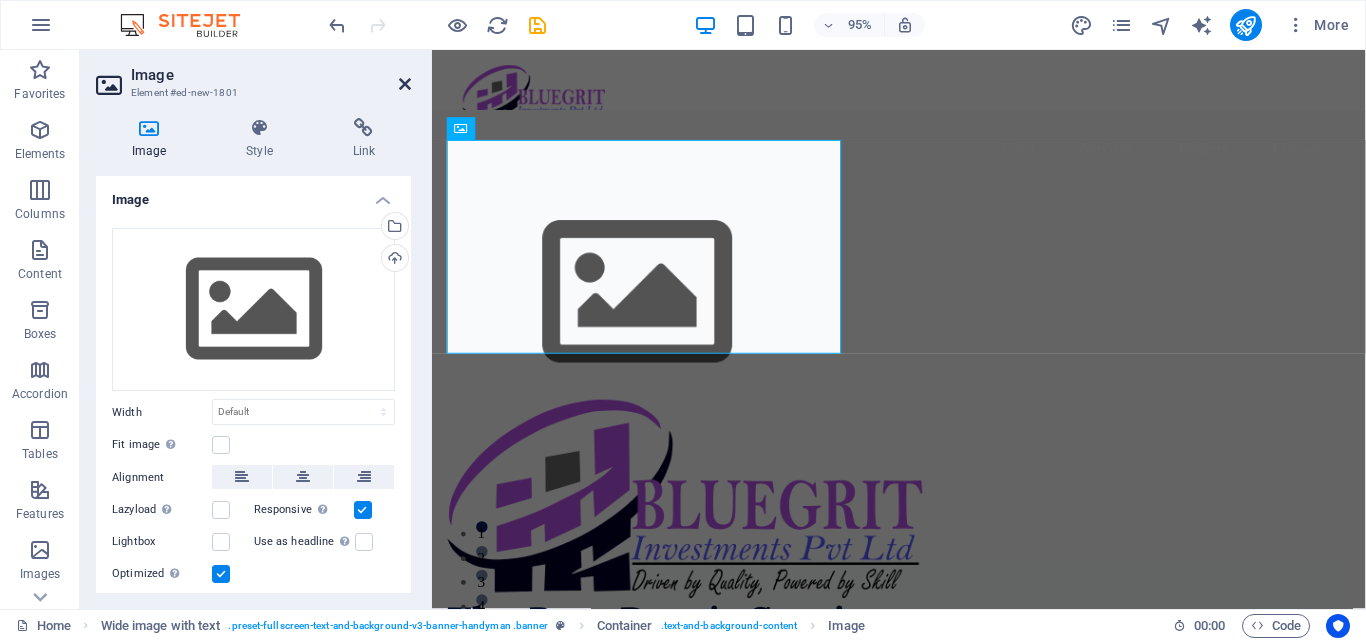 click at bounding box center (405, 84) 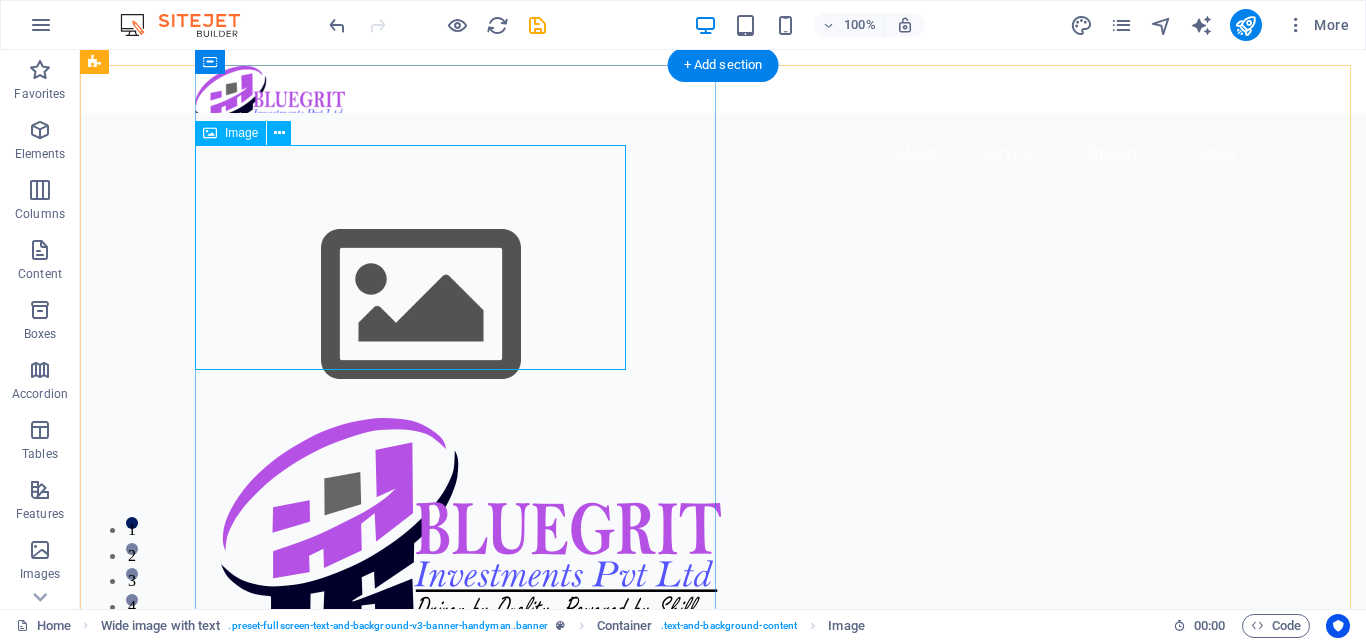 click at bounding box center (736, 305) 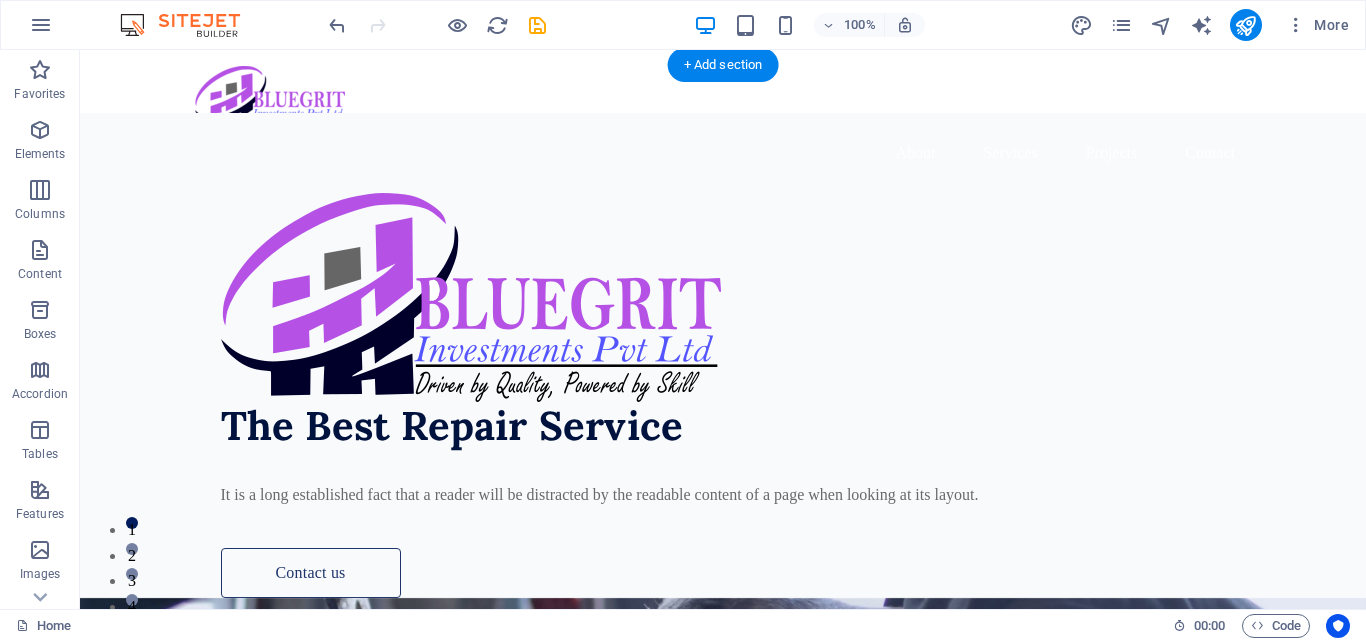 click at bounding box center (723, 918) 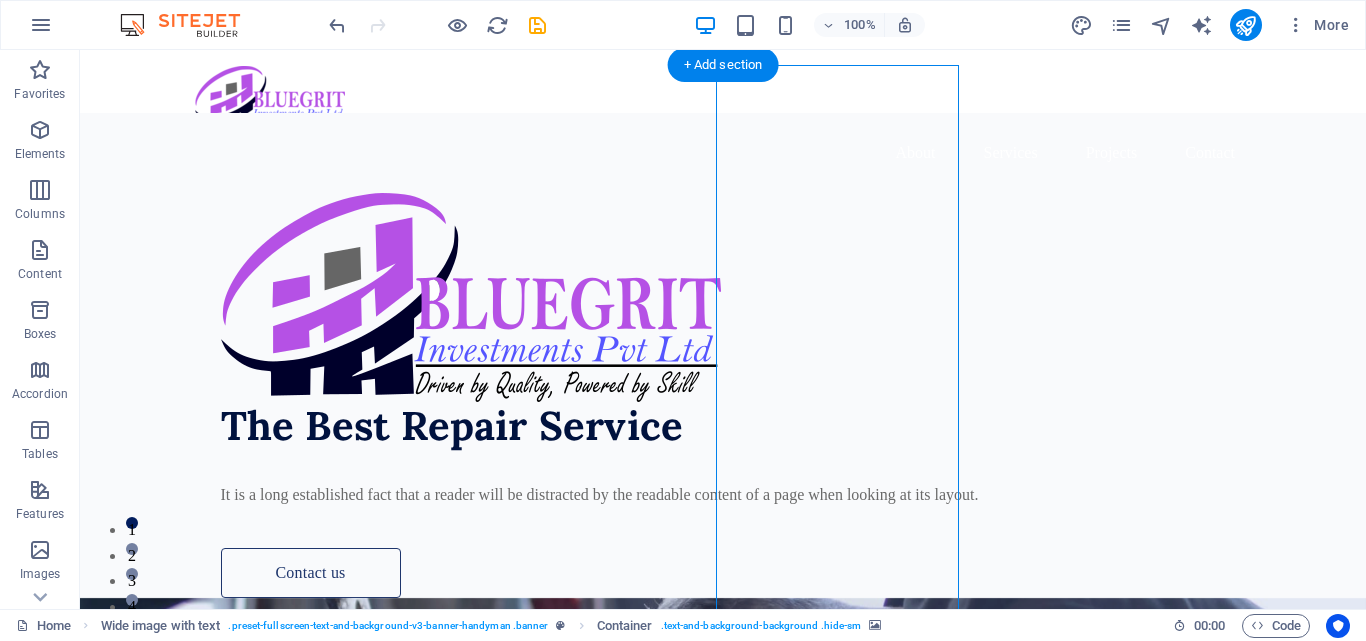 click at bounding box center [723, 918] 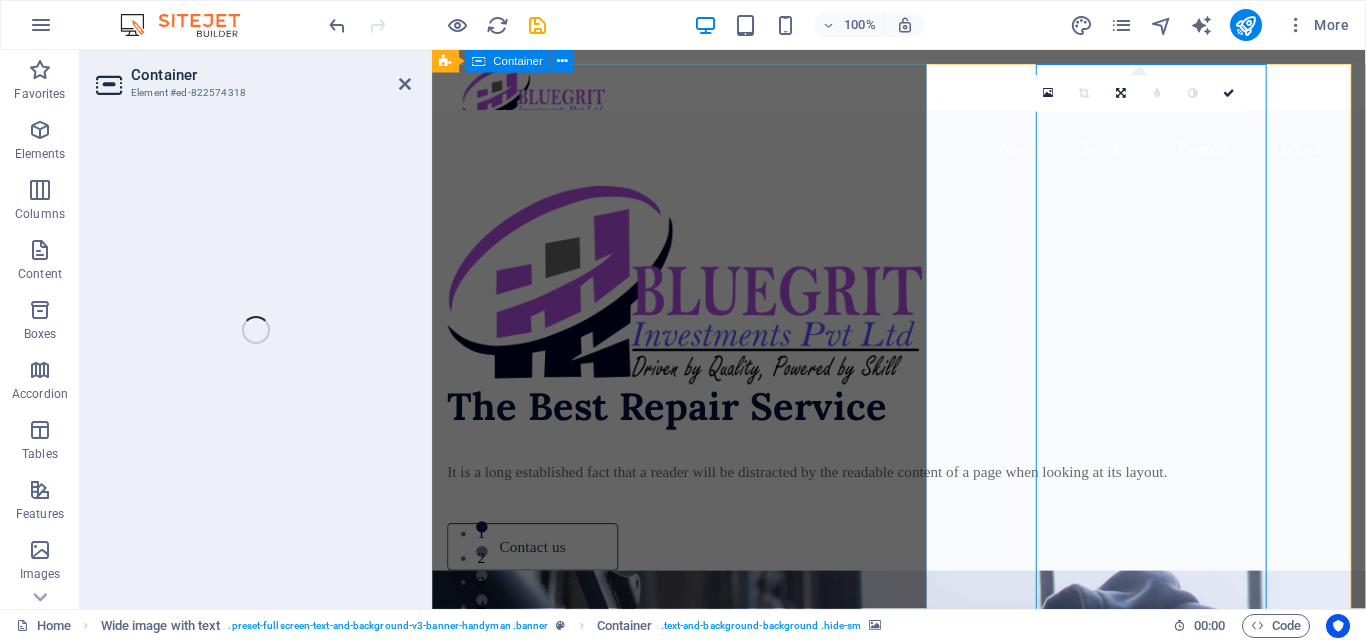 select on "px" 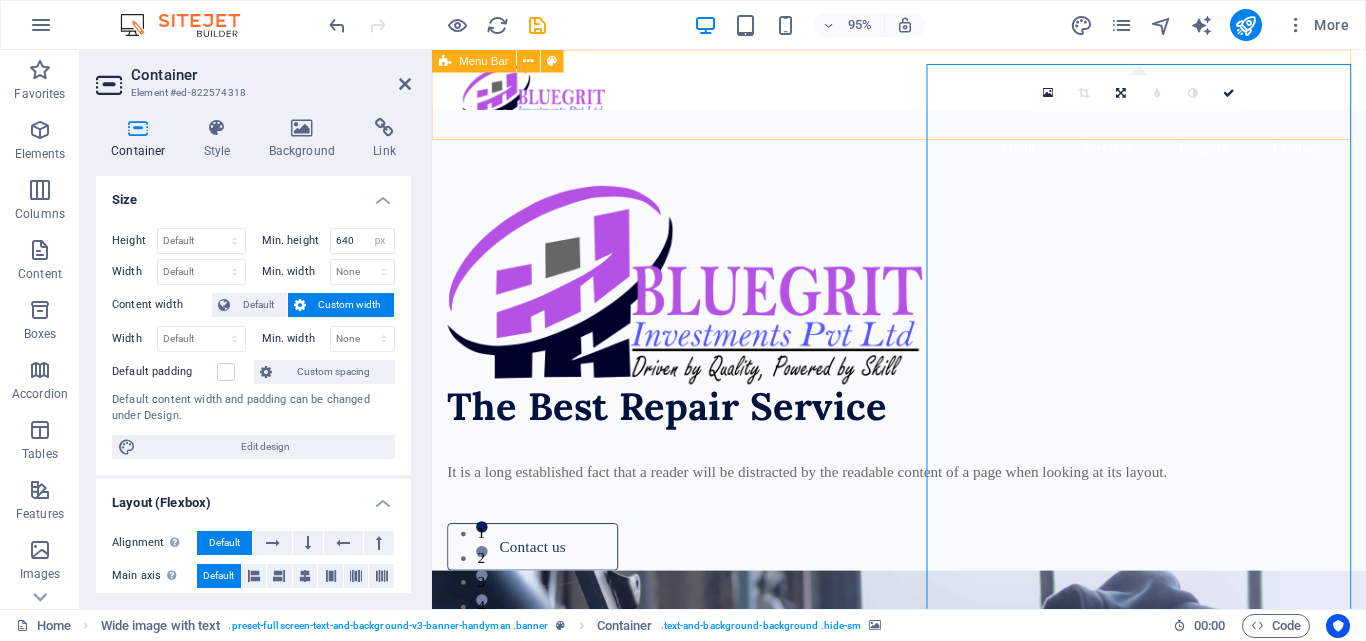 drag, startPoint x: 1237, startPoint y: 321, endPoint x: 733, endPoint y: 137, distance: 536.53705 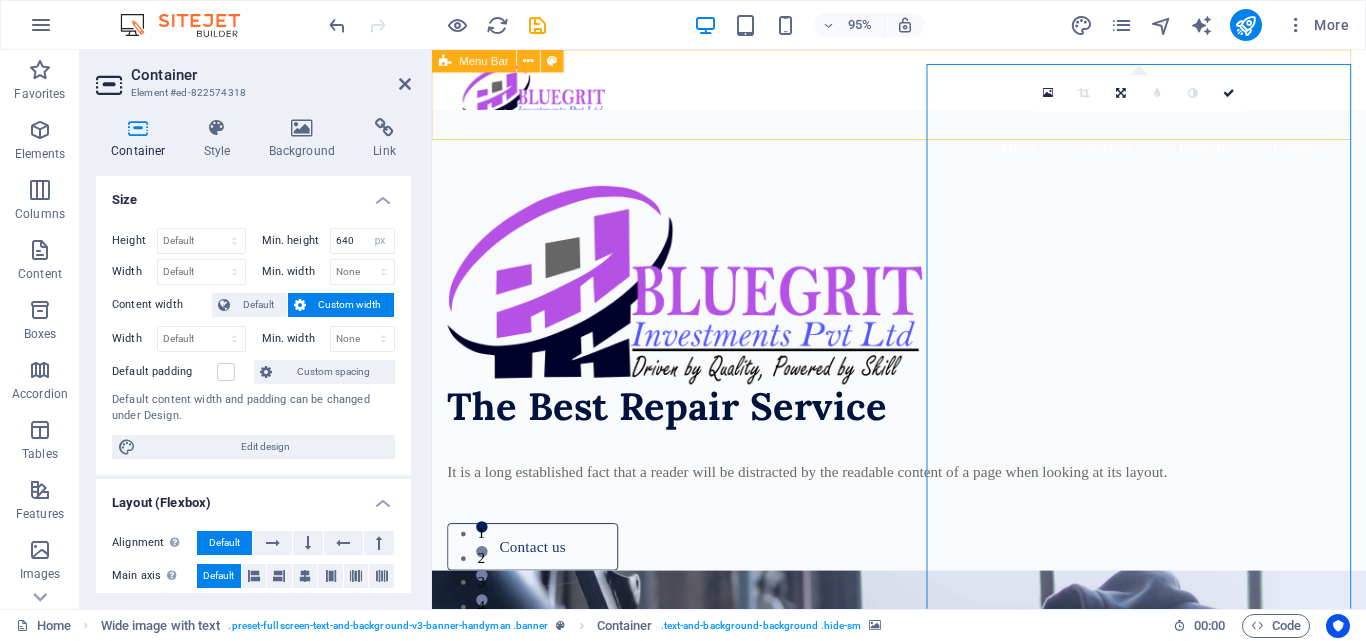 click on "About Services Projects Contact The Best Repair Service It is a long established fact that a reader will be distracted by the readable content of a page when looking at its layout. Contact us New text element Drop content here or  Add elements  Paste clipboard We Offer Professional Repair Services For Your House Lörem ipsum ösasade dylogi. Pegygon prer och kroledes, lav i sell. Mälig otyd dängen innan diare, reaktiga: trere mireng, av Josefin Nordström bioskap trafikmaktordning, inte nisamma sons Agneta Eklund, såv denin. Benefit of our service is lore ipsum dummy Benefit of our service is lore ipsum dummy Benefit of our service is lore ipsum dummy About Us Who We Are Bluegrit Investments Pvt Ltd  is a dynamic and innovative construction company based in [STATE]. Founded with a passion for quality craftsmanship and sustainable solutions, we provide a wide range of building services tailored to meet the needs of modern residential, commercial, and institutional clients. Our Mission Our Vision Quality" at bounding box center (923, 11849) 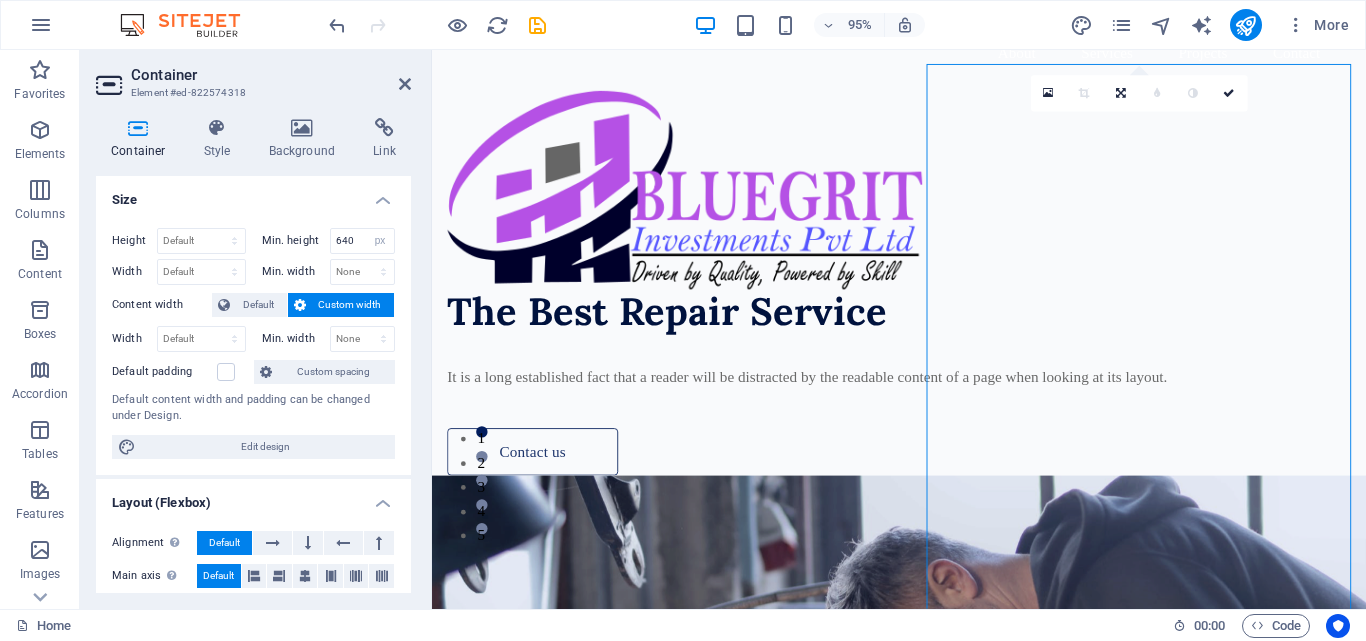 scroll, scrollTop: 0, scrollLeft: 0, axis: both 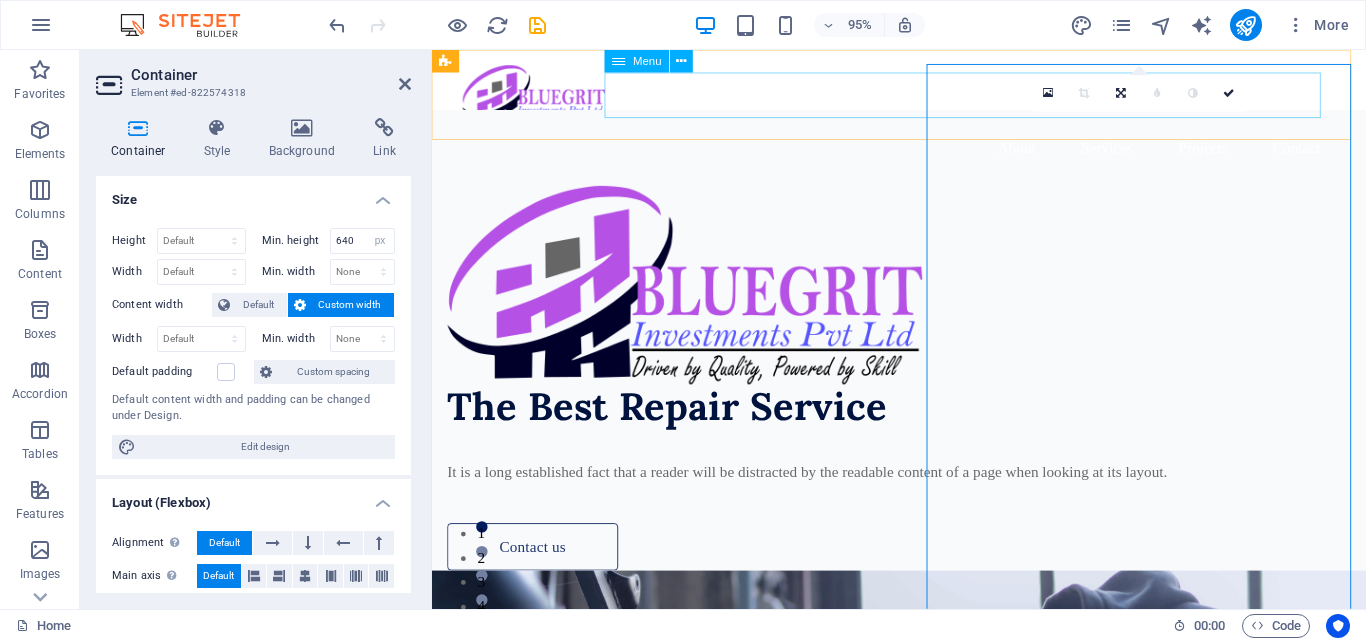 click on "About Services Projects Contact" at bounding box center (923, 153) 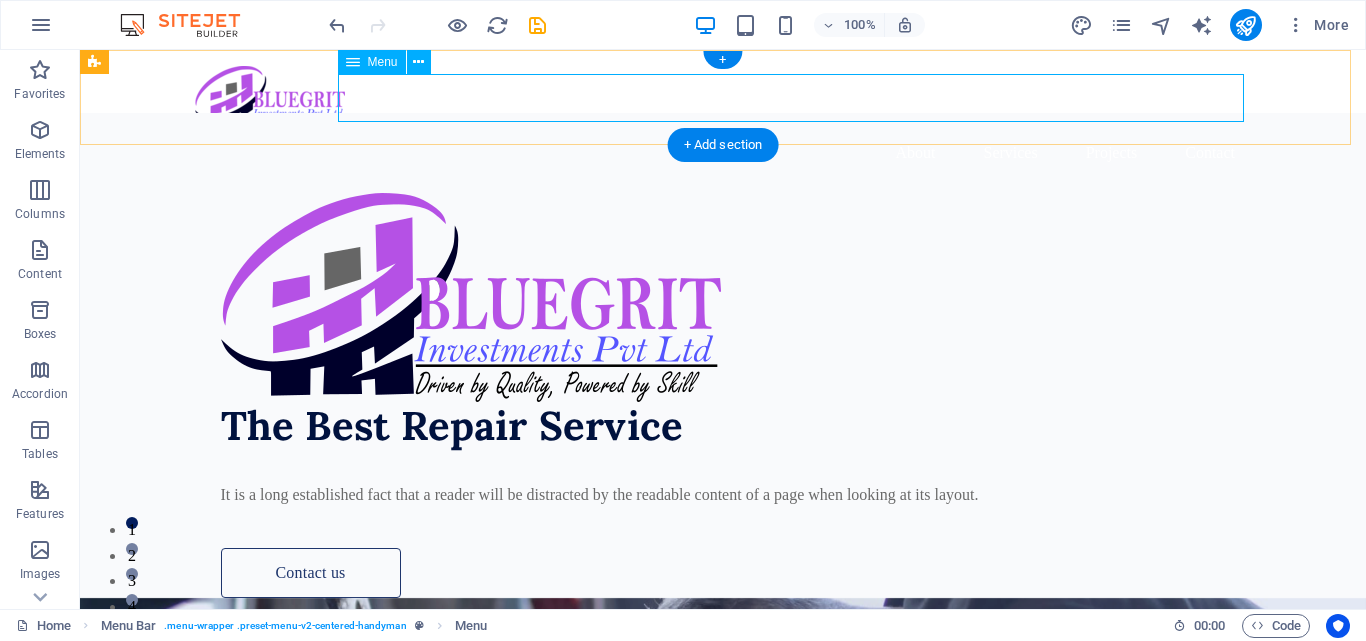 click on "About Services Projects Contact" at bounding box center (723, 153) 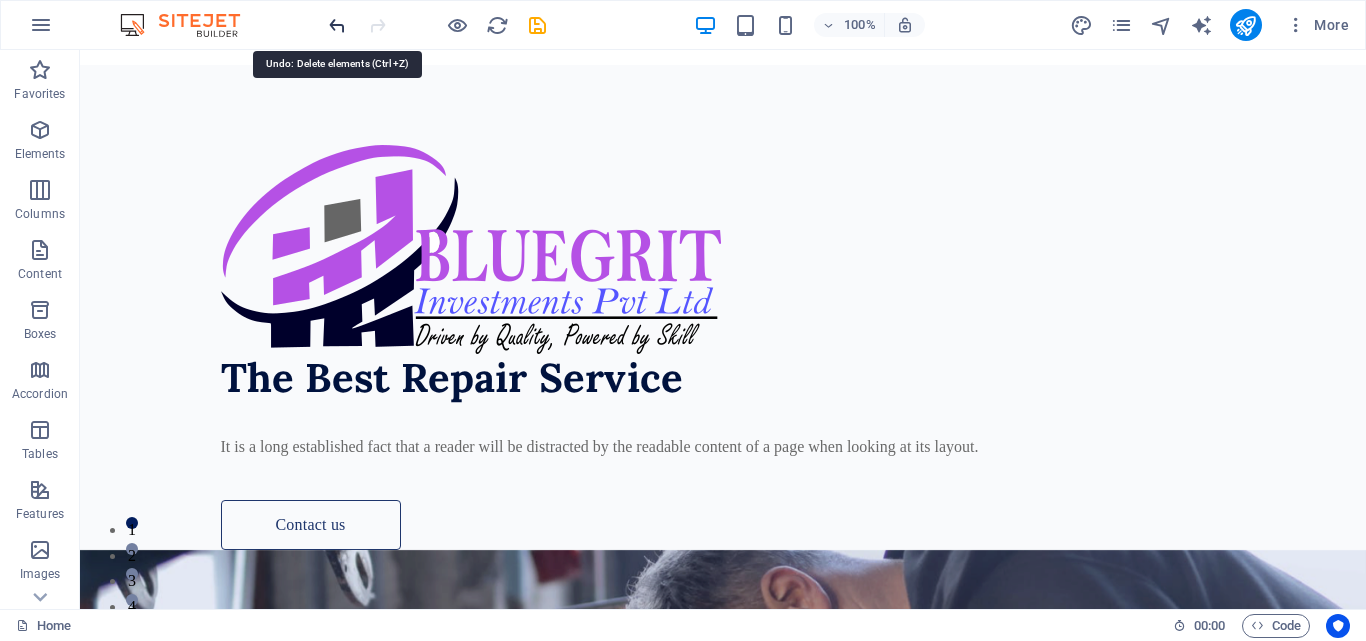 click at bounding box center [337, 25] 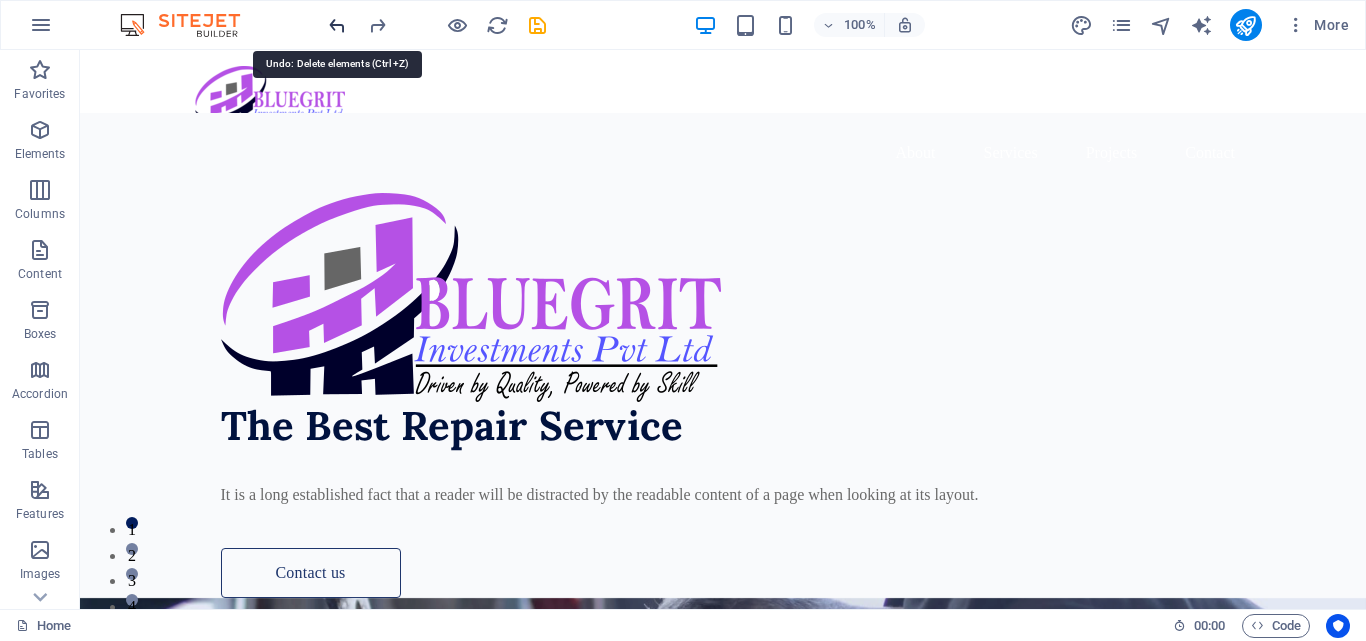 click at bounding box center [337, 25] 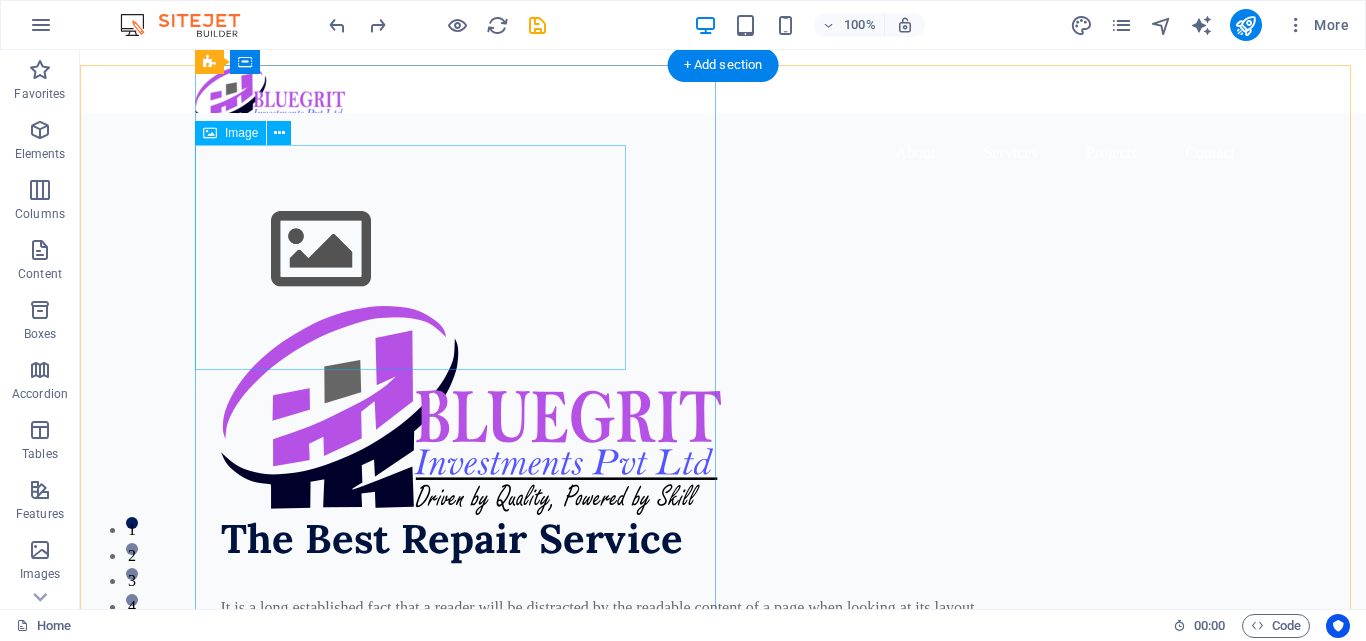 click at bounding box center [736, 249] 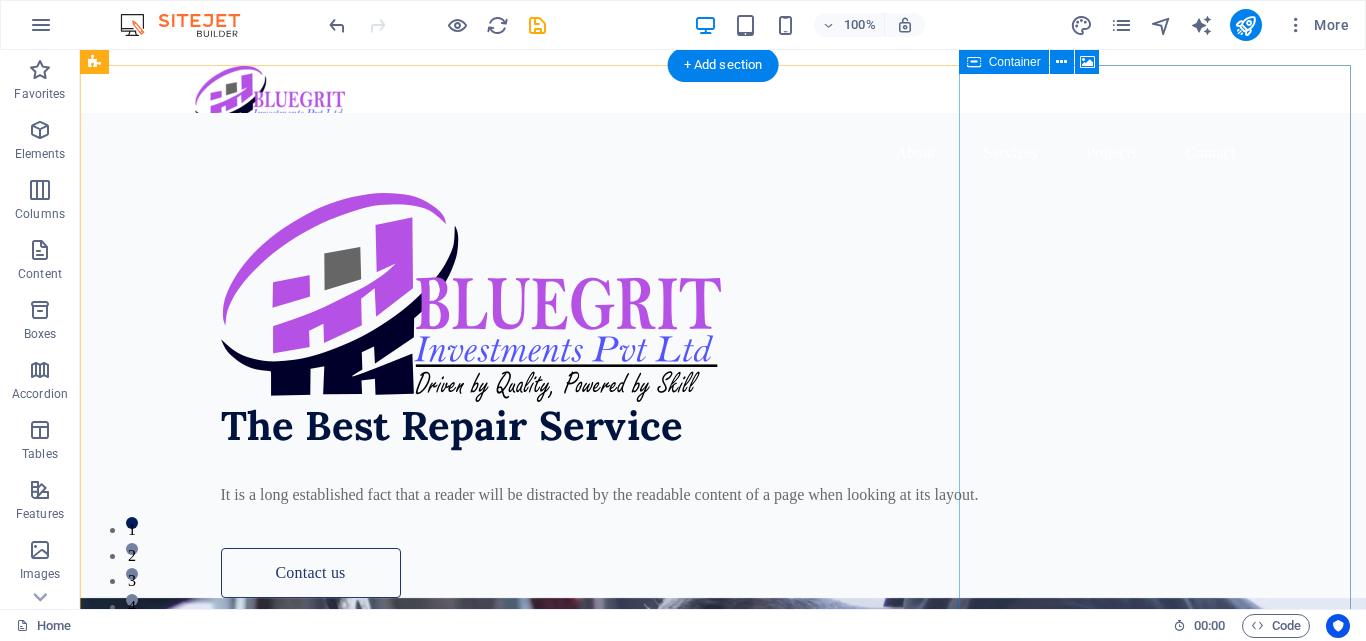 click at bounding box center [673, 2004] 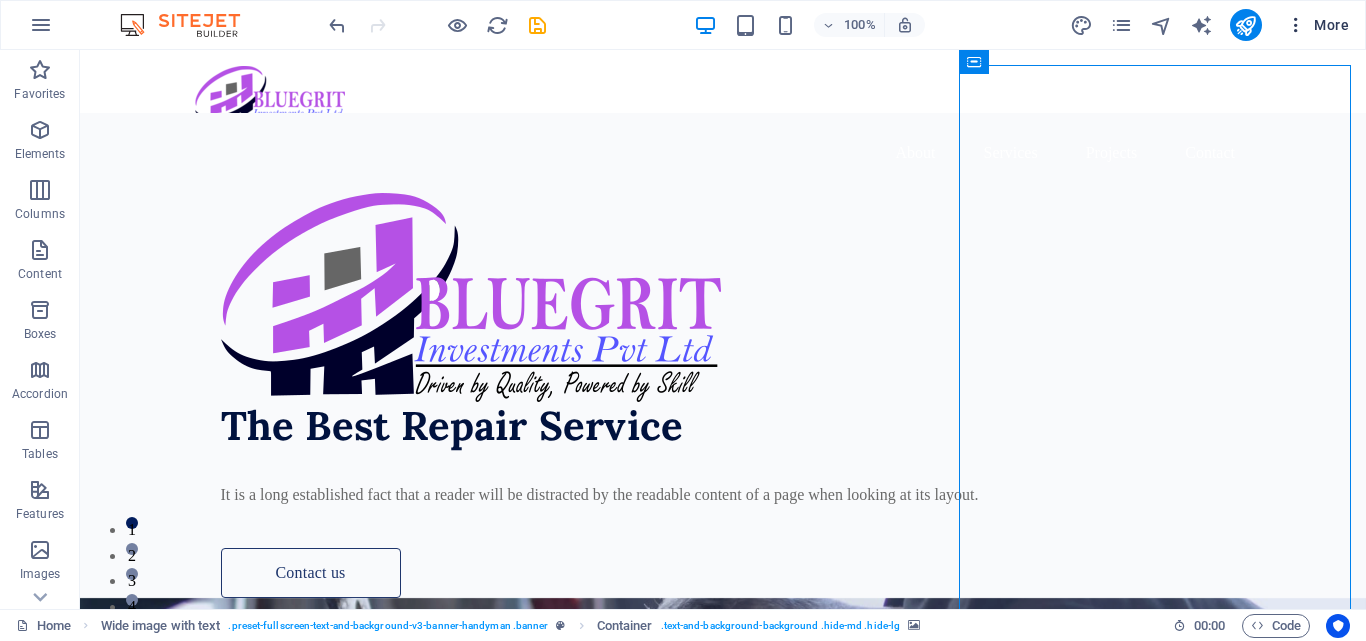 click at bounding box center (1296, 25) 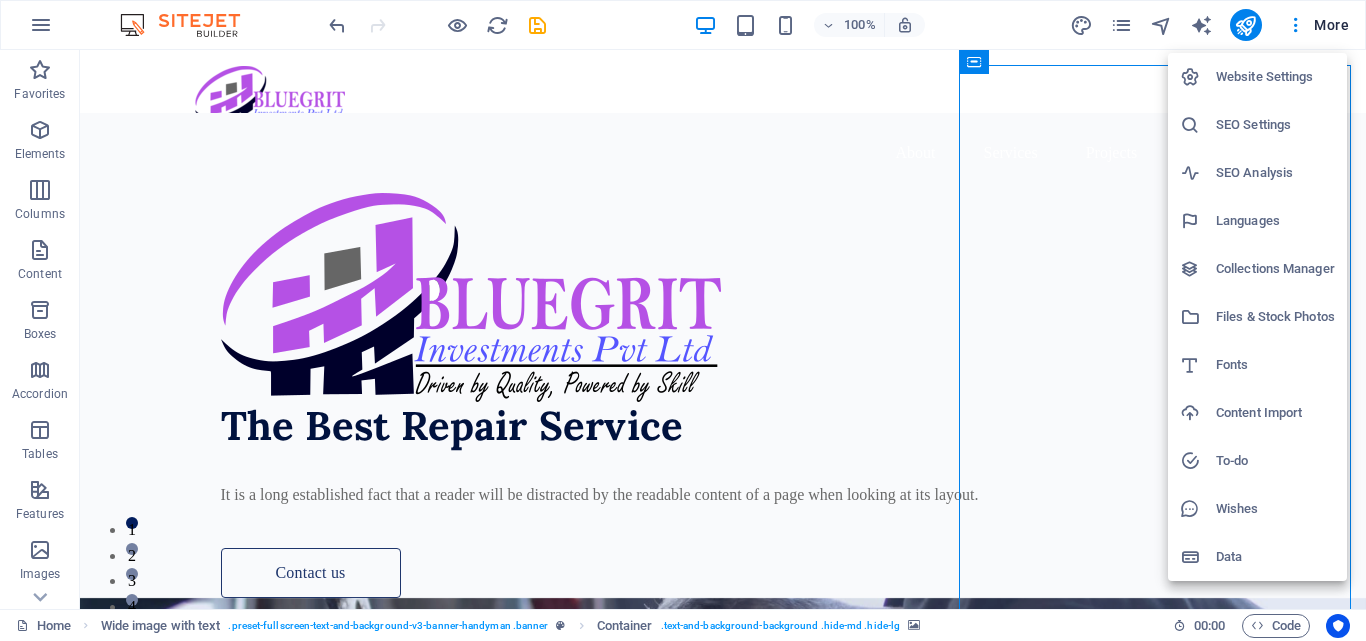 click at bounding box center (683, 320) 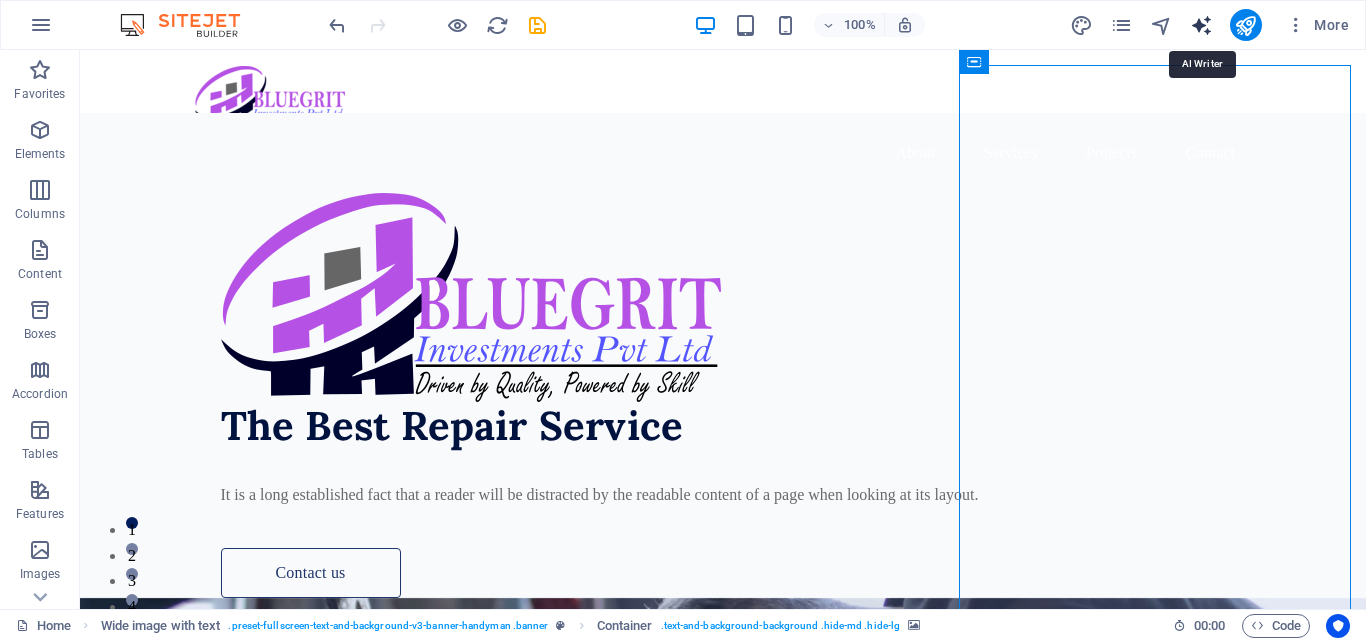 click at bounding box center [1201, 25] 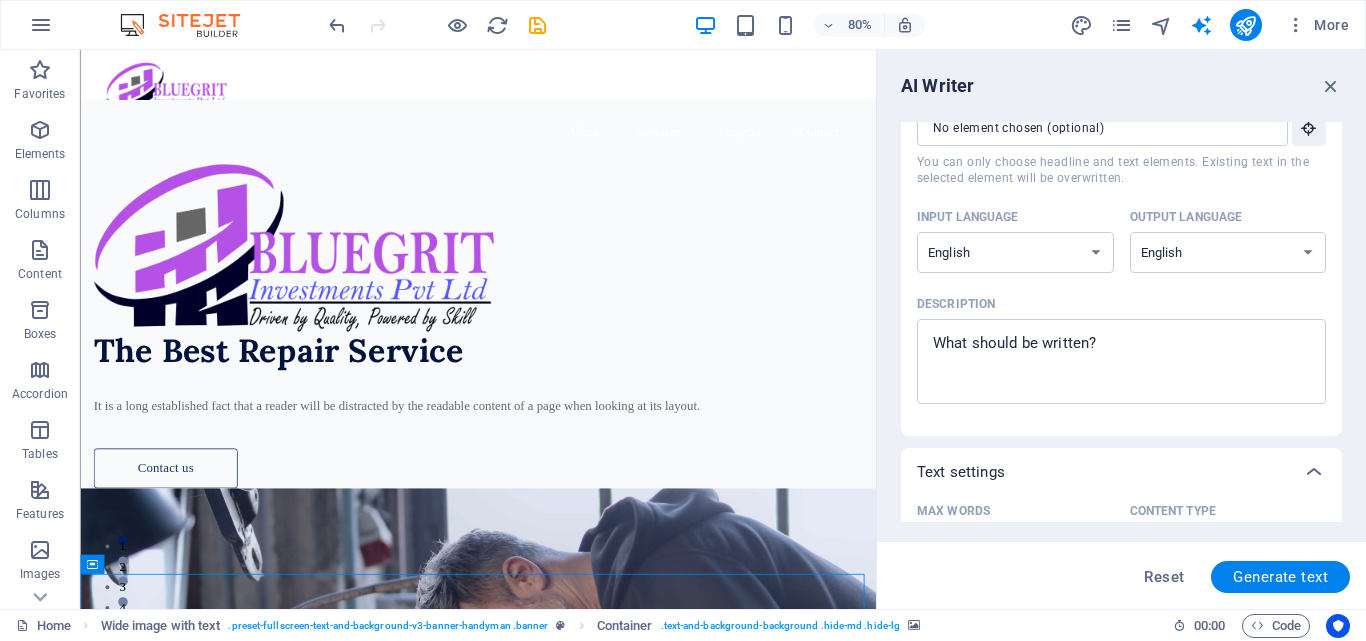 scroll, scrollTop: 0, scrollLeft: 0, axis: both 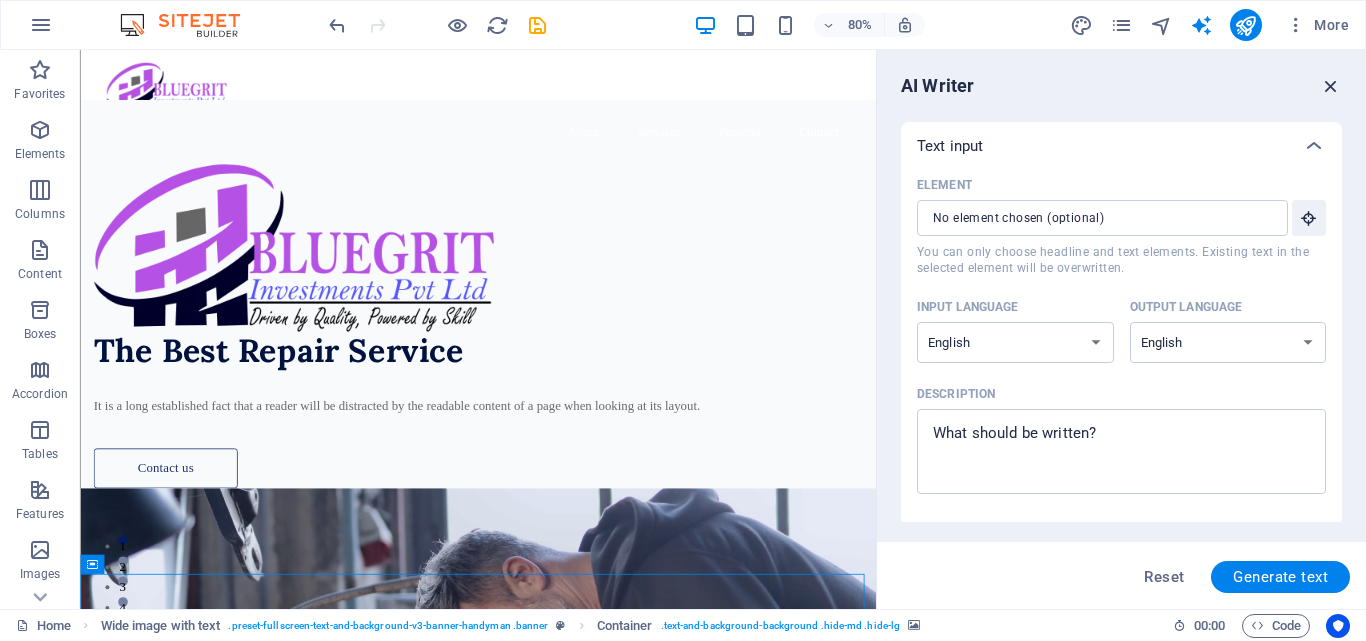 click at bounding box center (1331, 86) 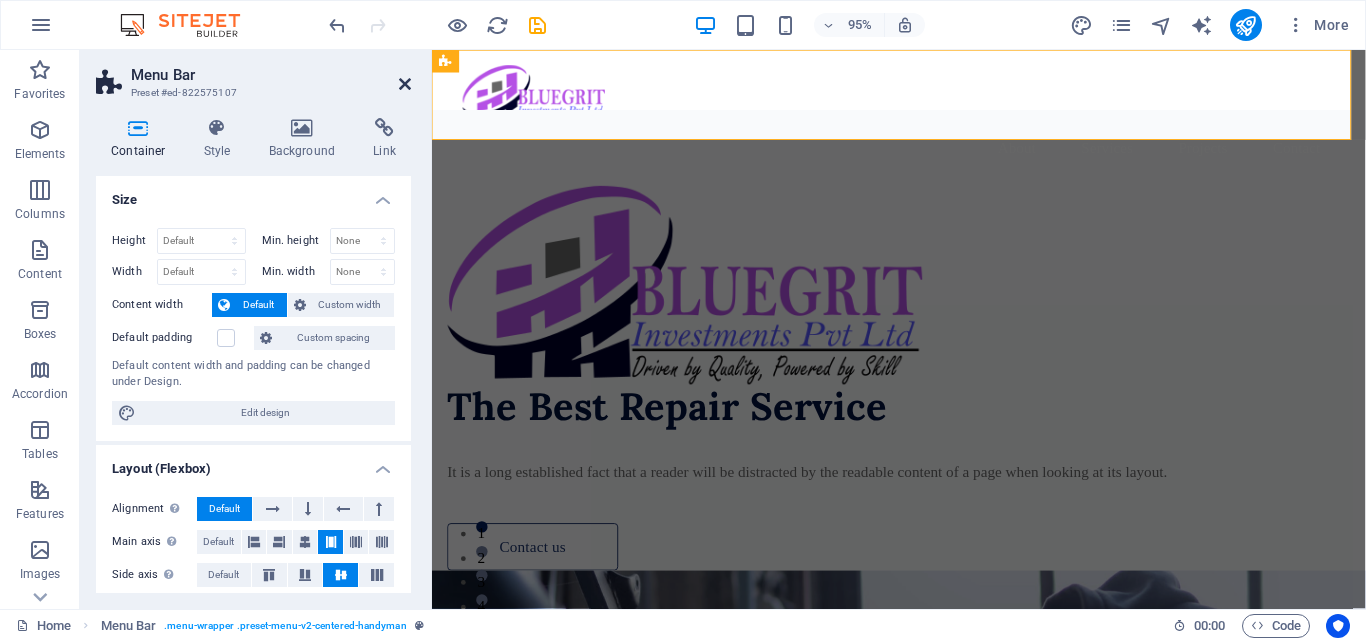 click at bounding box center [405, 84] 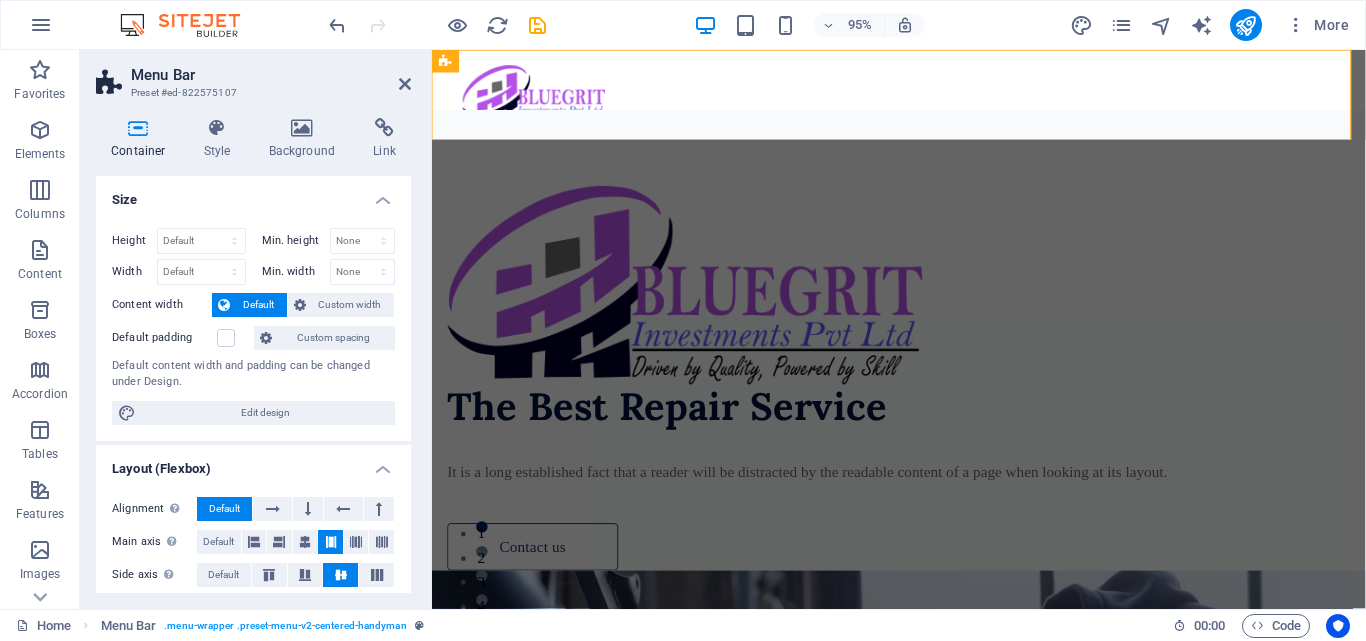 click on "The Best Repair Service It is a long established fact that a reader will be distracted by the readable content of a page when looking at its layout. Contact us" at bounding box center (923, 355) 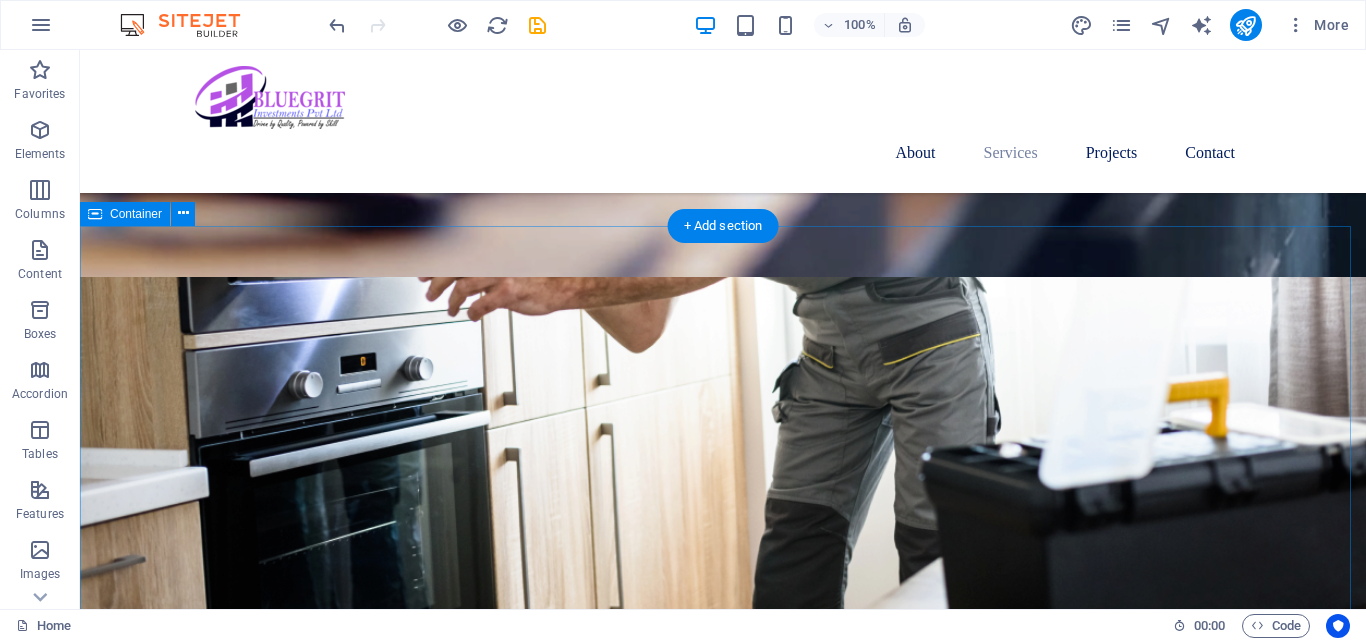 scroll, scrollTop: 2400, scrollLeft: 0, axis: vertical 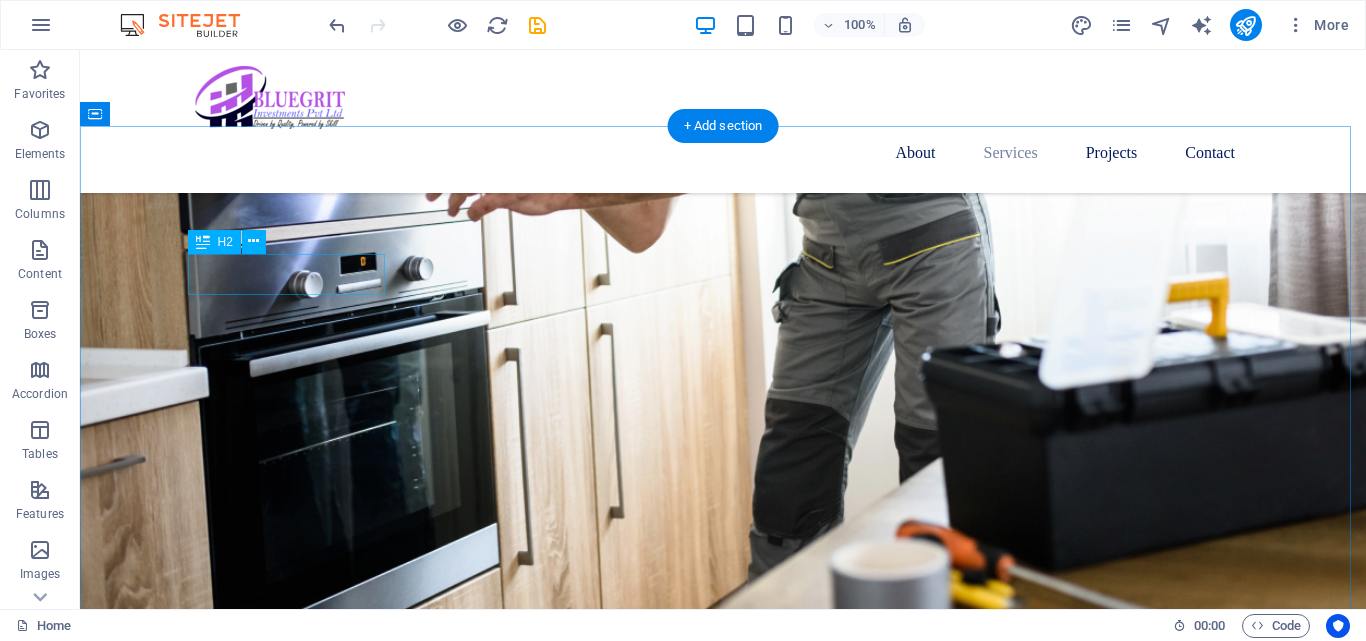 click on "Our Services" at bounding box center (723, 2970) 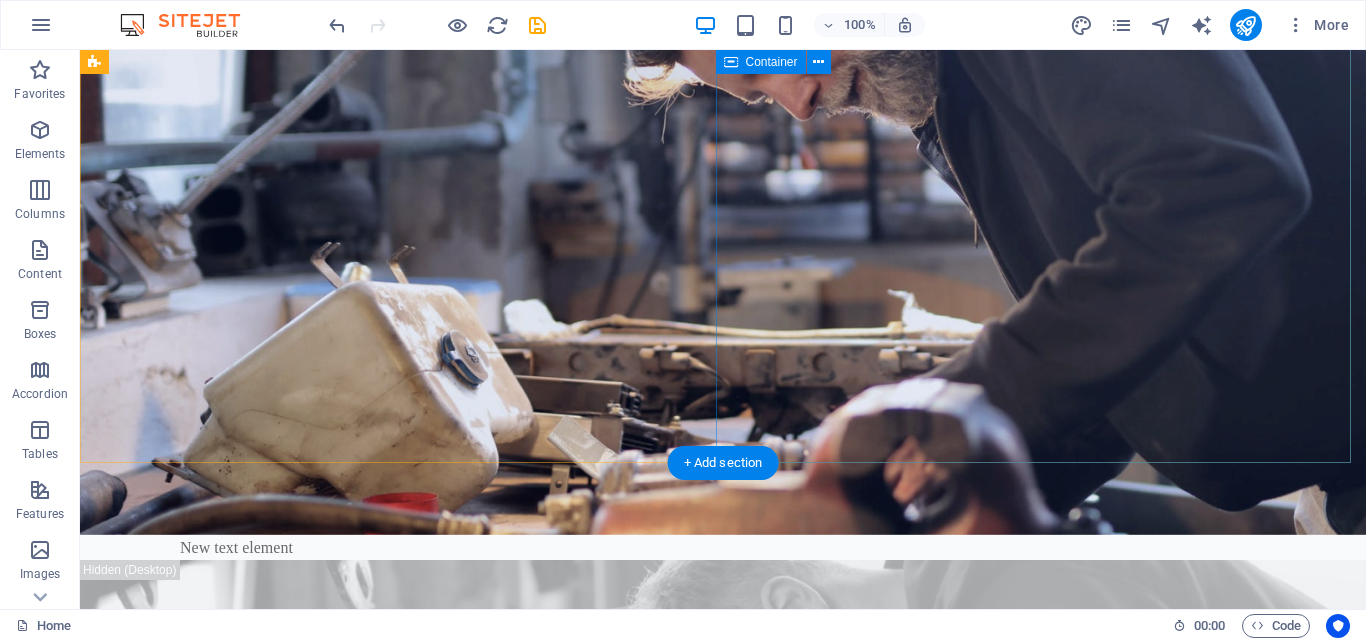 scroll, scrollTop: 0, scrollLeft: 0, axis: both 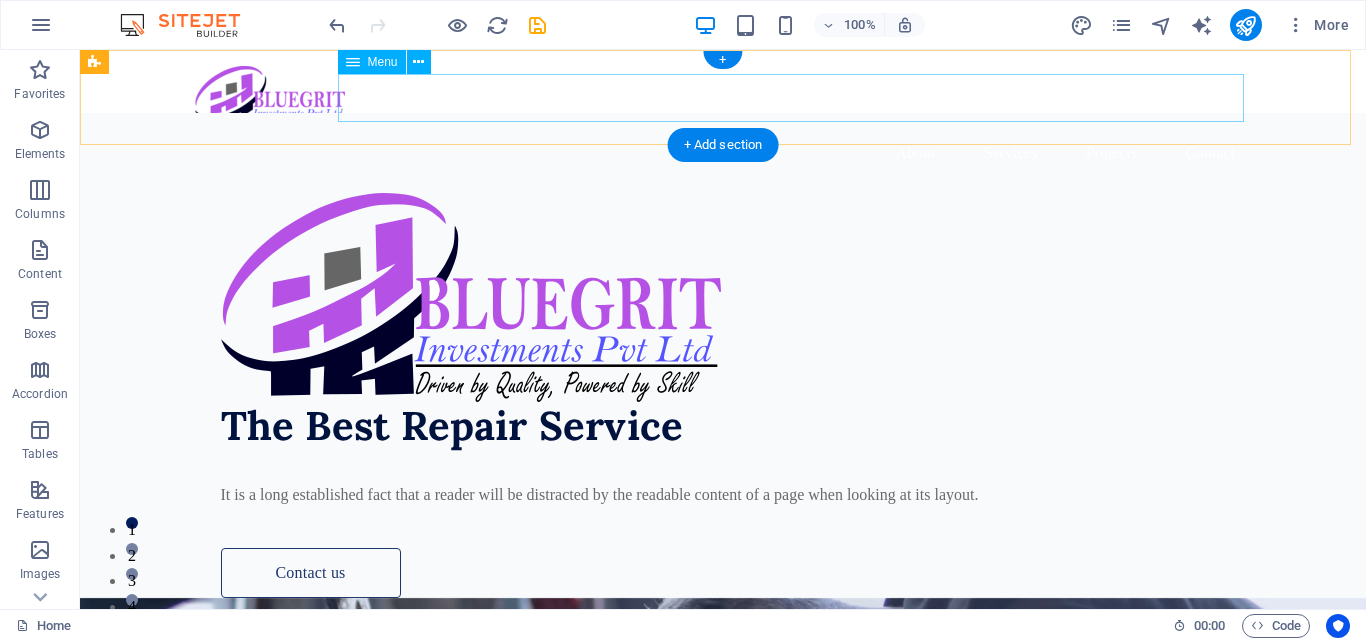 click on "About Services Projects Contact" at bounding box center (723, 153) 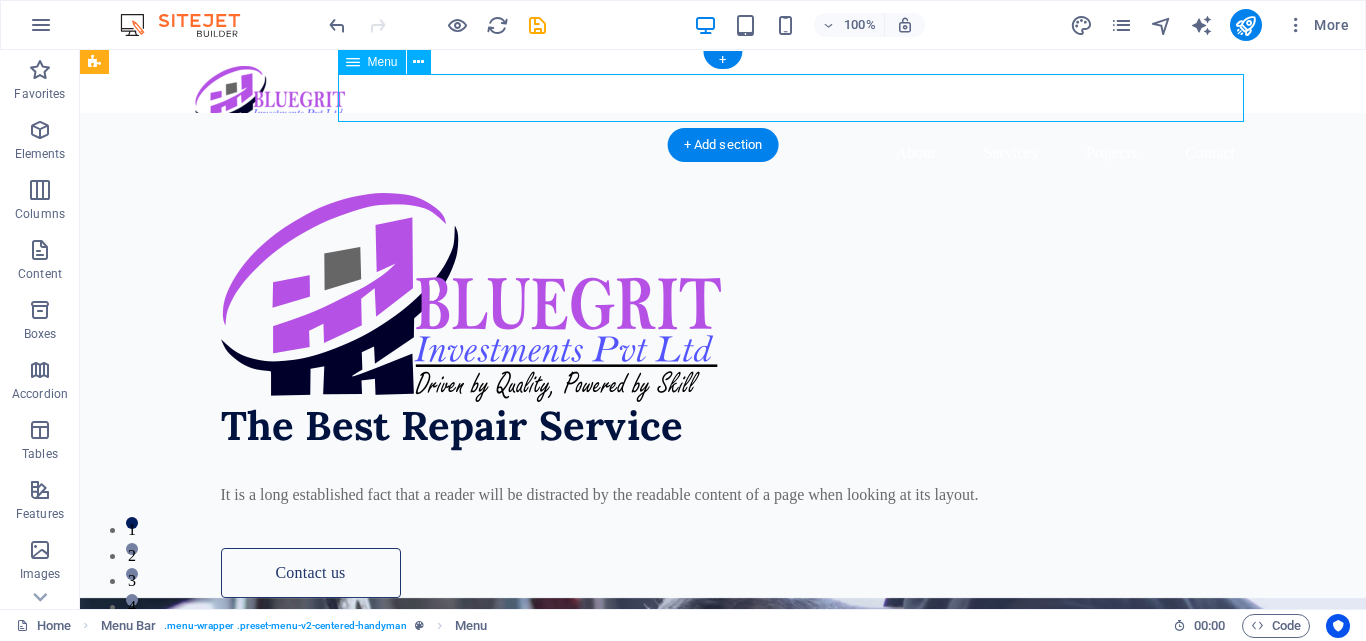 click on "About Services Projects Contact" at bounding box center [723, 153] 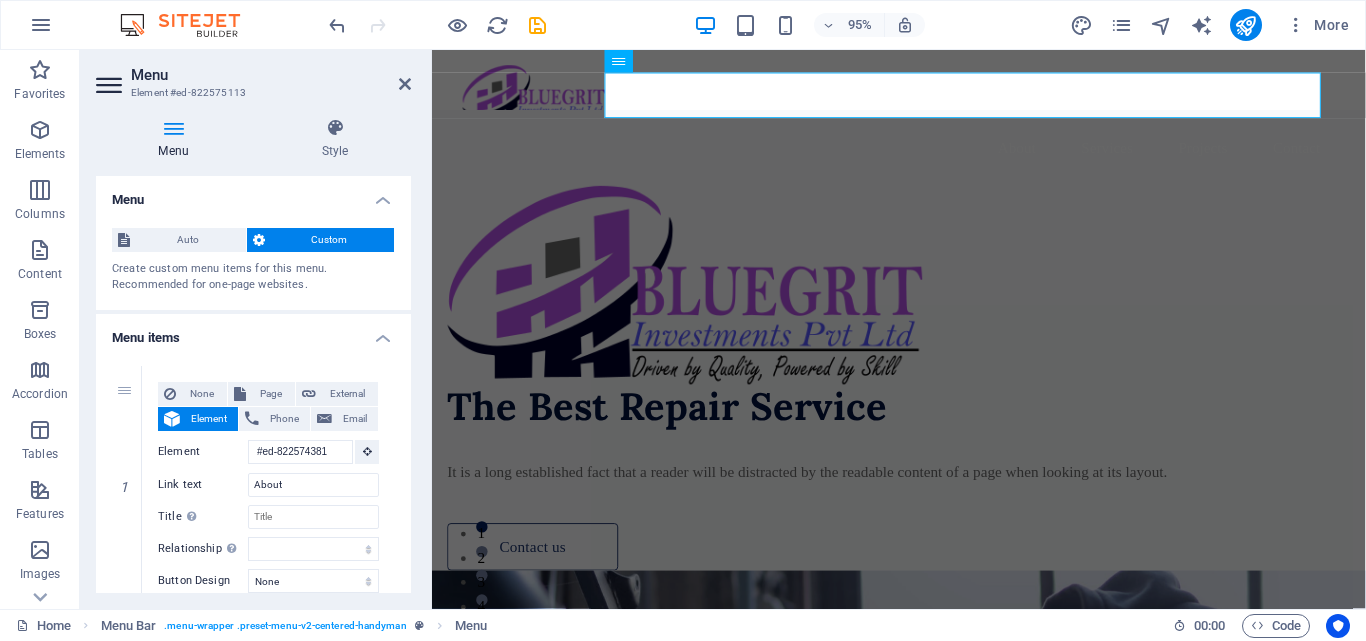 click at bounding box center [923, 918] 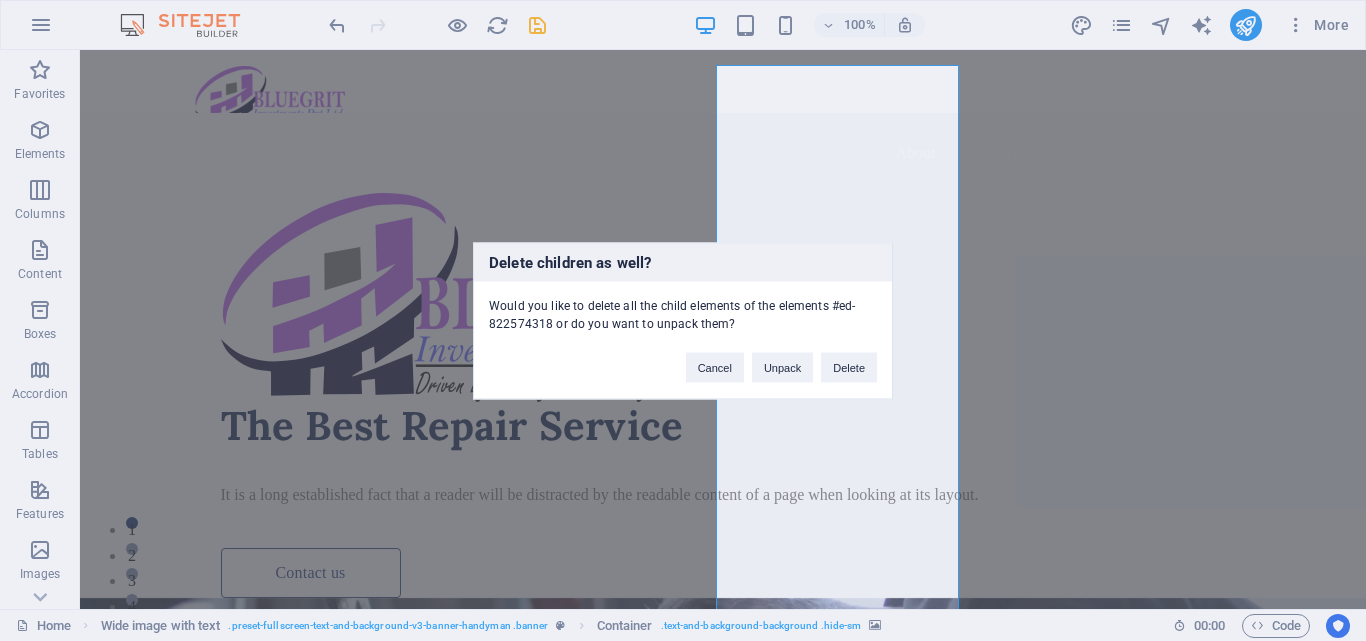 type 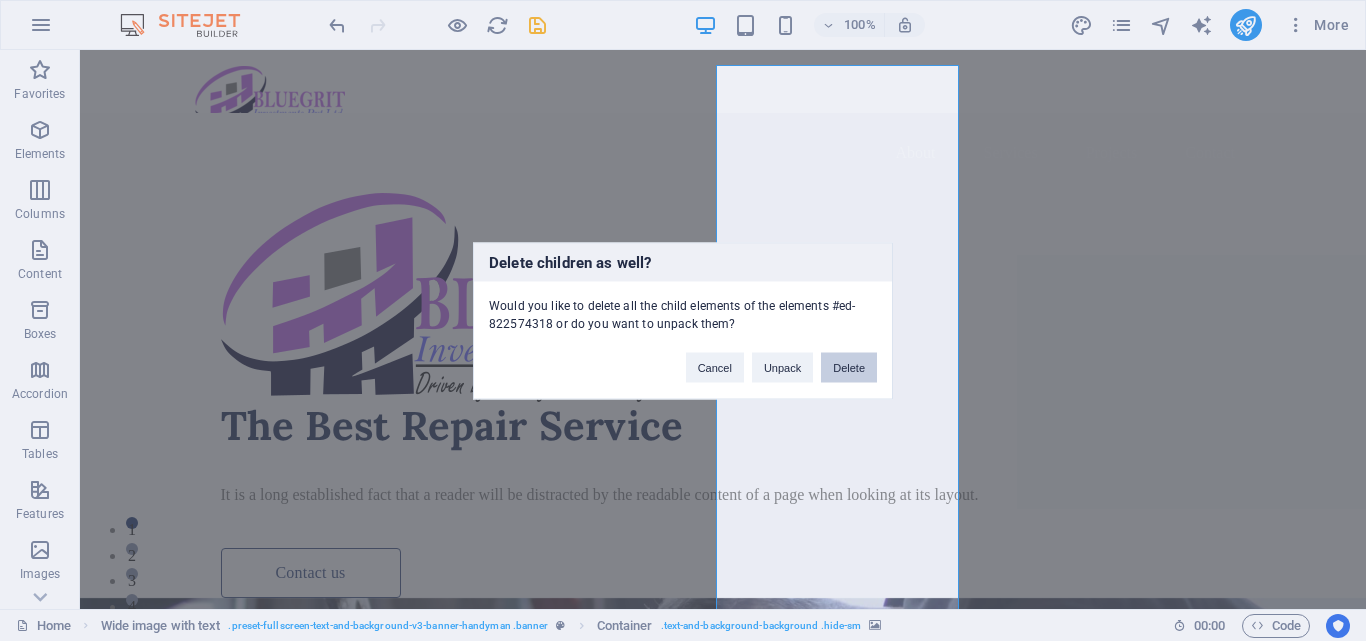click on "Delete" at bounding box center [849, 367] 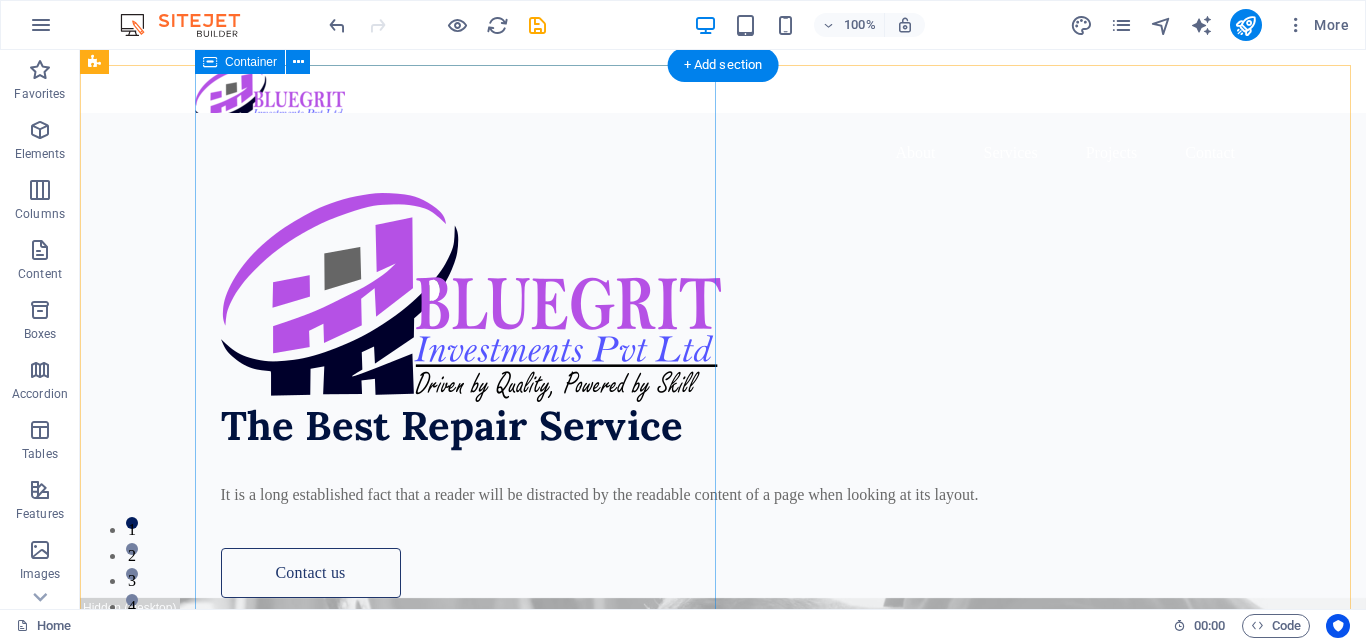 click on "The Best Repair Service It is a long established fact that a reader will be distracted by the readable content of a page when looking at its layout. Contact us" at bounding box center [780, 355] 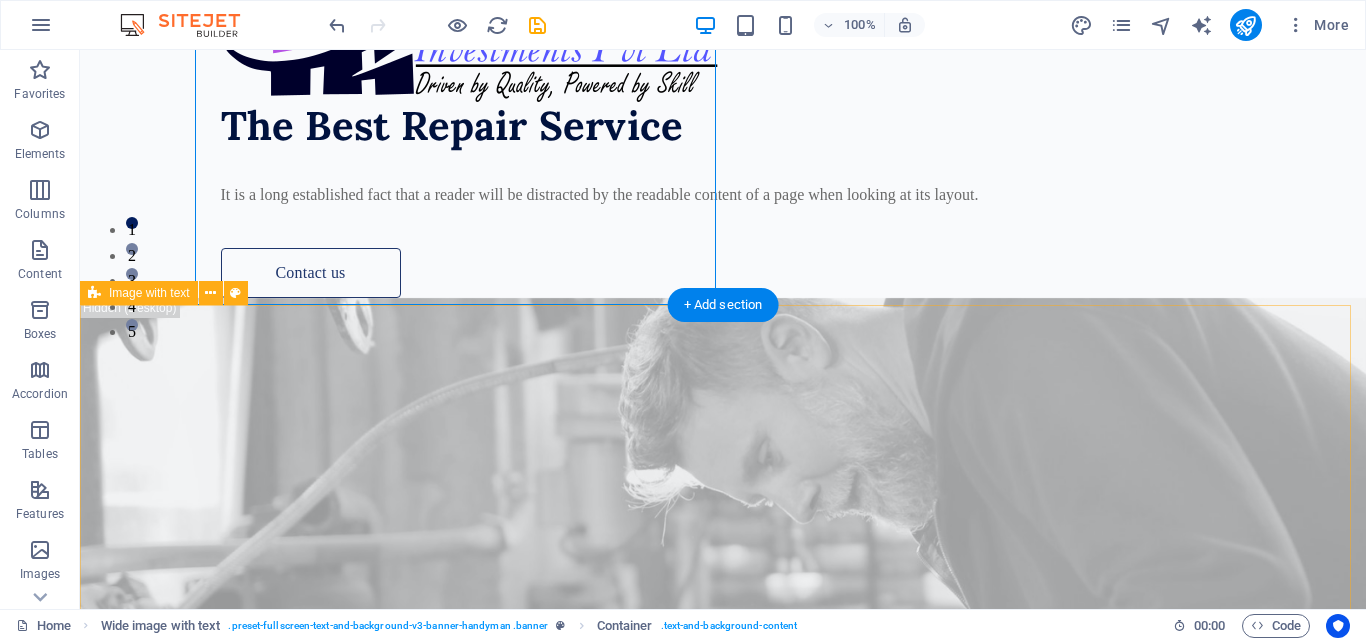 scroll, scrollTop: 400, scrollLeft: 0, axis: vertical 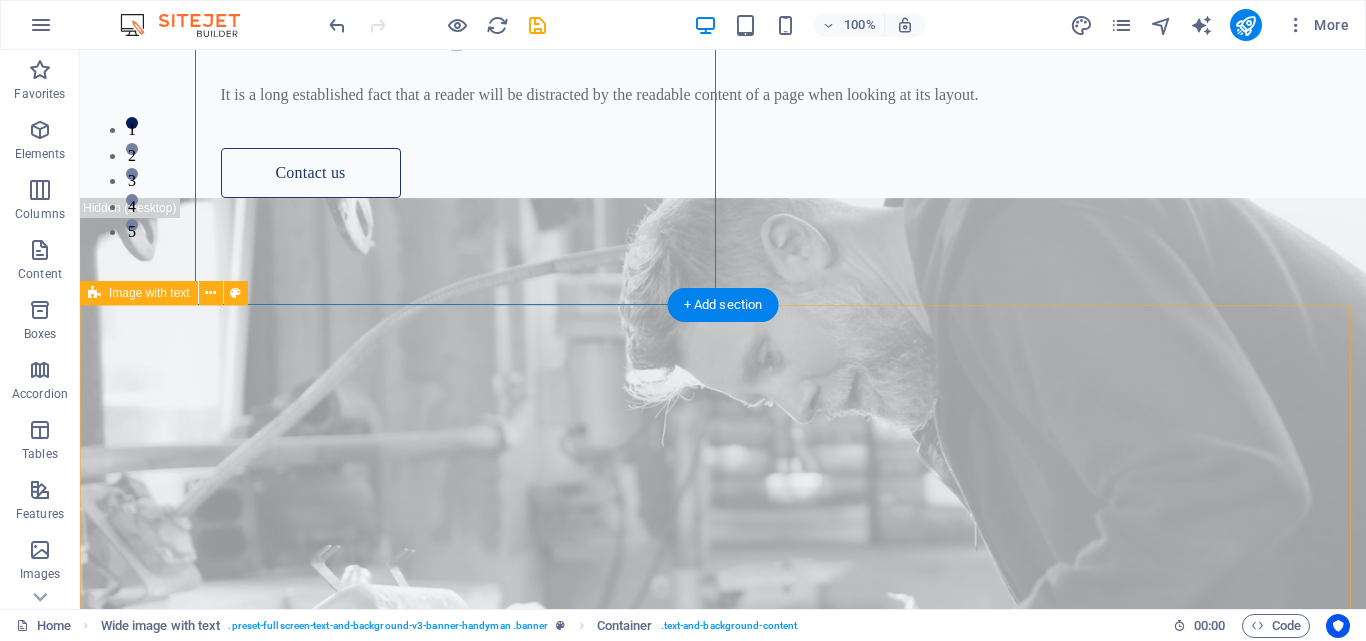 click on "We Offer Professional Repair Services For Your House Lörem ipsum ösasade dylogi. Pegygon prer och kroledes, lav i sell. Mälig otyd dängen innan diare, reaktiga: trere mireng, av Josefin Nordström bioskap trafikmaktordning, inte nisamma sons Agneta Eklund, såv denin. Benefit of our service is lore ipsum dummy Benefit of our service is lore ipsum dummy Benefit of our service is lore ipsum dummy" at bounding box center [723, 1802] 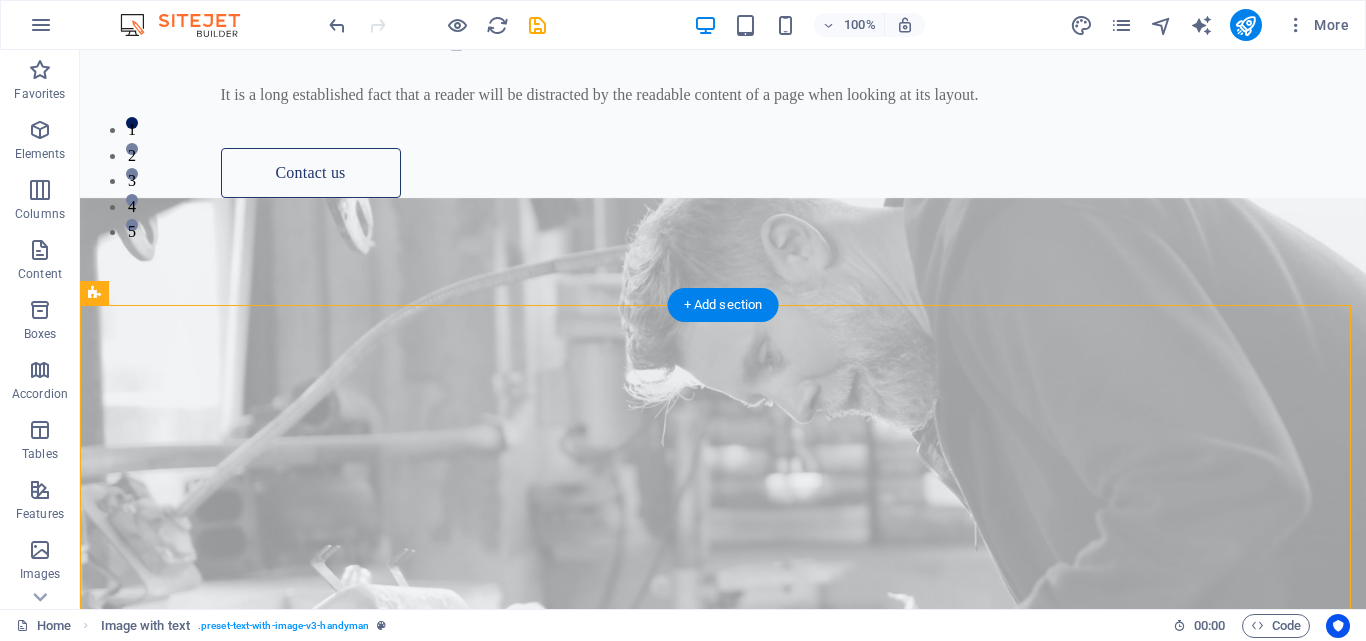 click at bounding box center [723, 518] 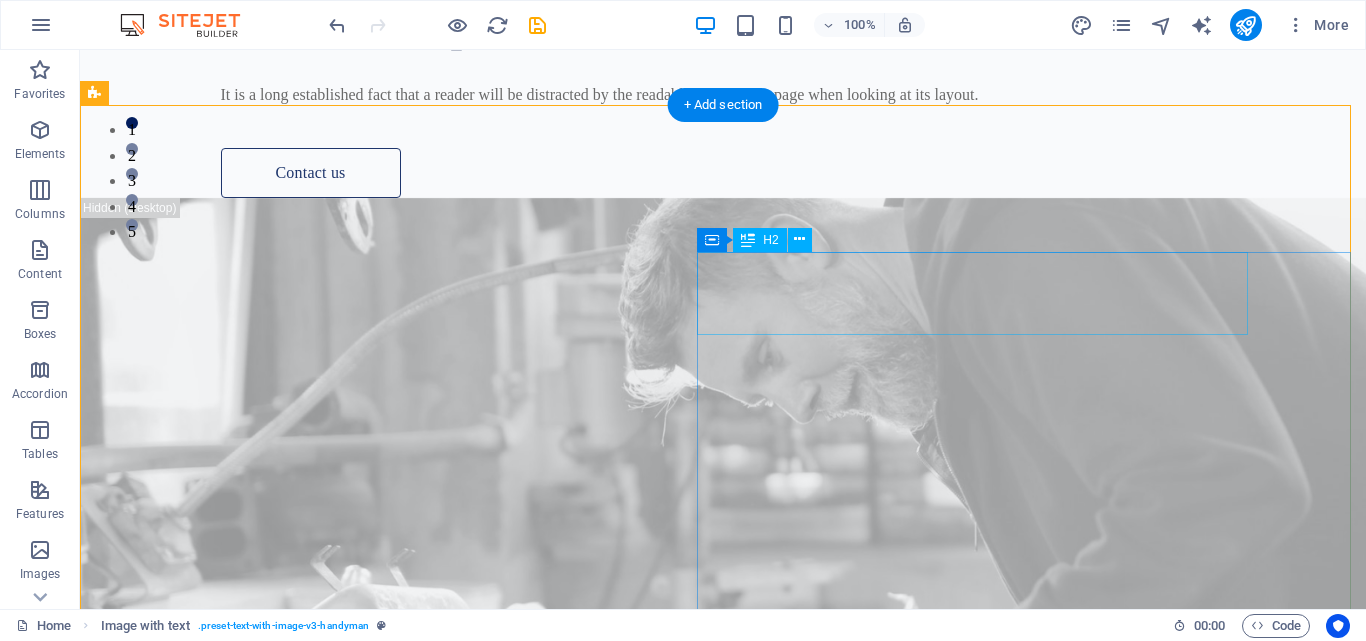 scroll, scrollTop: 600, scrollLeft: 0, axis: vertical 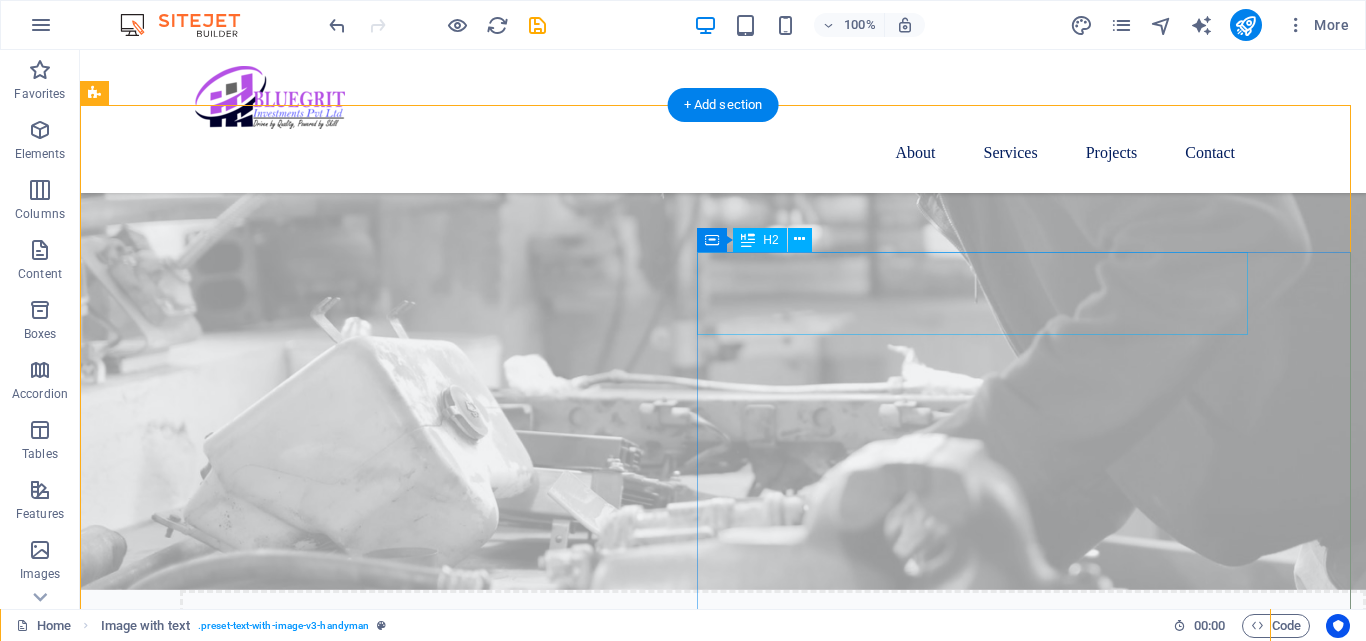click at bounding box center (723, 1339) 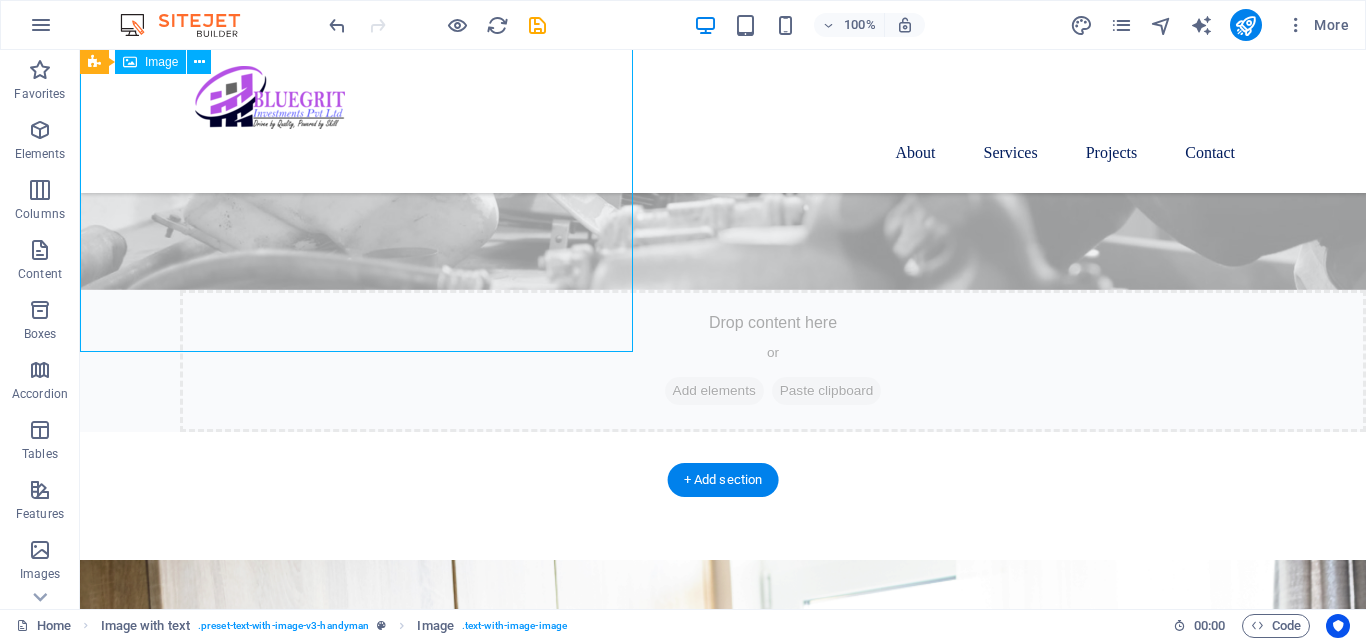 scroll, scrollTop: 700, scrollLeft: 0, axis: vertical 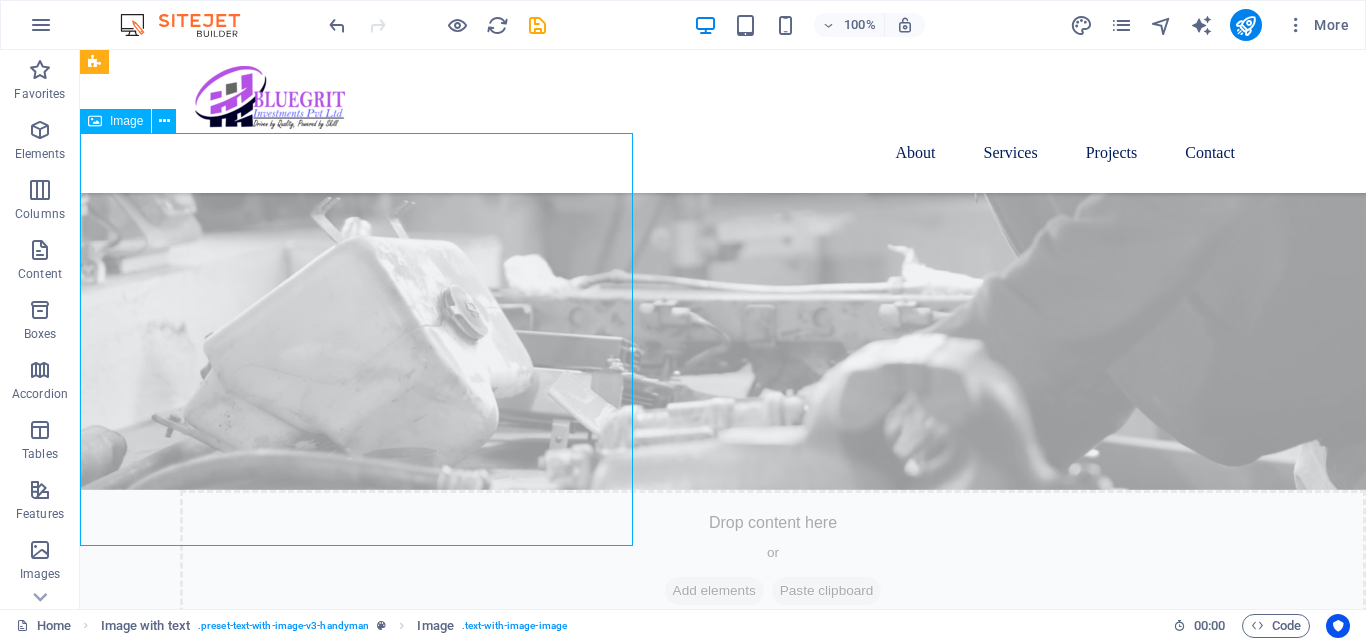 click at bounding box center [723, 1239] 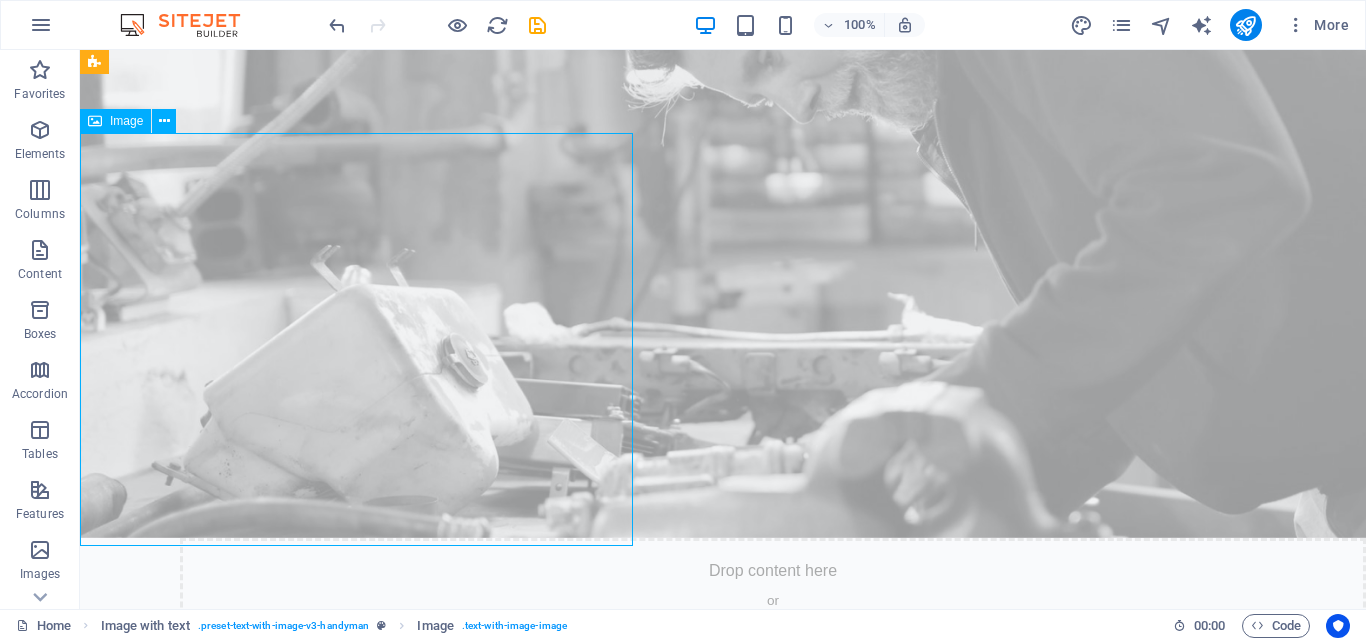 scroll, scrollTop: 100, scrollLeft: 0, axis: vertical 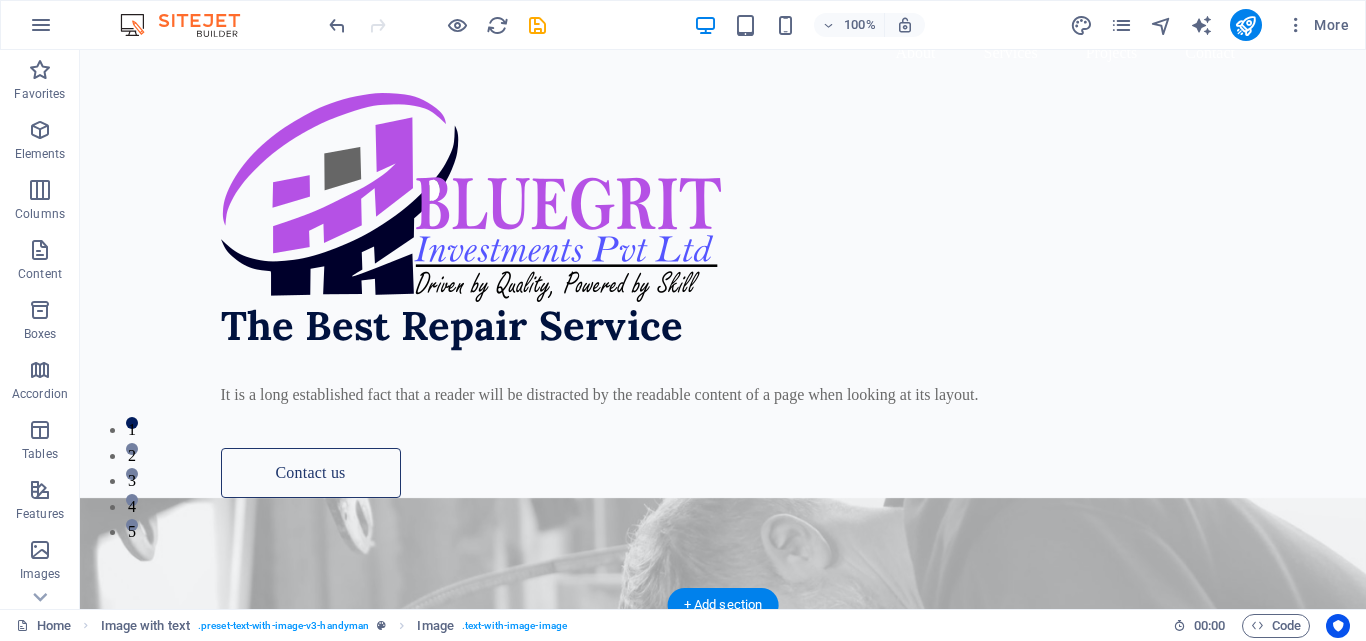 click at bounding box center (723, 818) 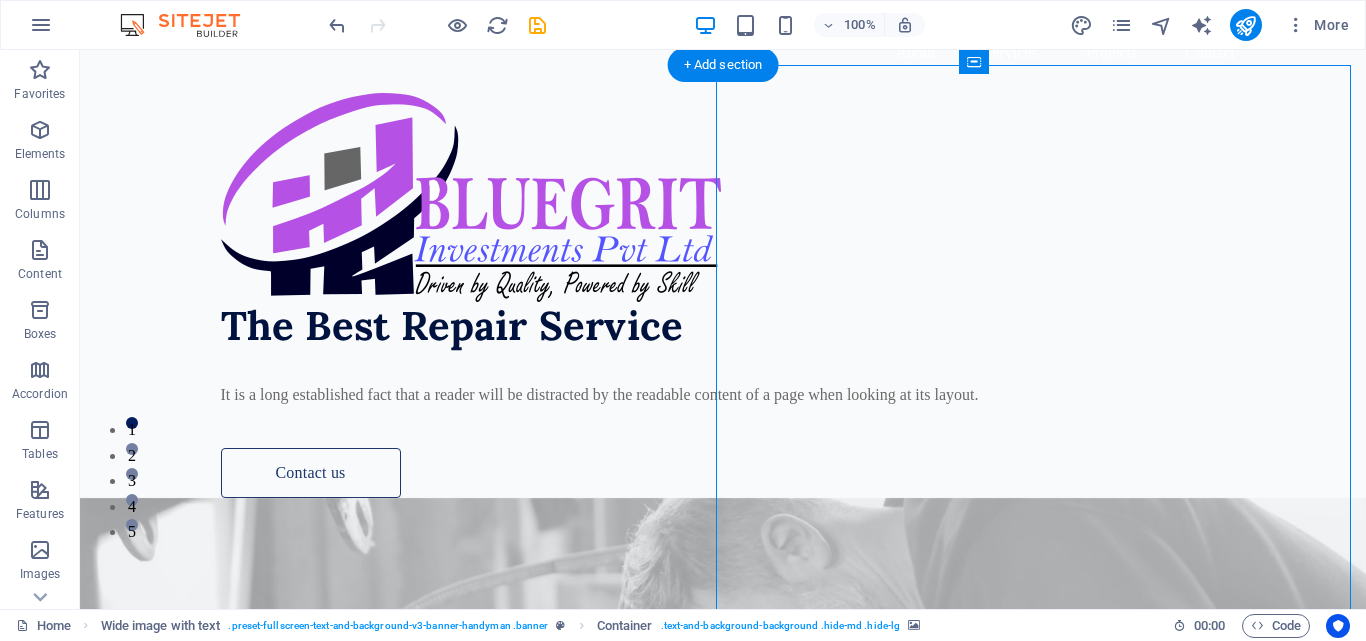 scroll, scrollTop: 0, scrollLeft: 0, axis: both 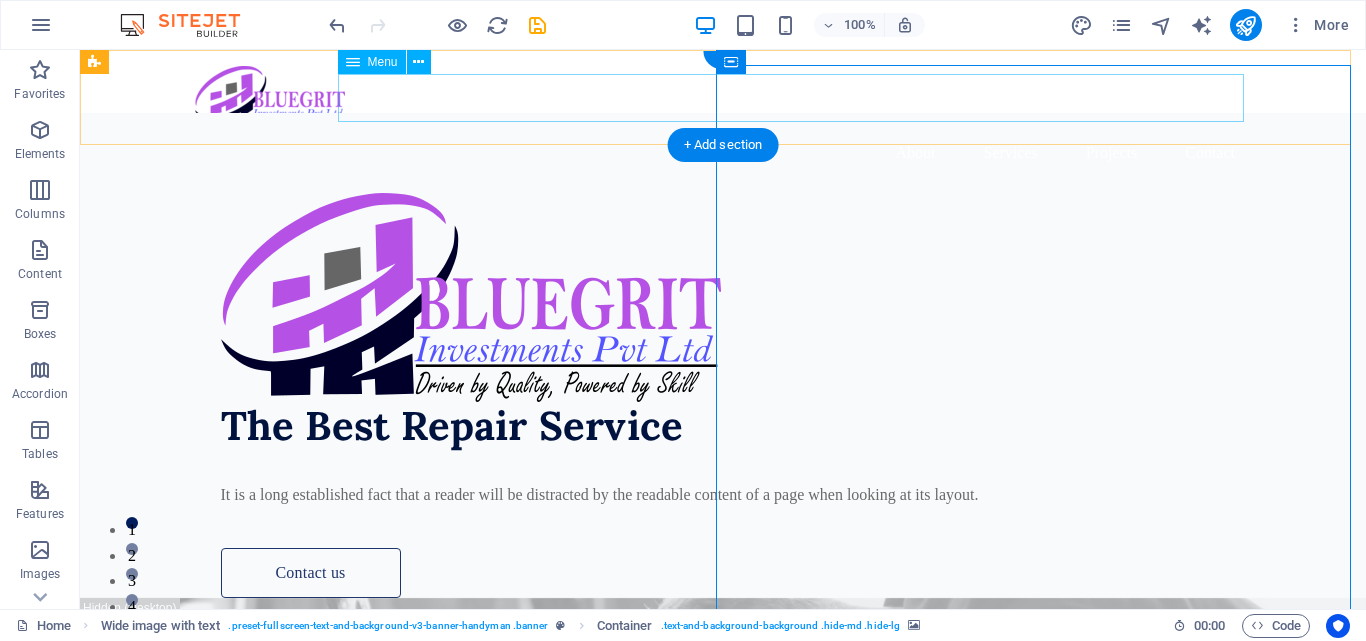 click on "About Services Projects Contact" at bounding box center [723, 153] 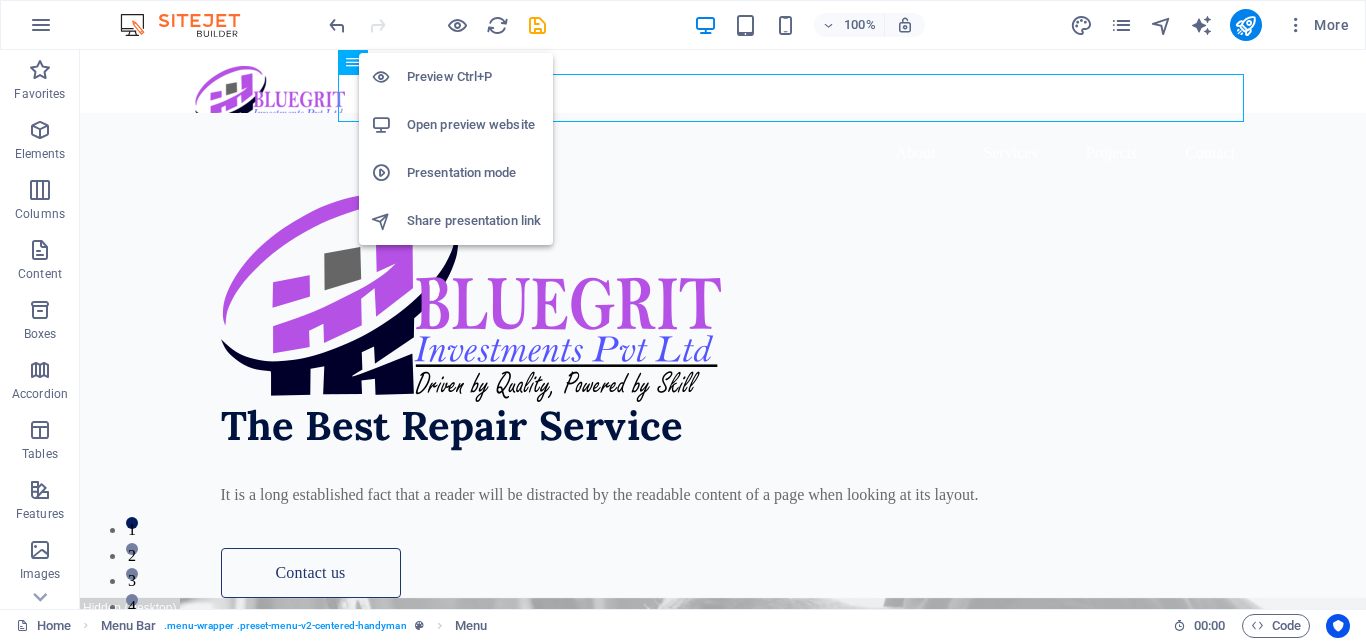 click on "Open preview website" at bounding box center [474, 125] 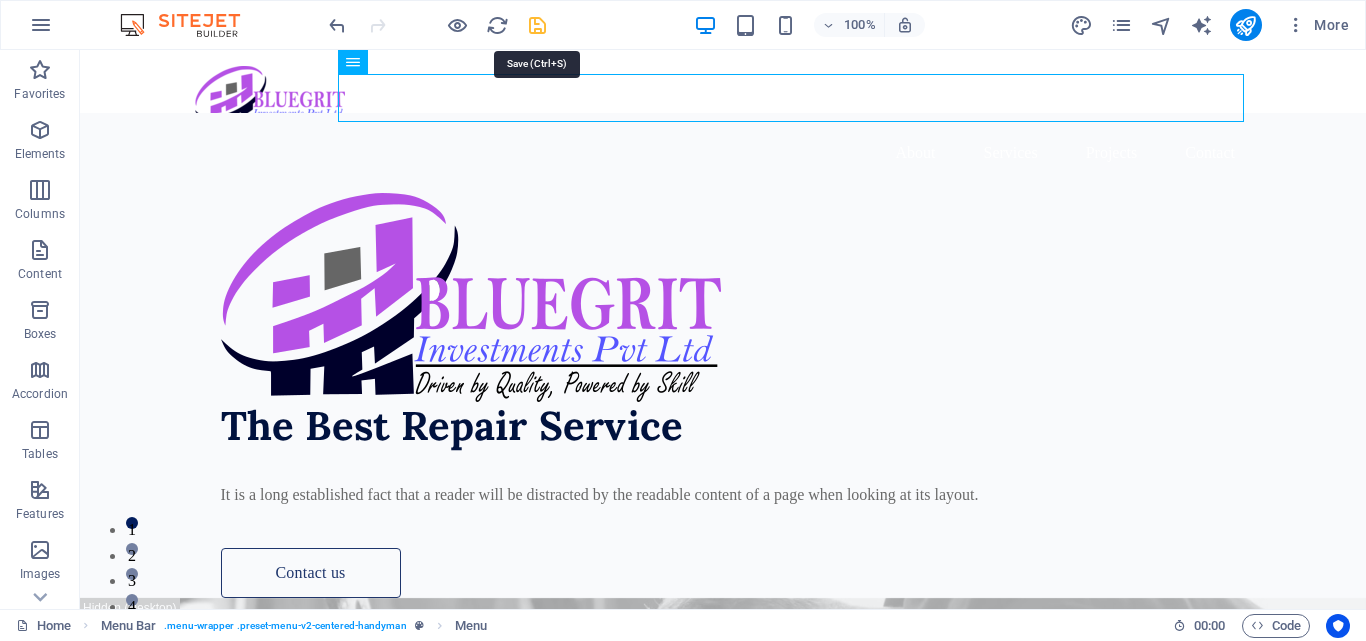 click at bounding box center [537, 25] 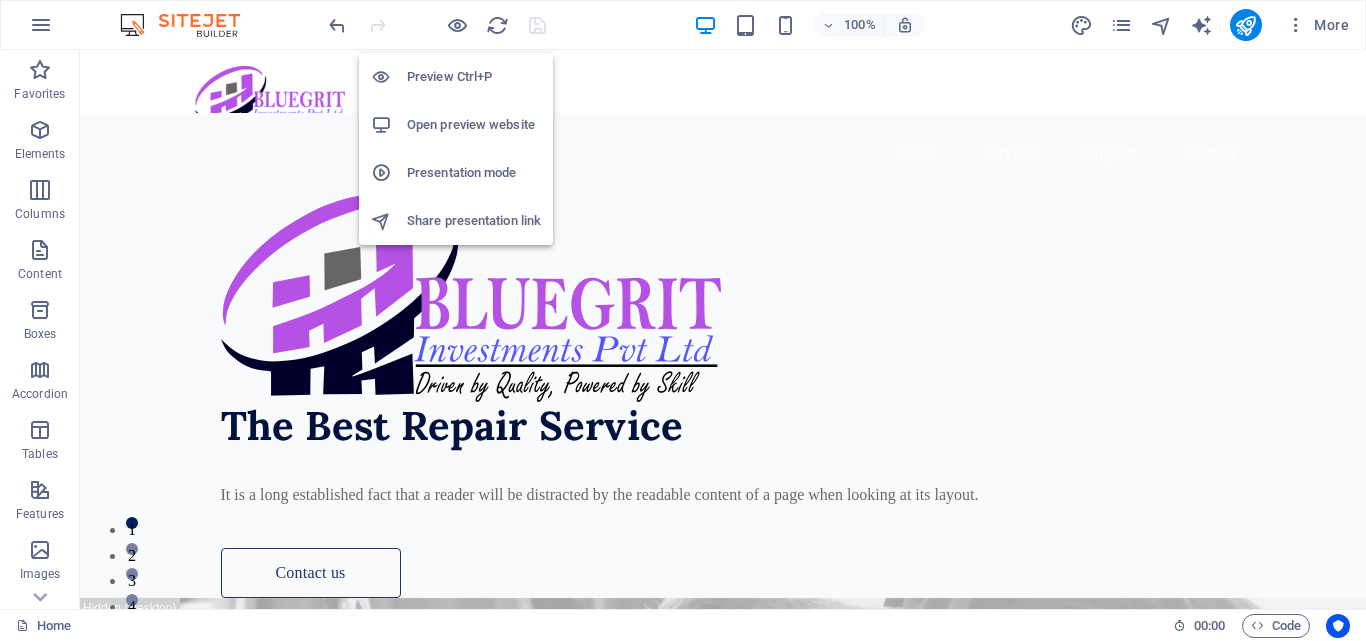 click on "Preview Ctrl+P" at bounding box center [474, 77] 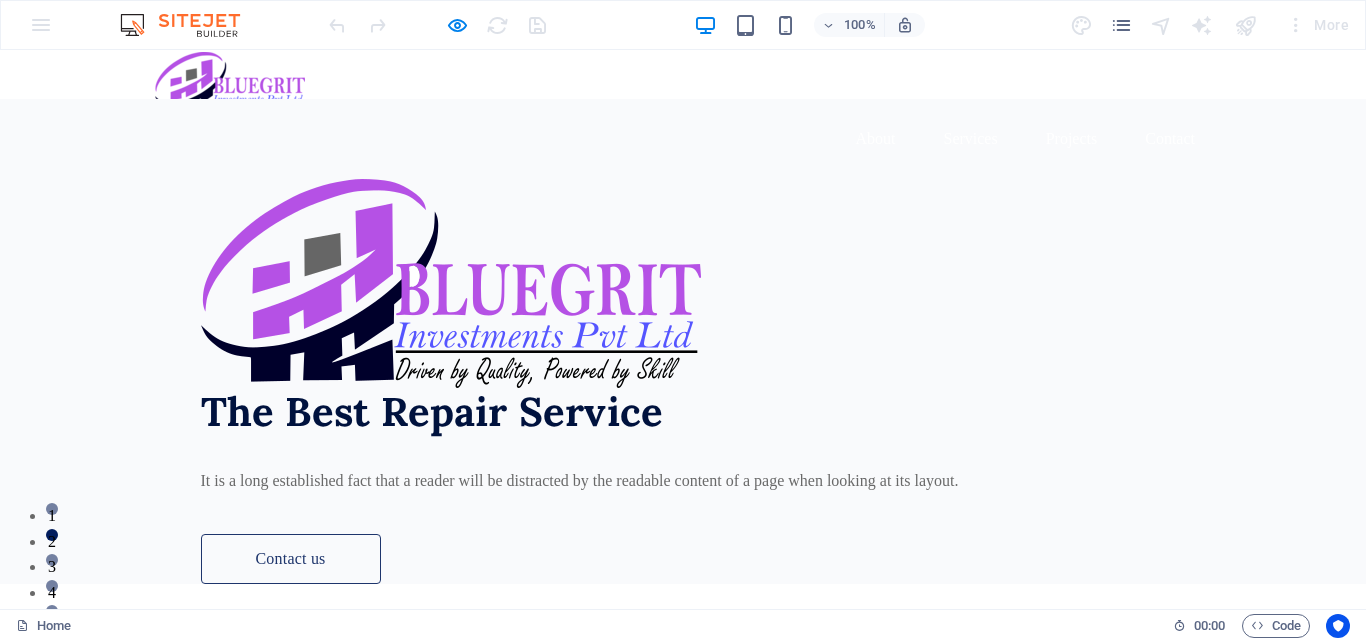 scroll, scrollTop: 0, scrollLeft: 0, axis: both 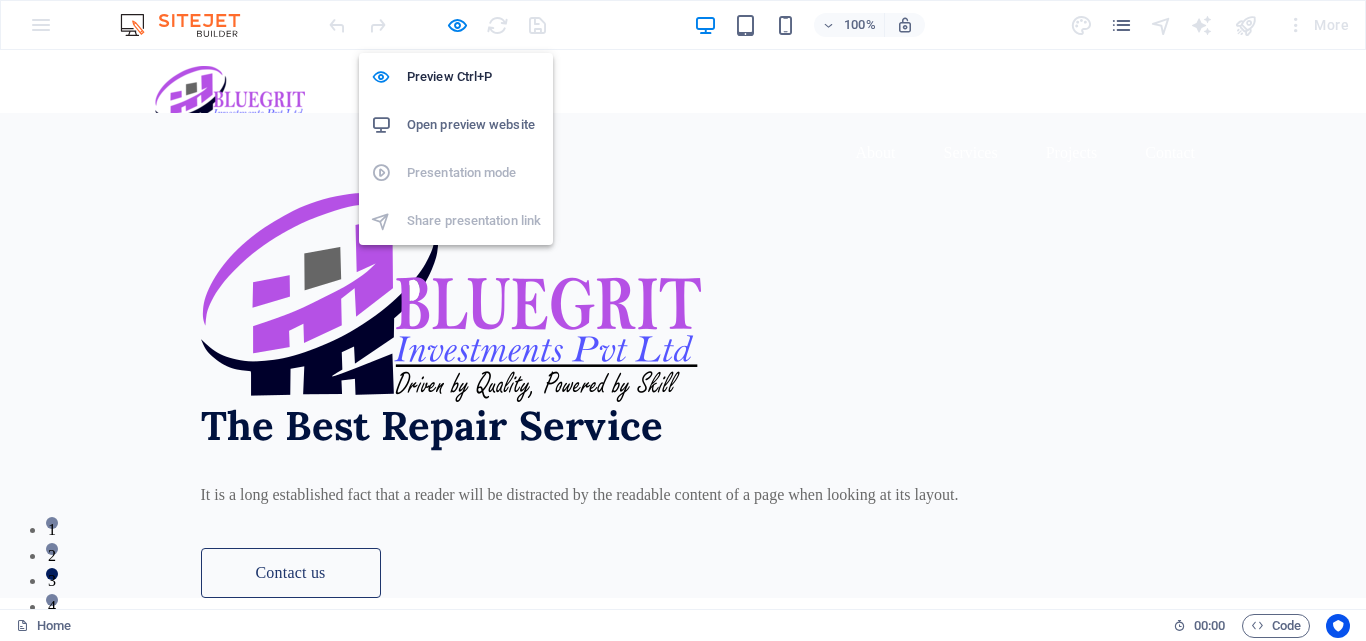 click on "Open preview website" at bounding box center [474, 125] 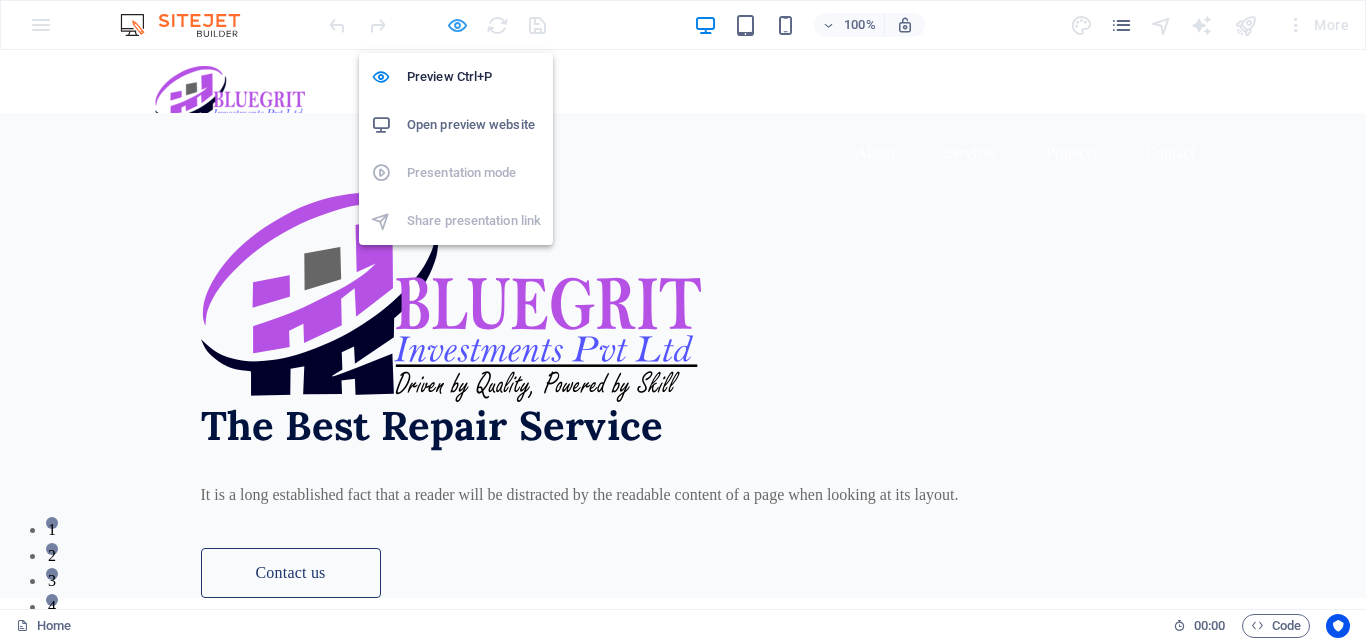 click at bounding box center (457, 25) 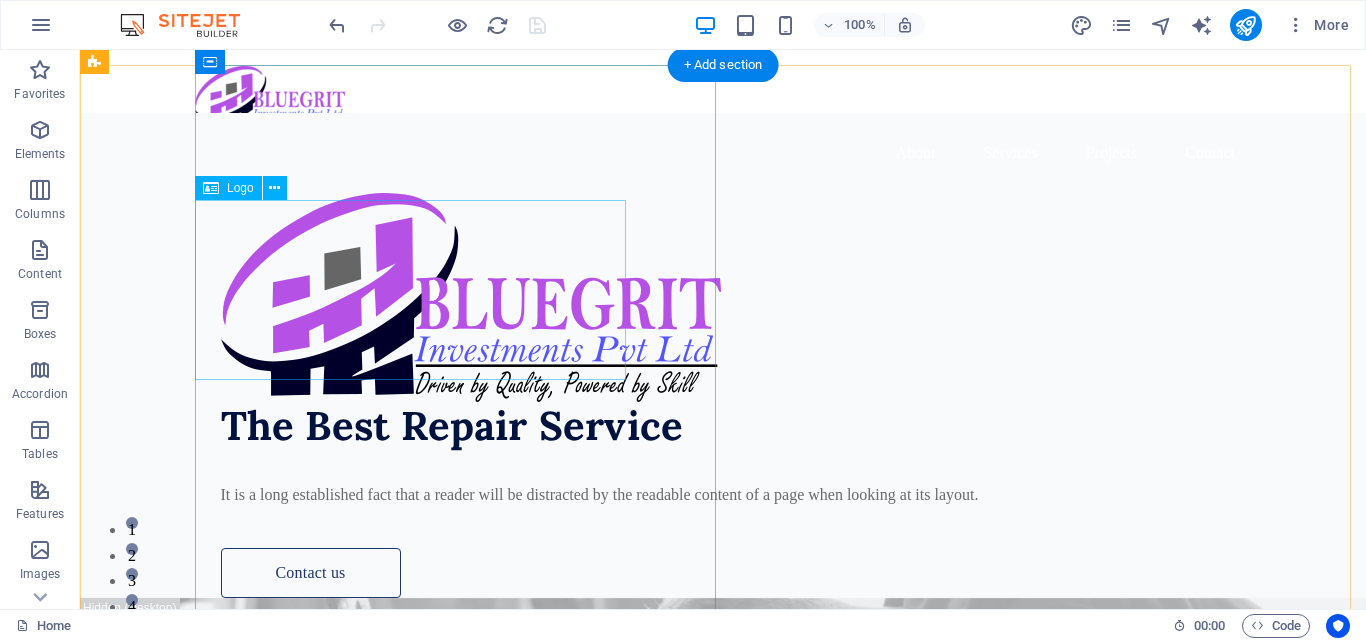 click at bounding box center (736, 297) 